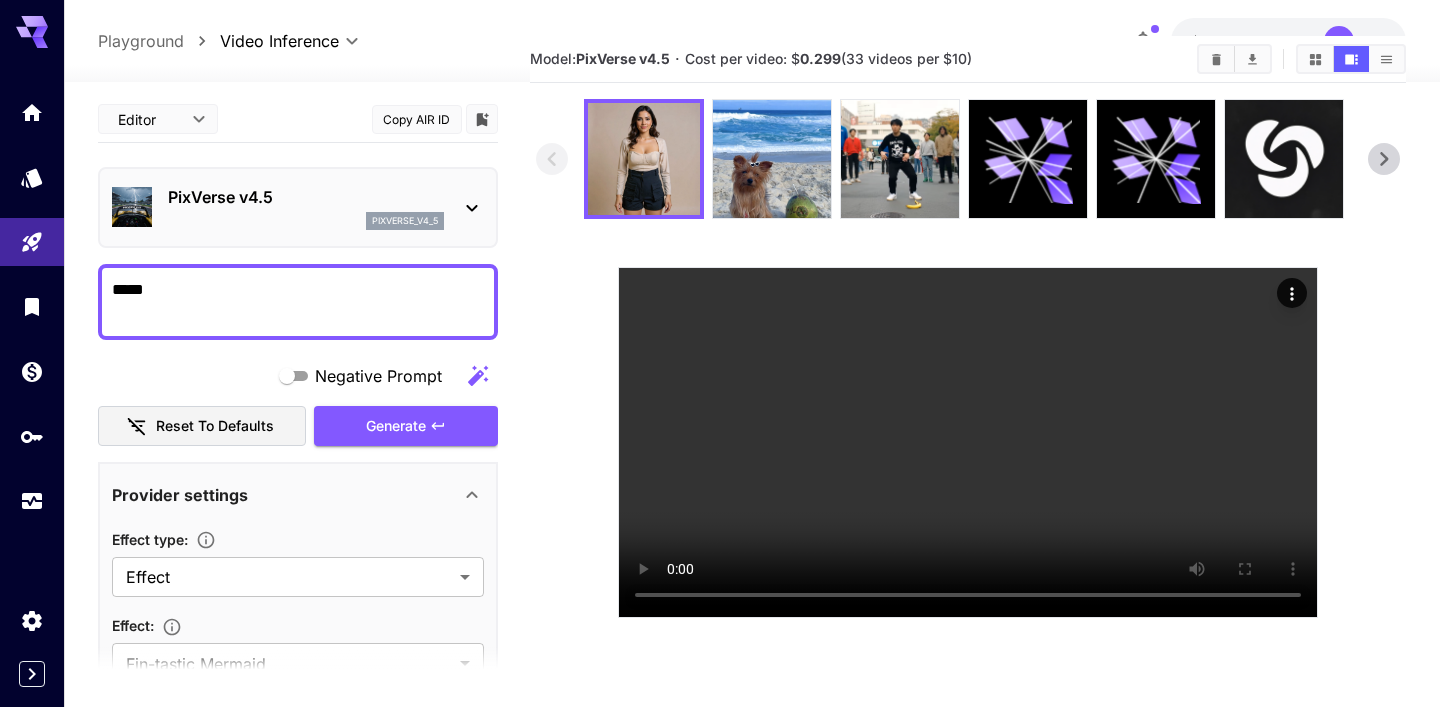 scroll, scrollTop: 0, scrollLeft: 0, axis: both 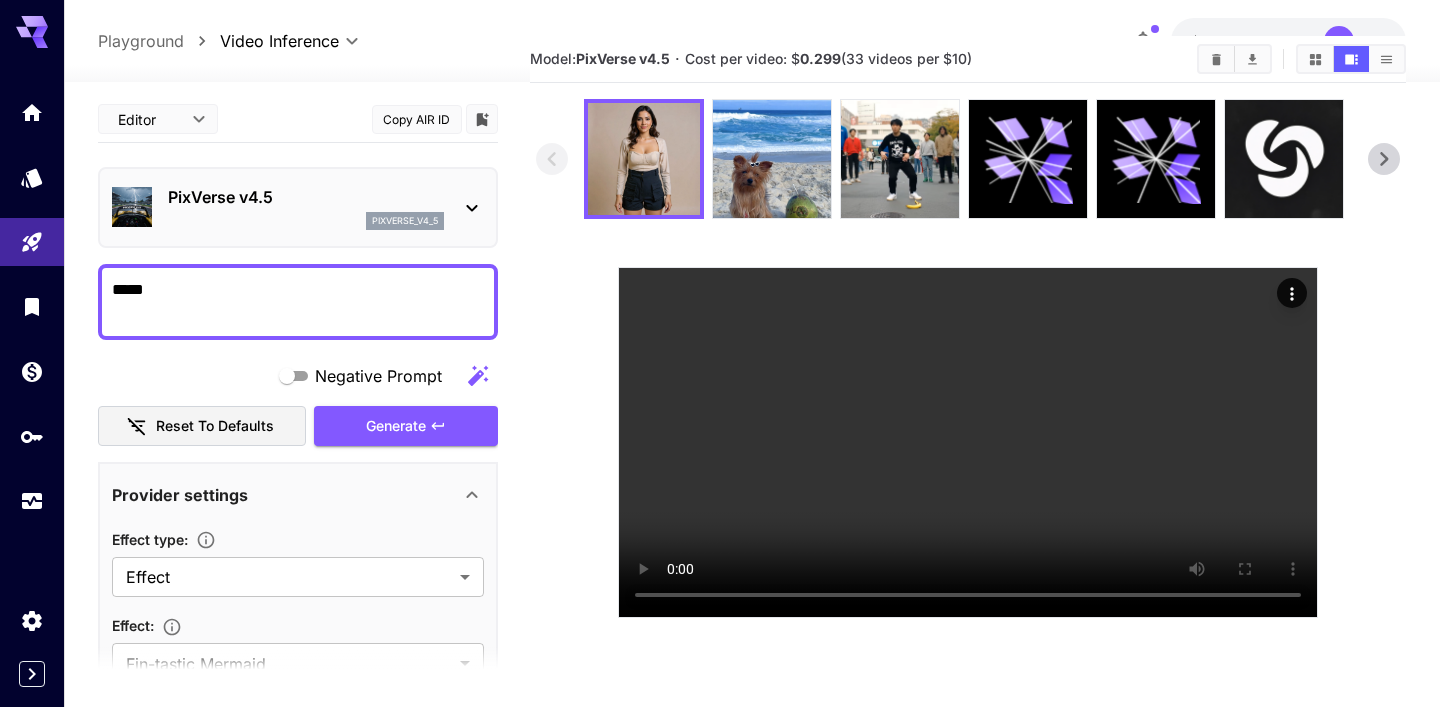 click on "**********" at bounding box center [720, 370] 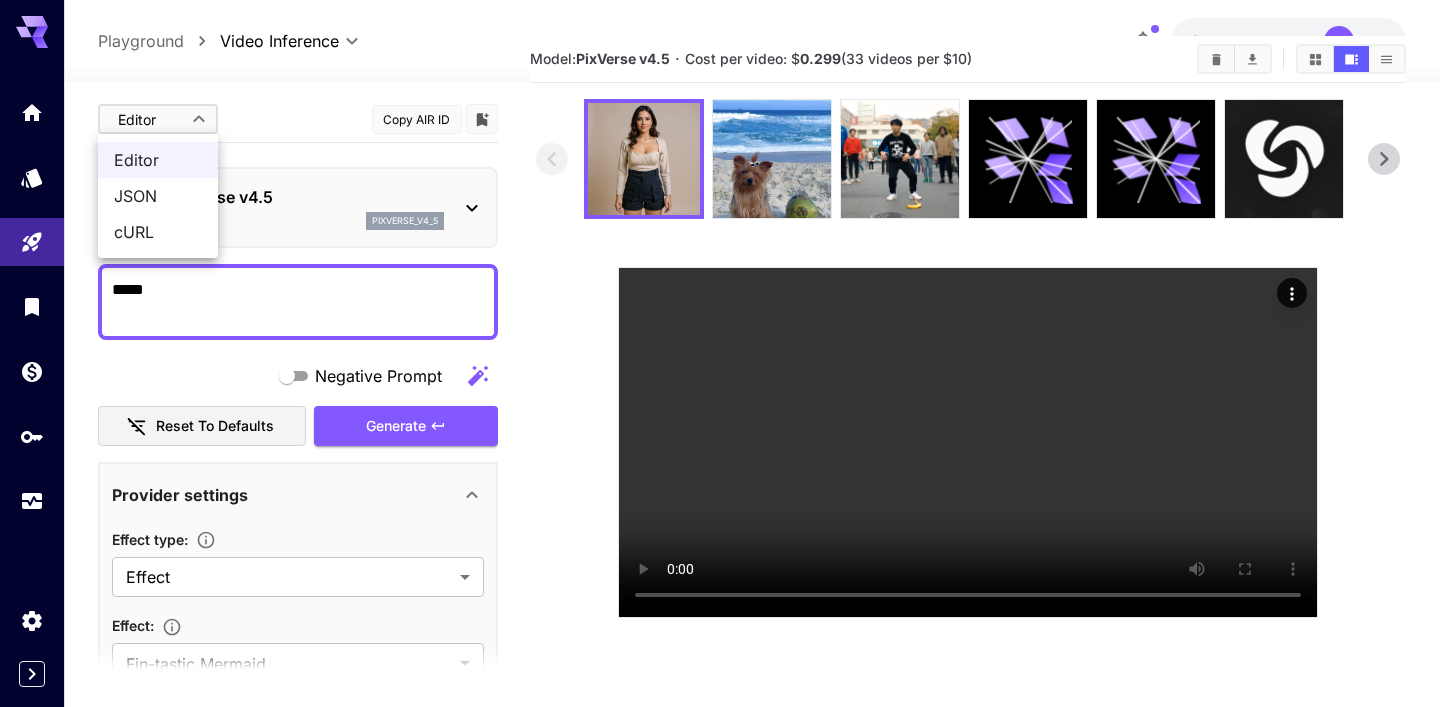 click on "JSON" at bounding box center (158, 196) 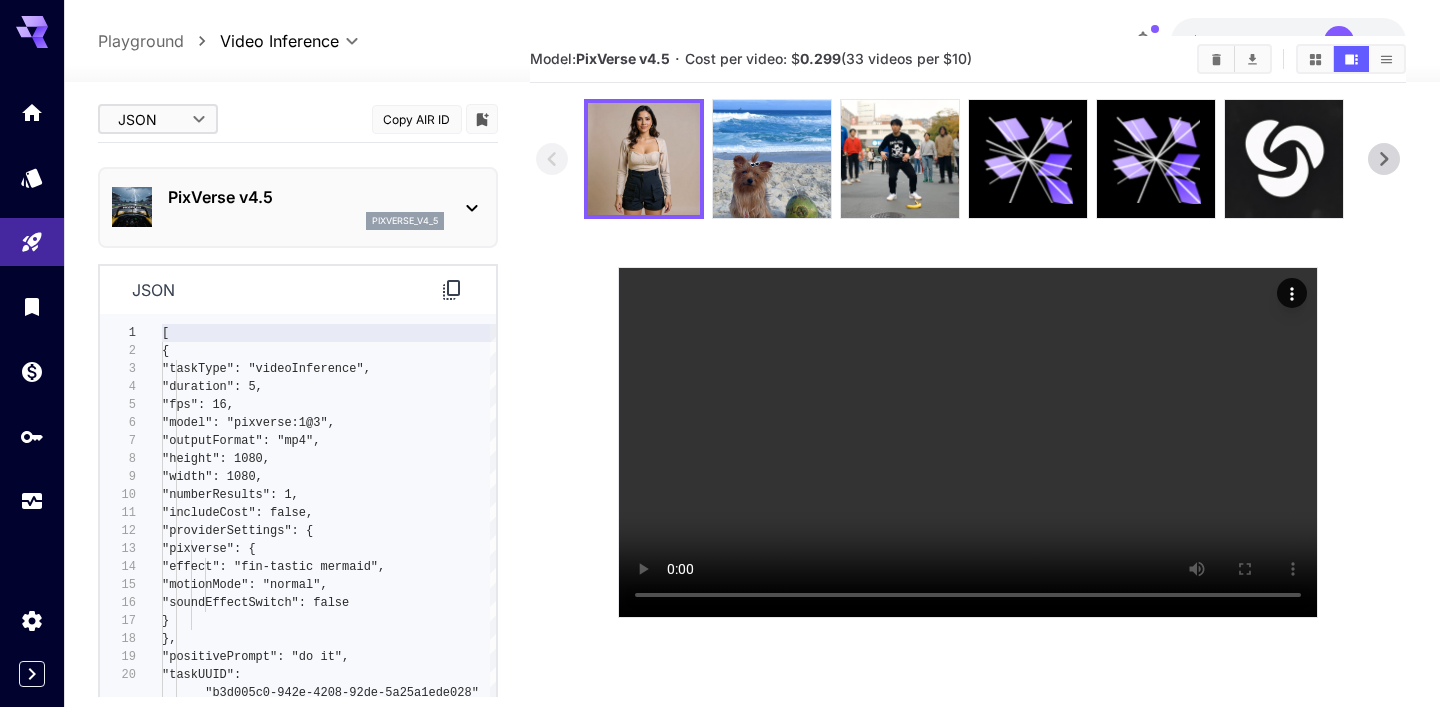click on "cURL" at bounding box center [158, 189] 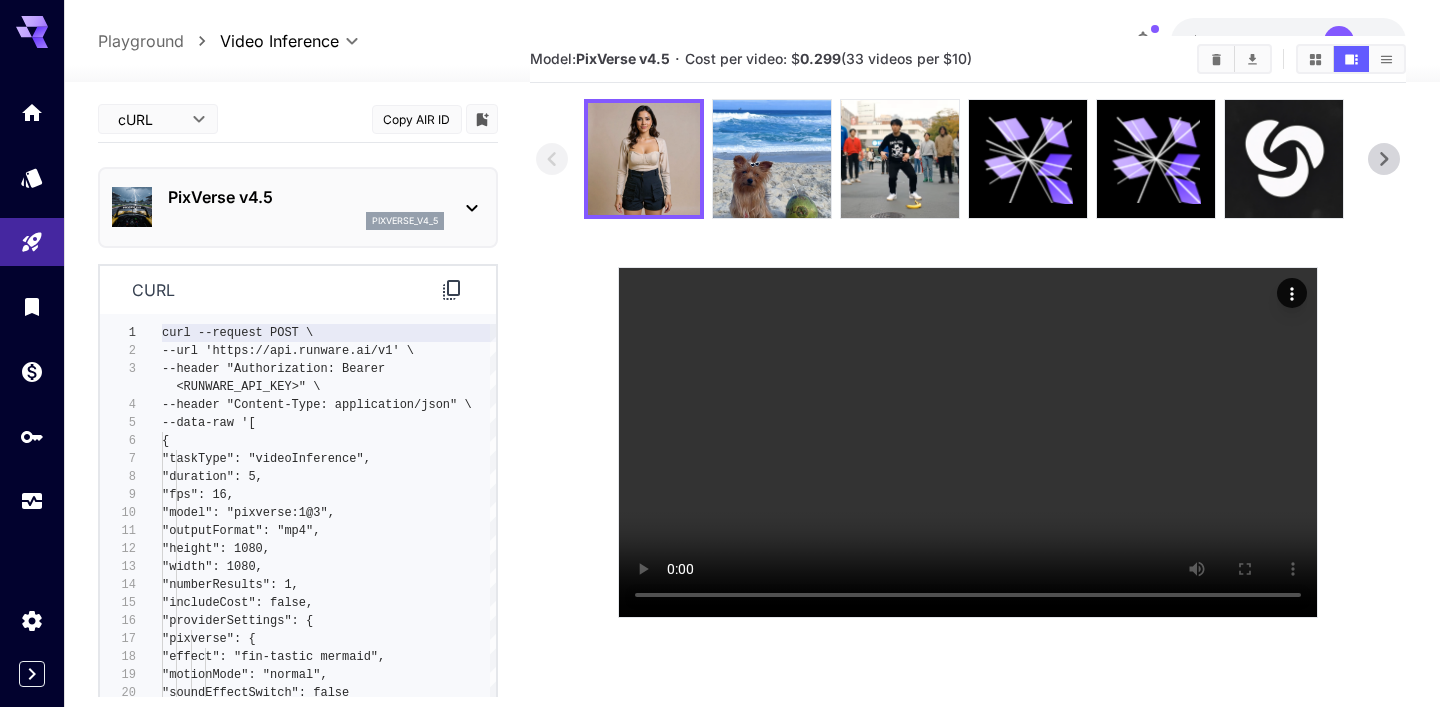 type on "****" 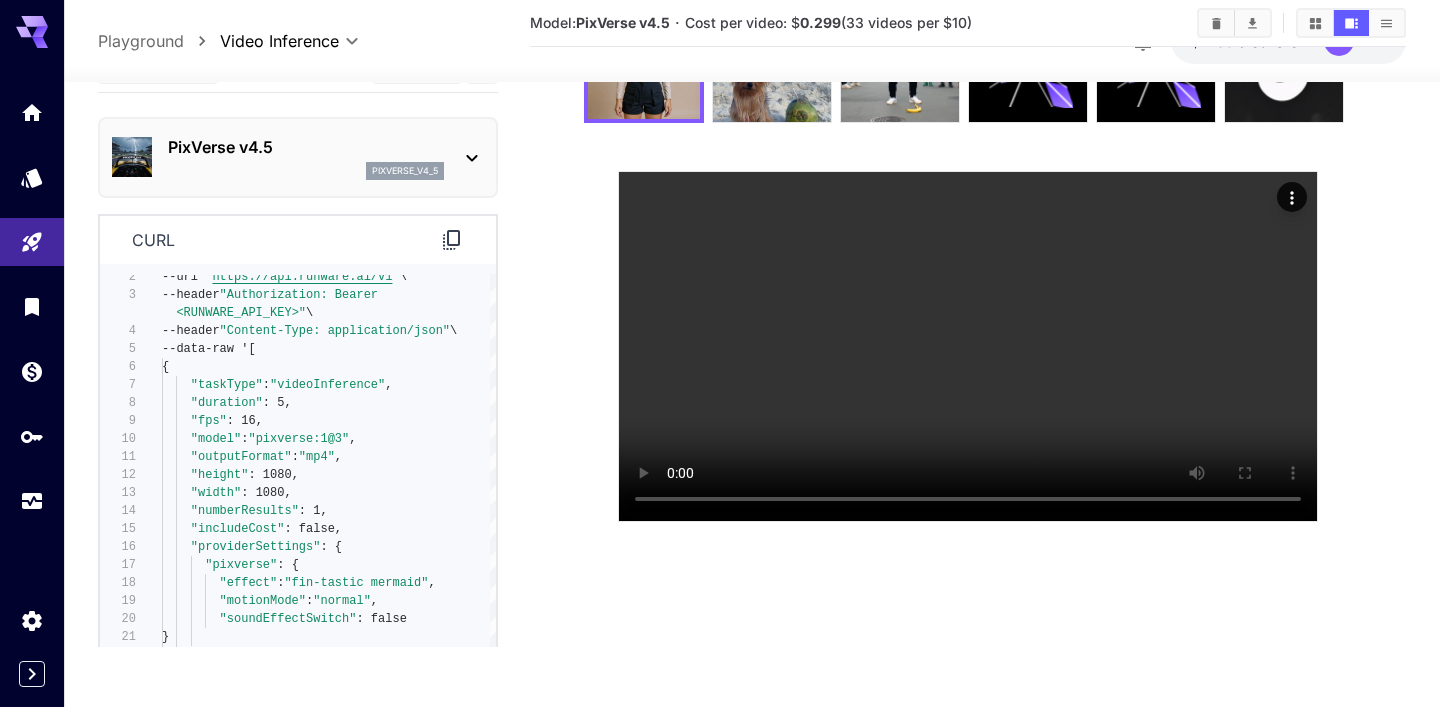 scroll, scrollTop: 242, scrollLeft: 0, axis: vertical 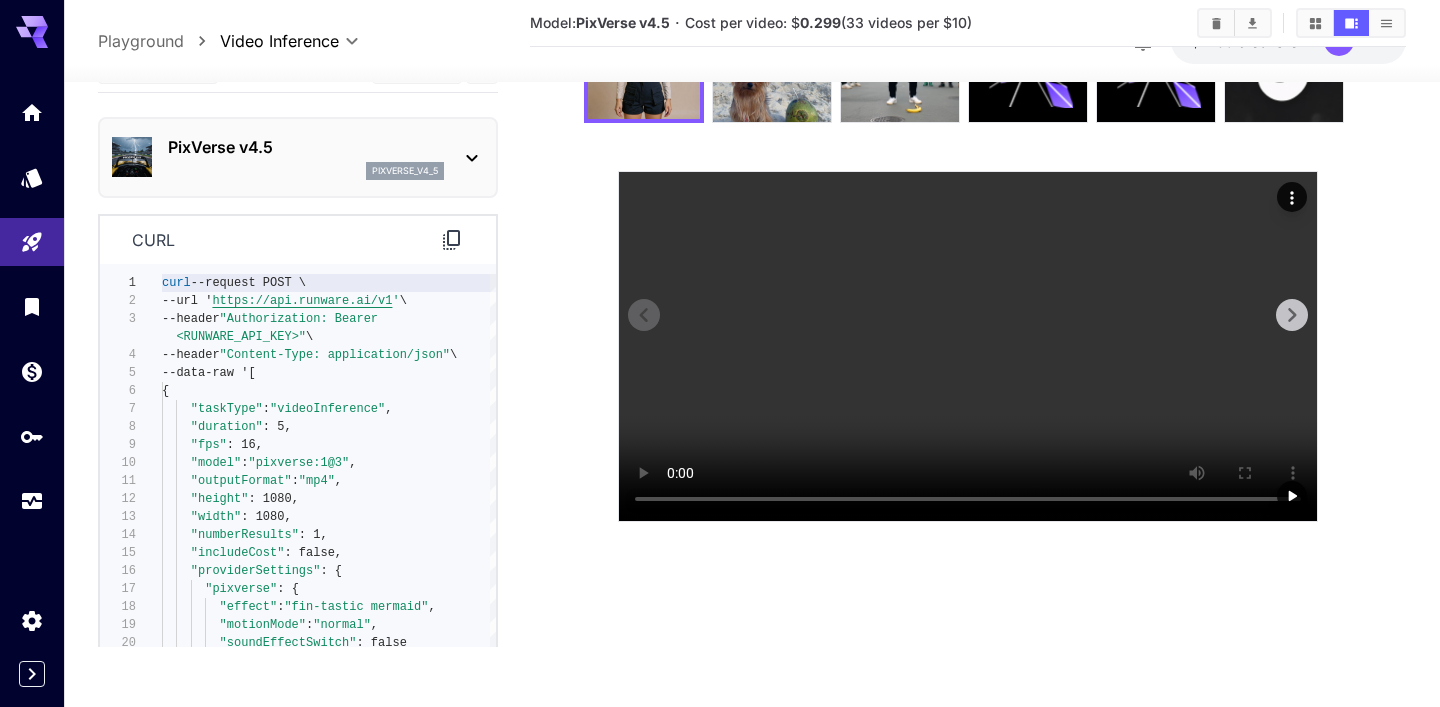 click at bounding box center (968, 346) 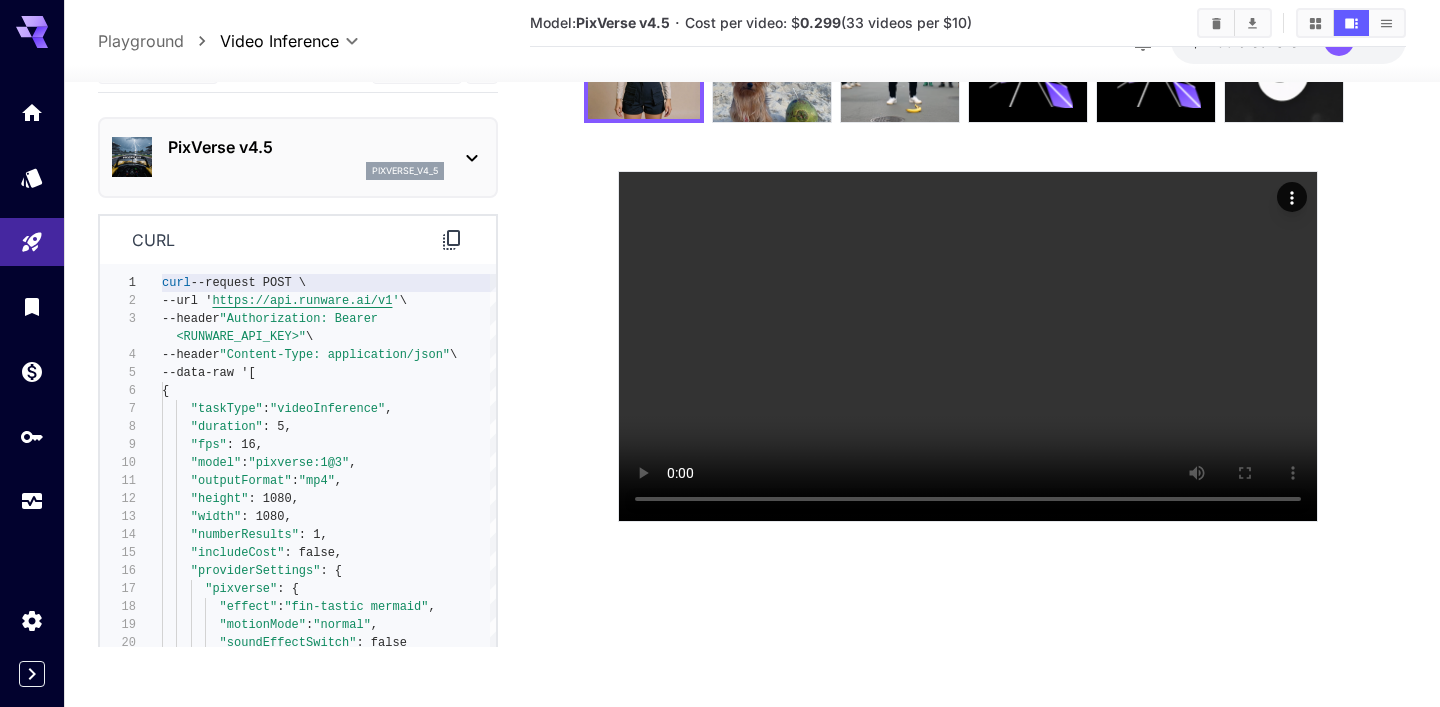 click 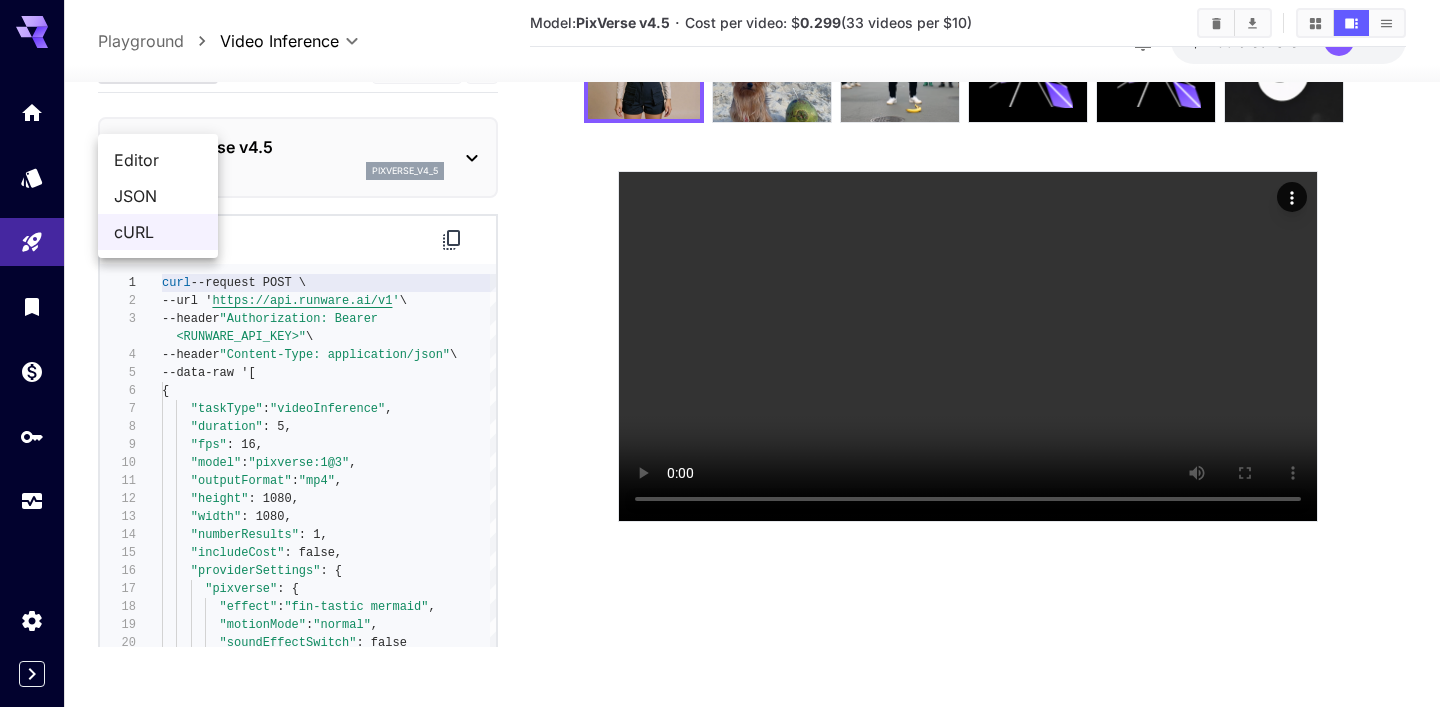 click on "JSON" at bounding box center (158, 196) 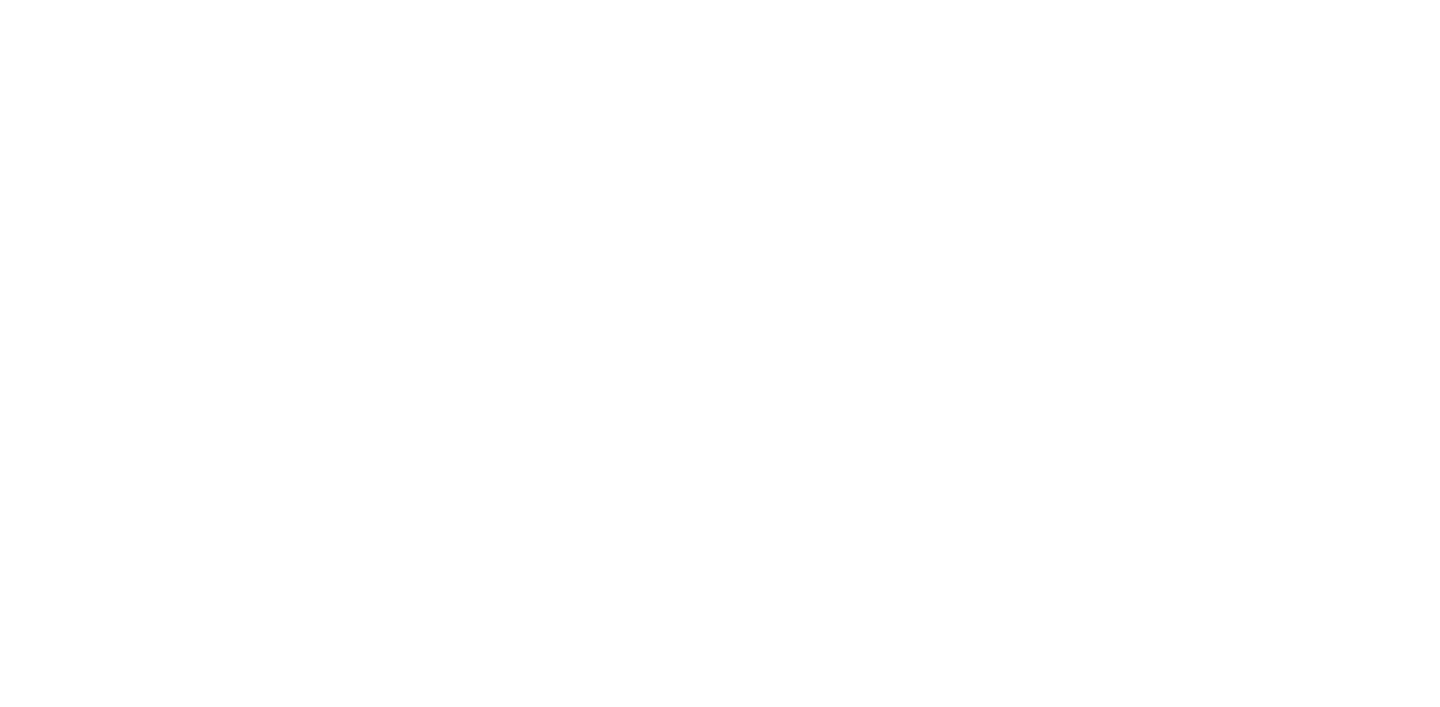 scroll, scrollTop: 0, scrollLeft: 0, axis: both 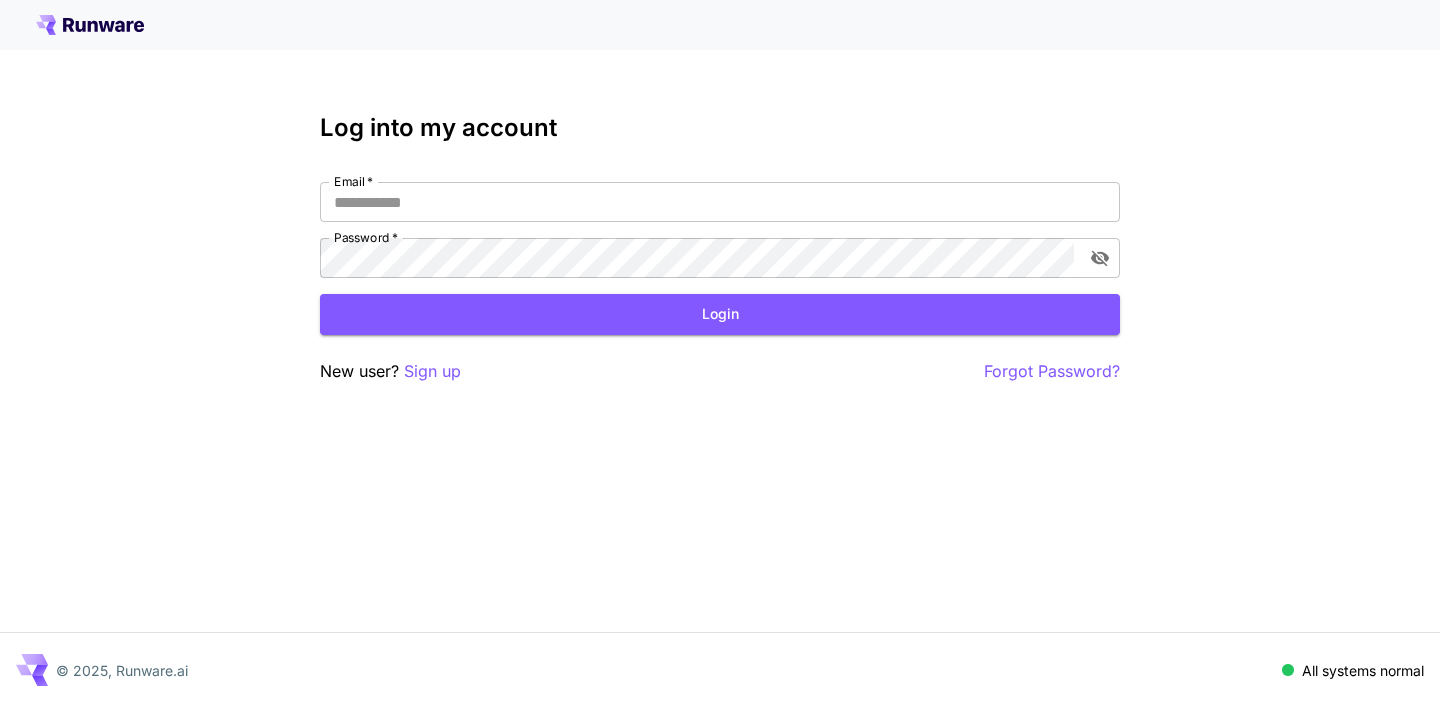 type on "**********" 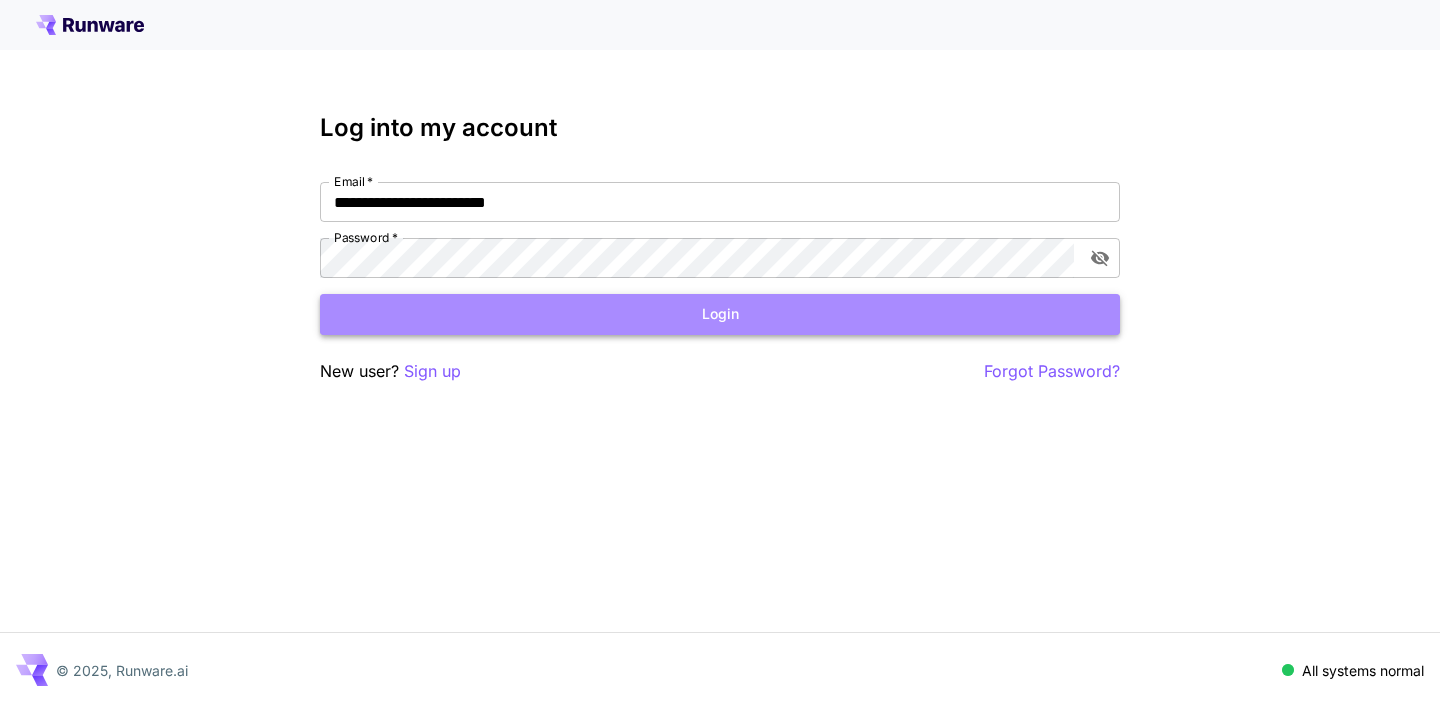 click on "Login" at bounding box center (720, 314) 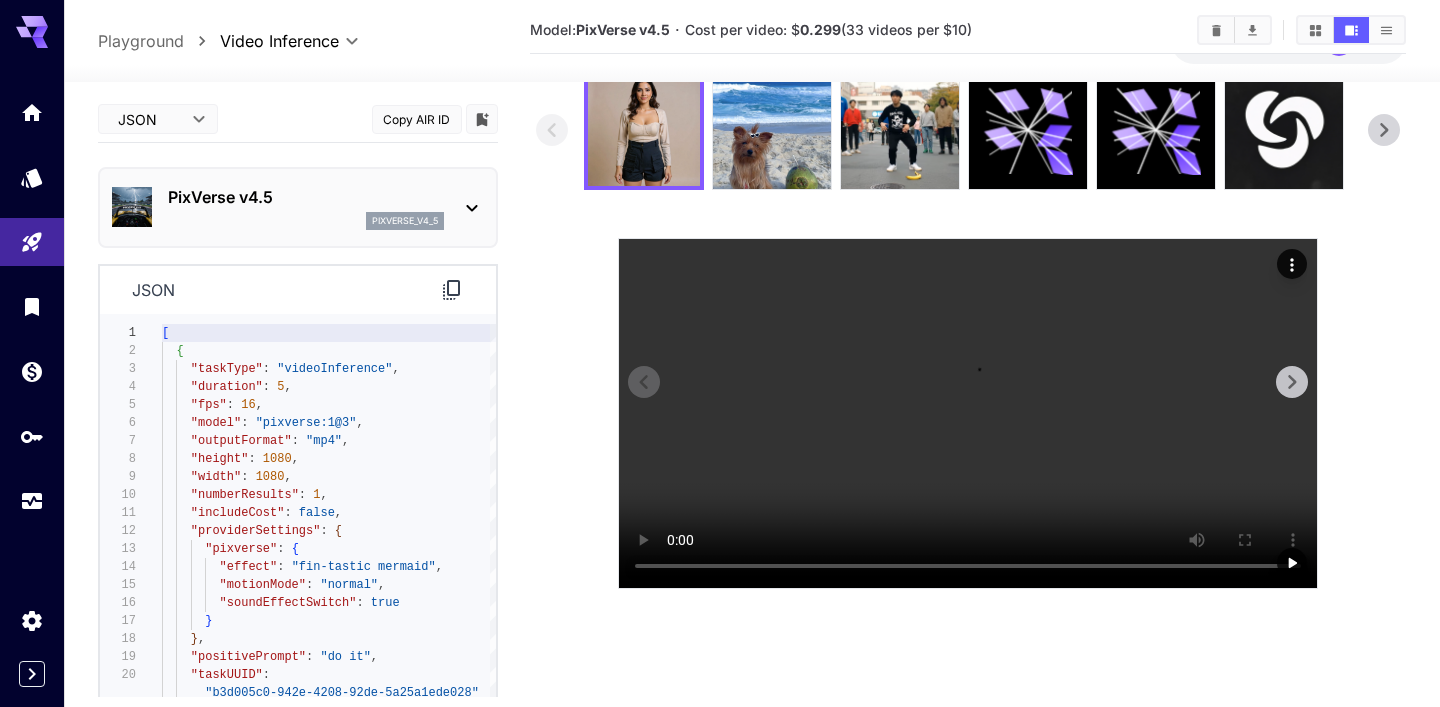 scroll, scrollTop: 107, scrollLeft: 0, axis: vertical 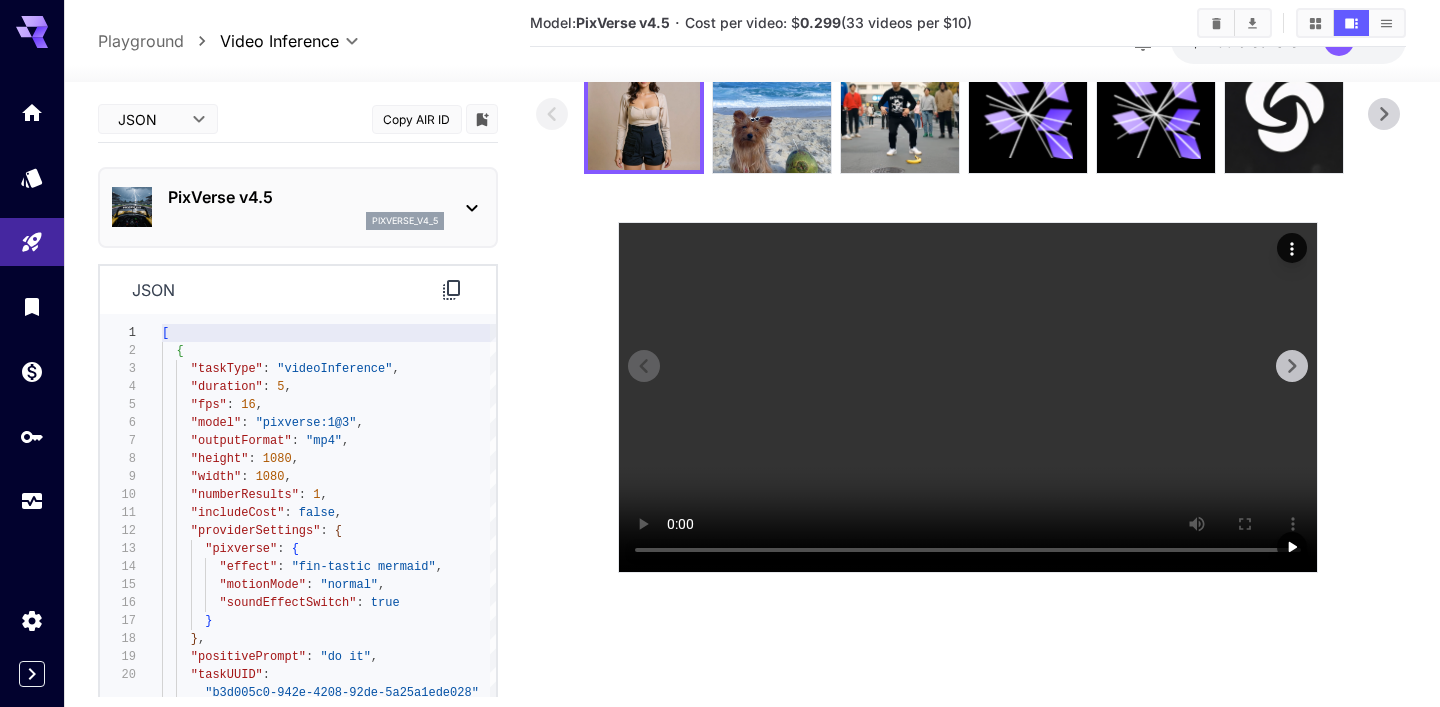click at bounding box center (968, 397) 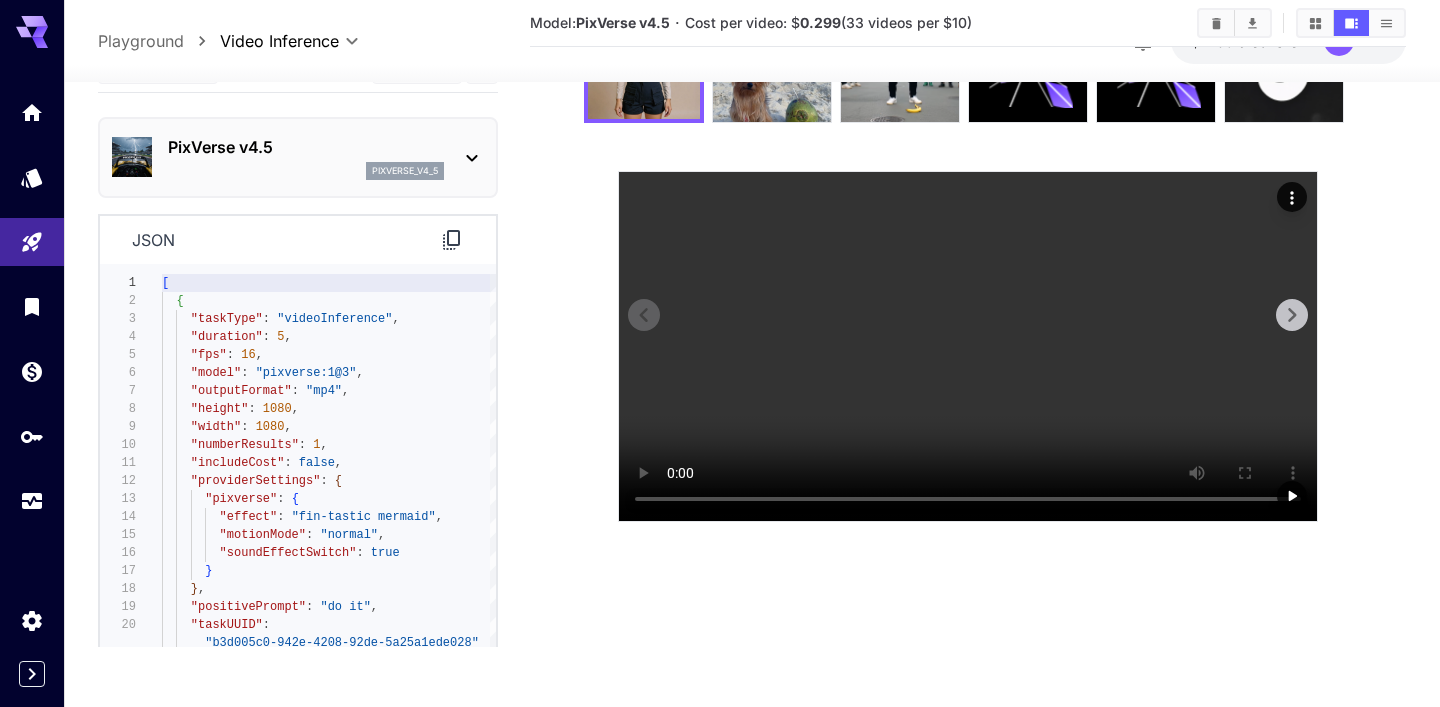 scroll, scrollTop: 164, scrollLeft: 0, axis: vertical 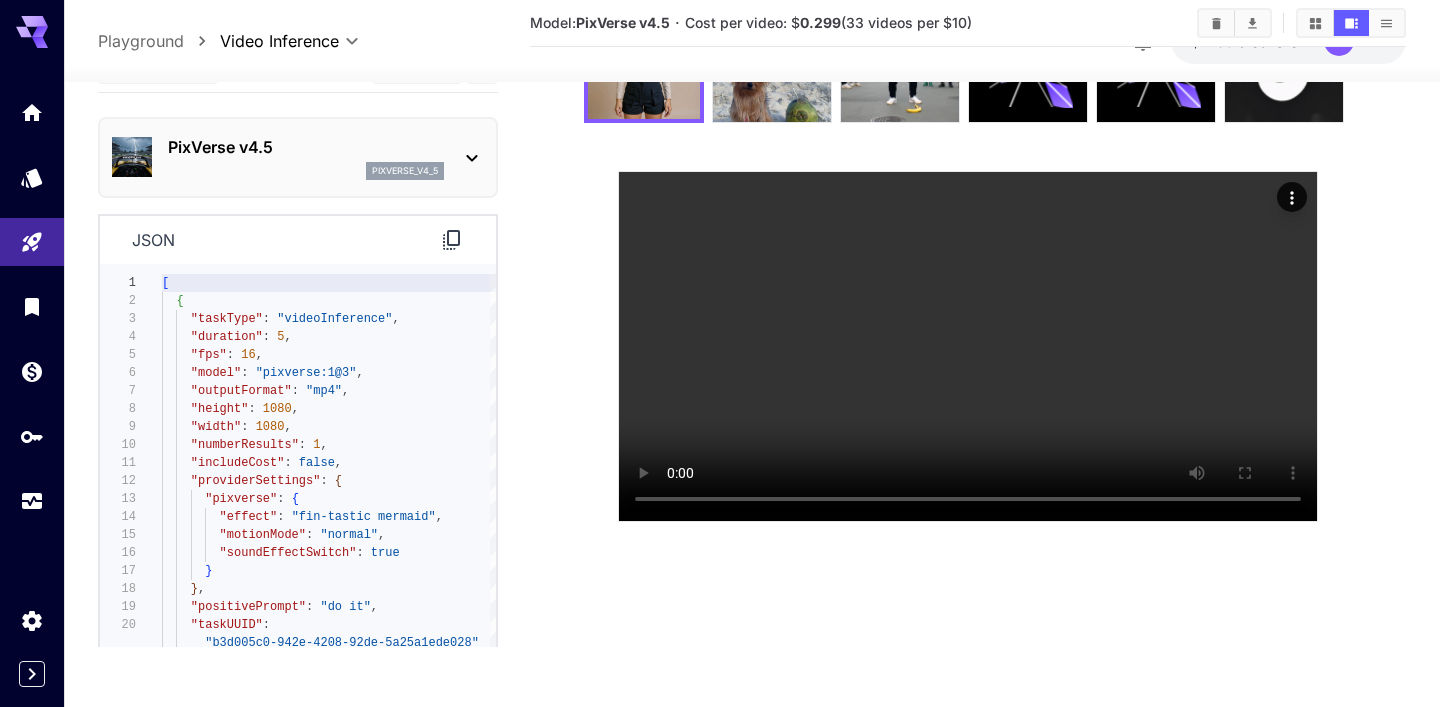 click 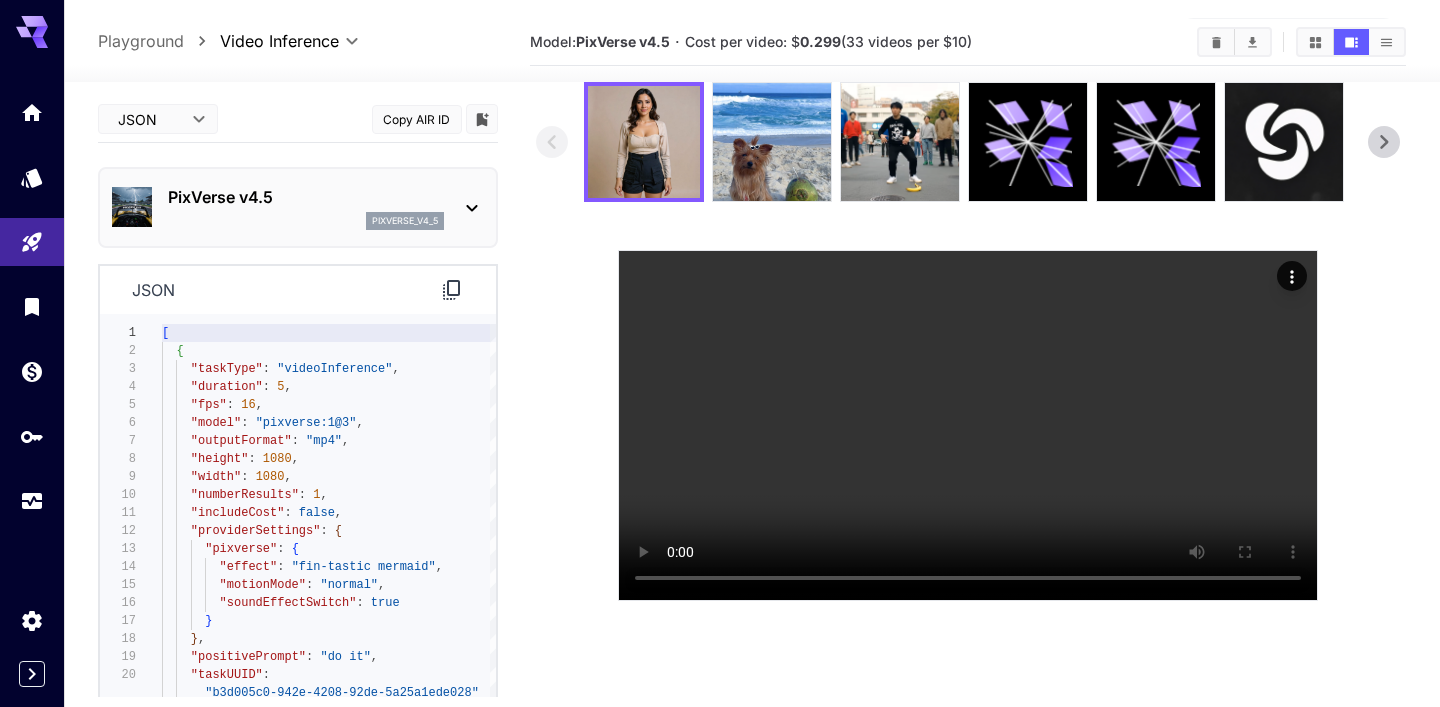 scroll, scrollTop: 0, scrollLeft: 0, axis: both 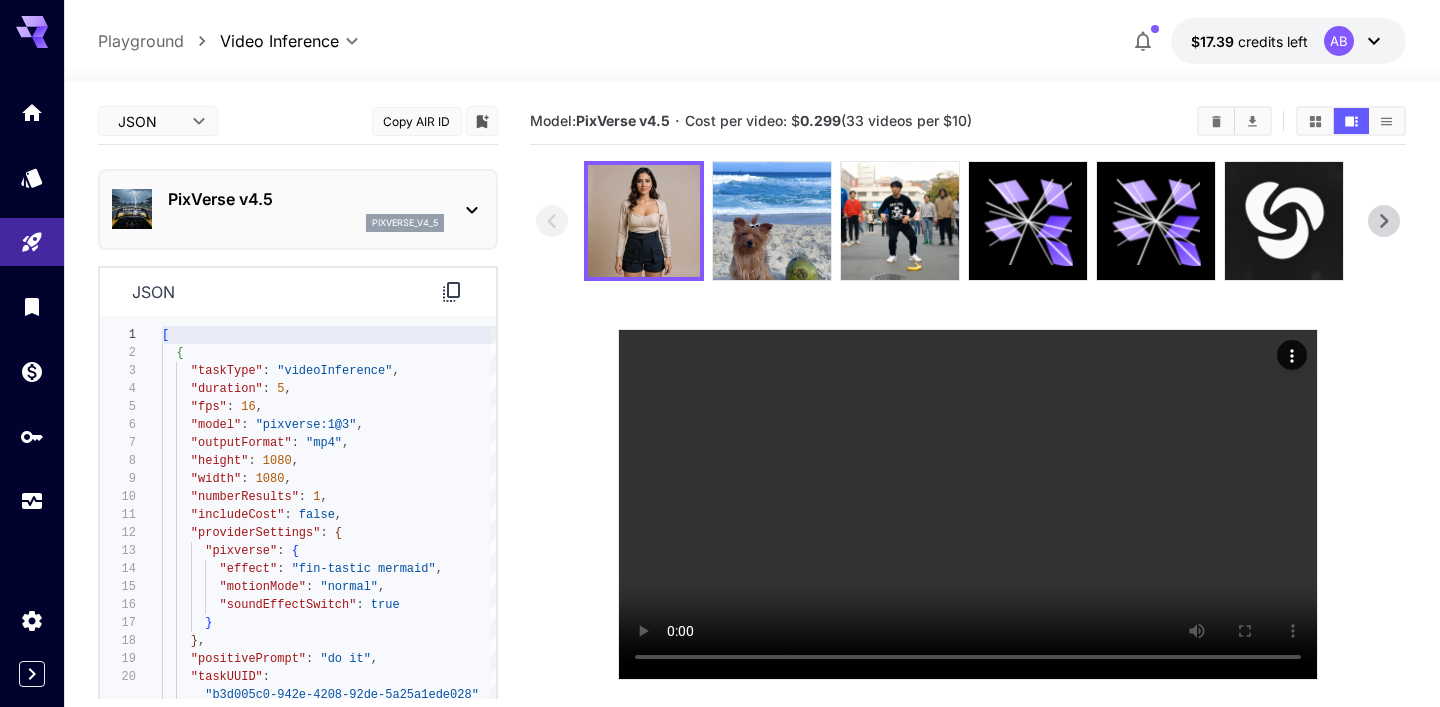 click on "**********" at bounding box center [720, 432] 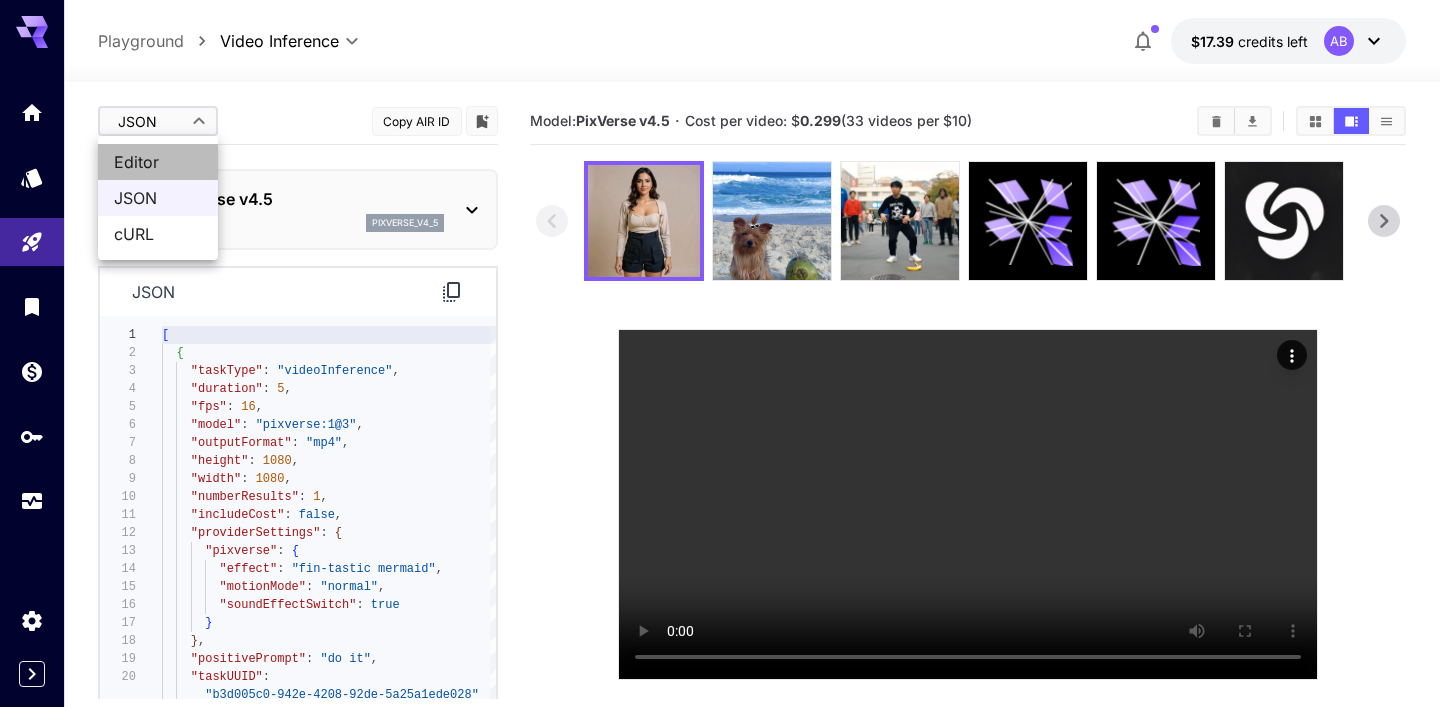 click on "Editor" at bounding box center (158, 162) 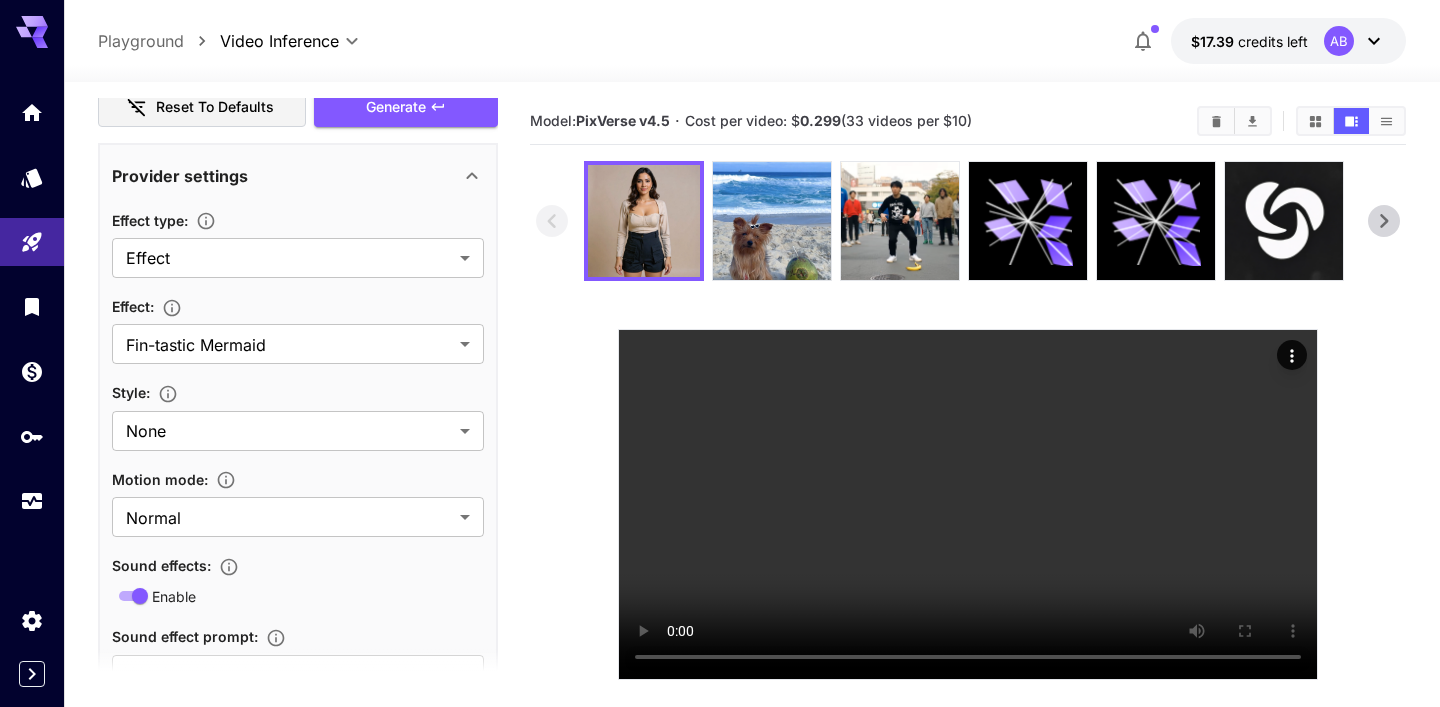 scroll, scrollTop: 388, scrollLeft: 0, axis: vertical 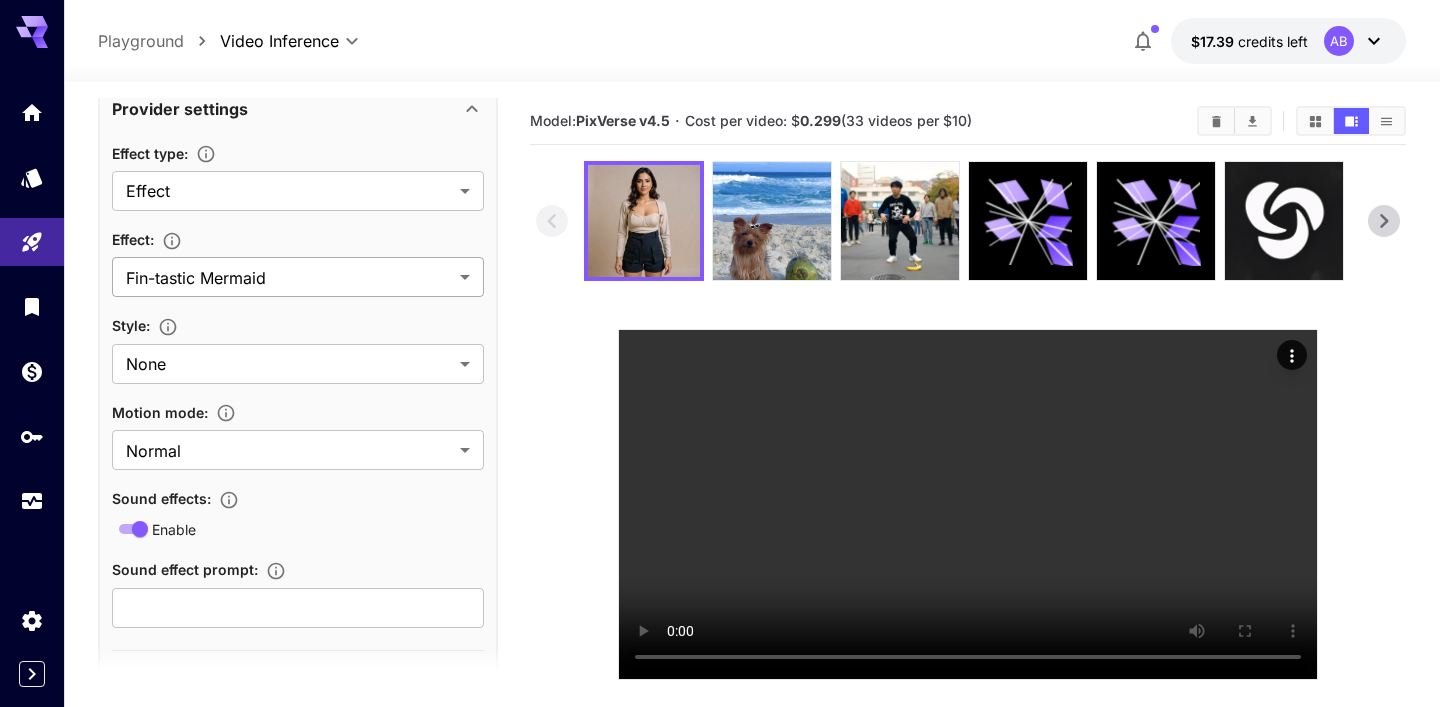 click on "**********" at bounding box center (720, 432) 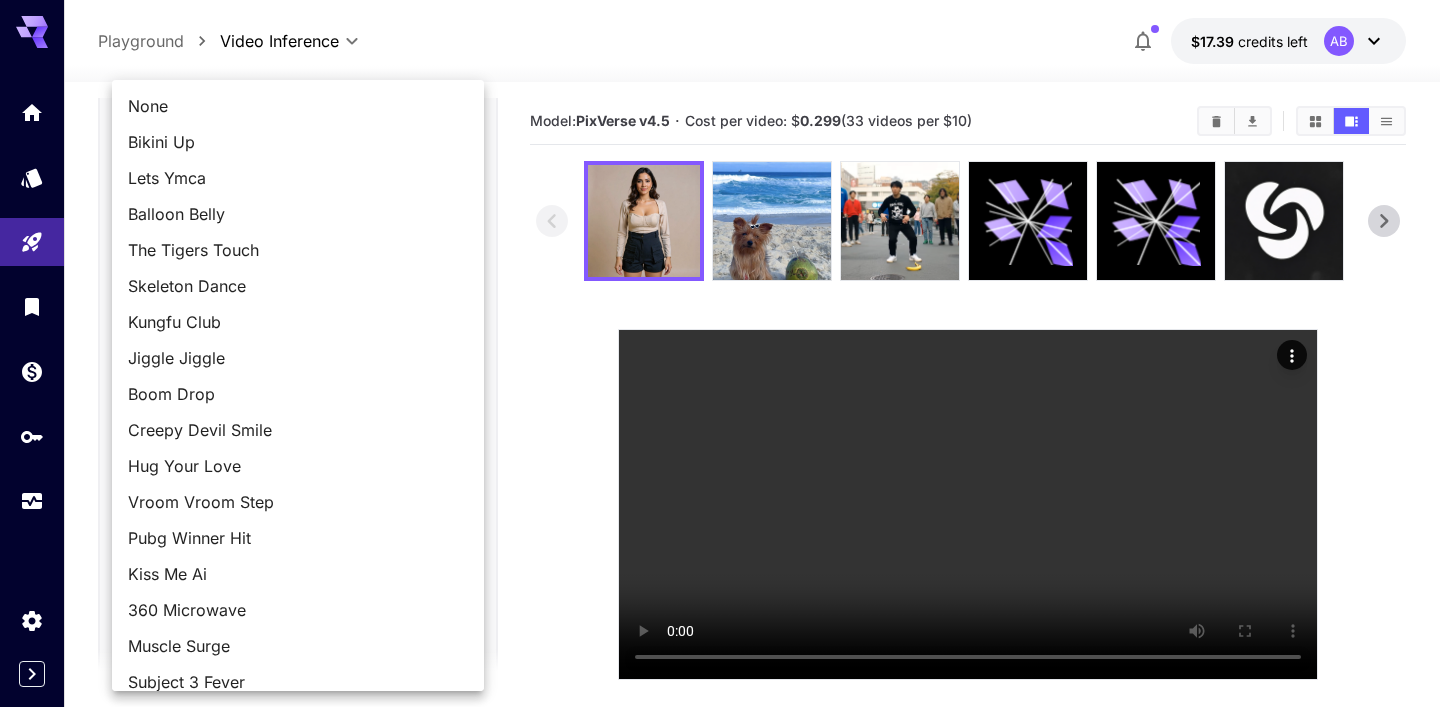scroll, scrollTop: 161, scrollLeft: 0, axis: vertical 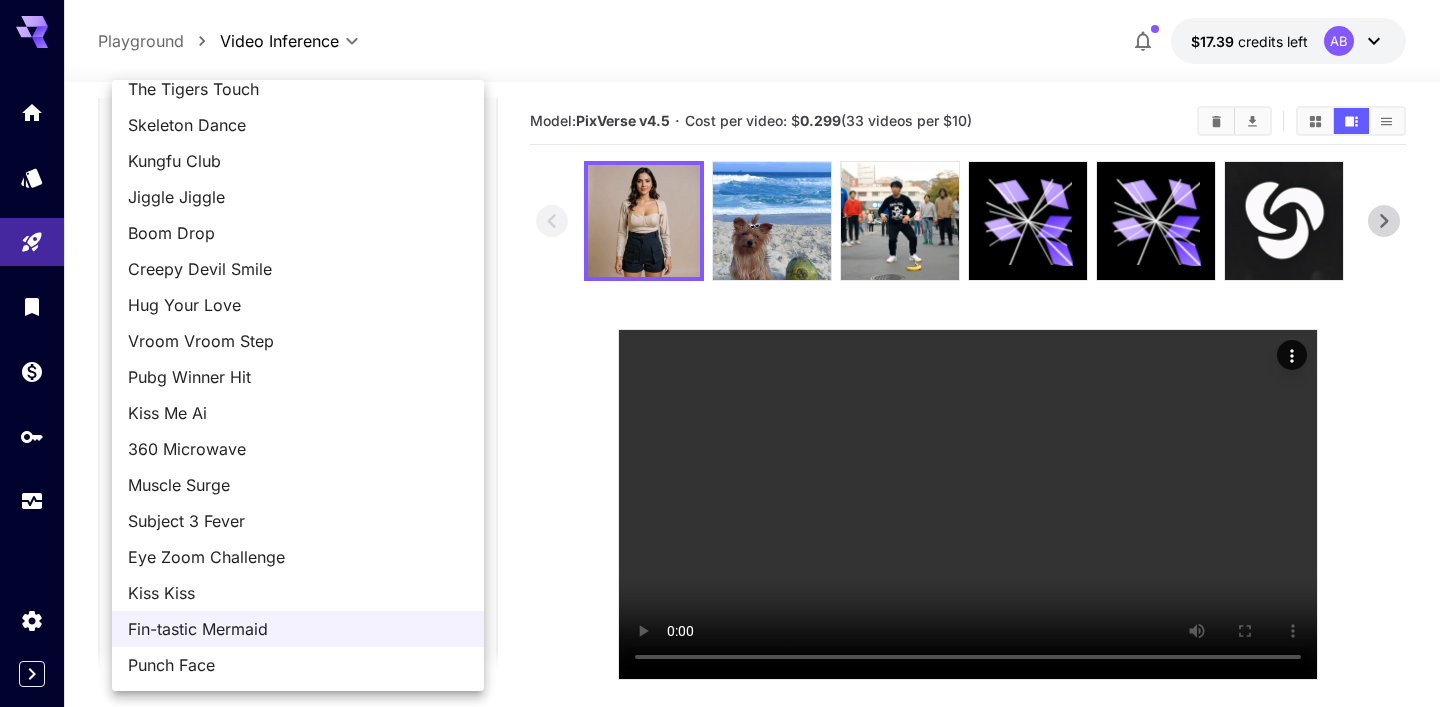 click on "Punch Face" at bounding box center (298, 665) 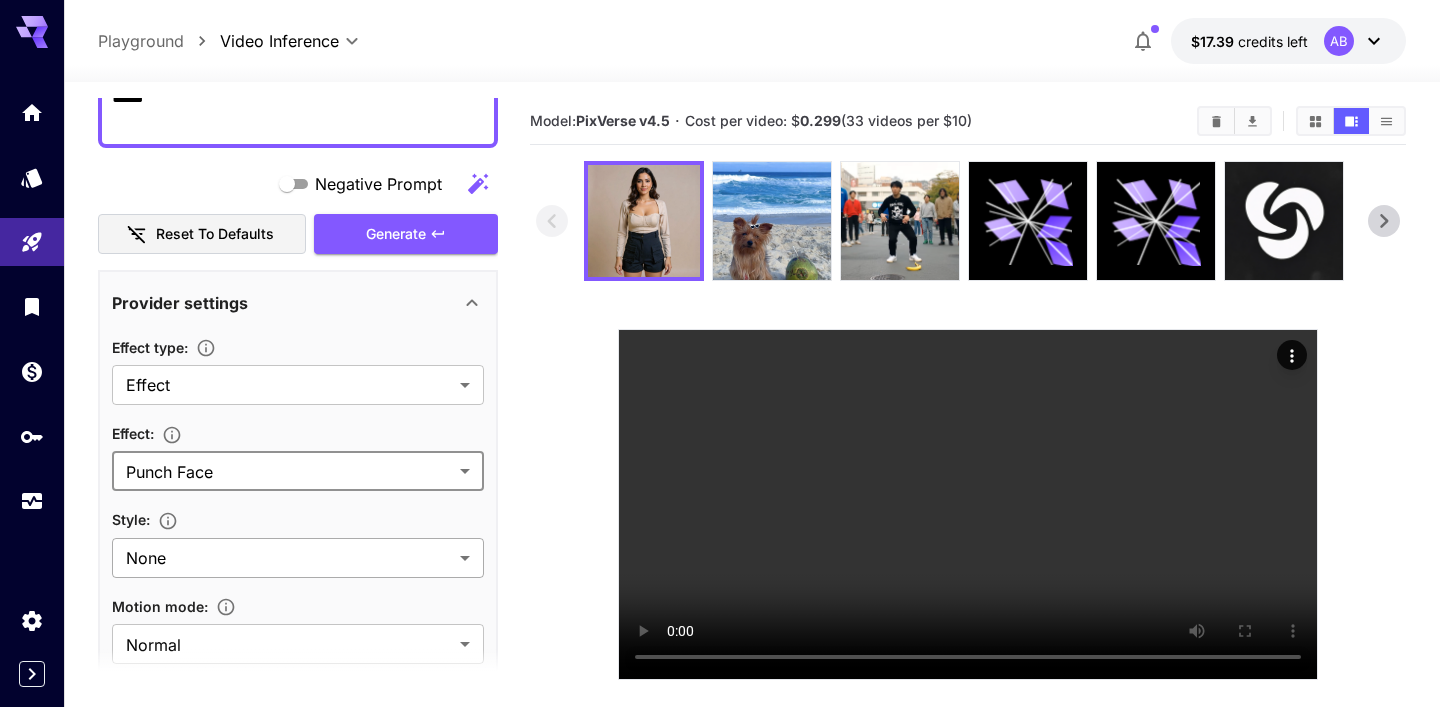 scroll, scrollTop: 0, scrollLeft: 0, axis: both 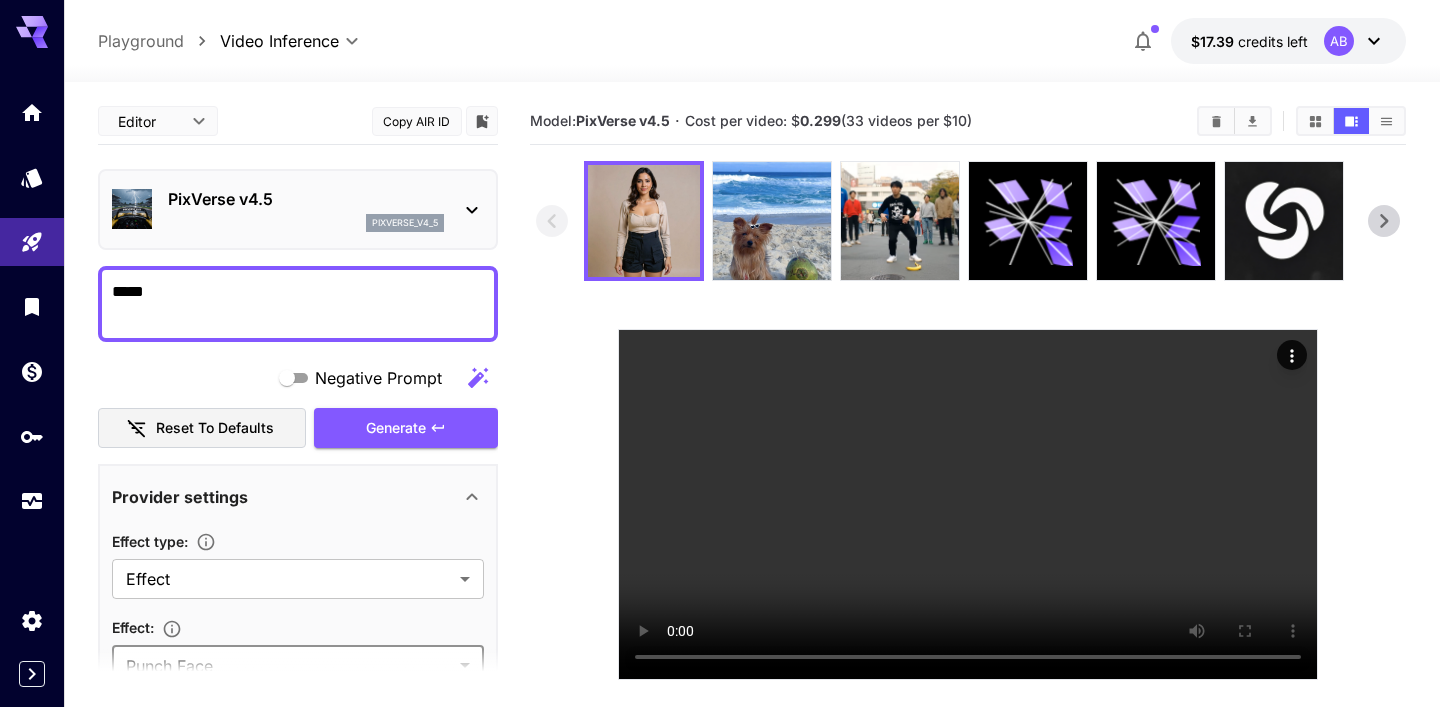 click on "**********" at bounding box center [720, 432] 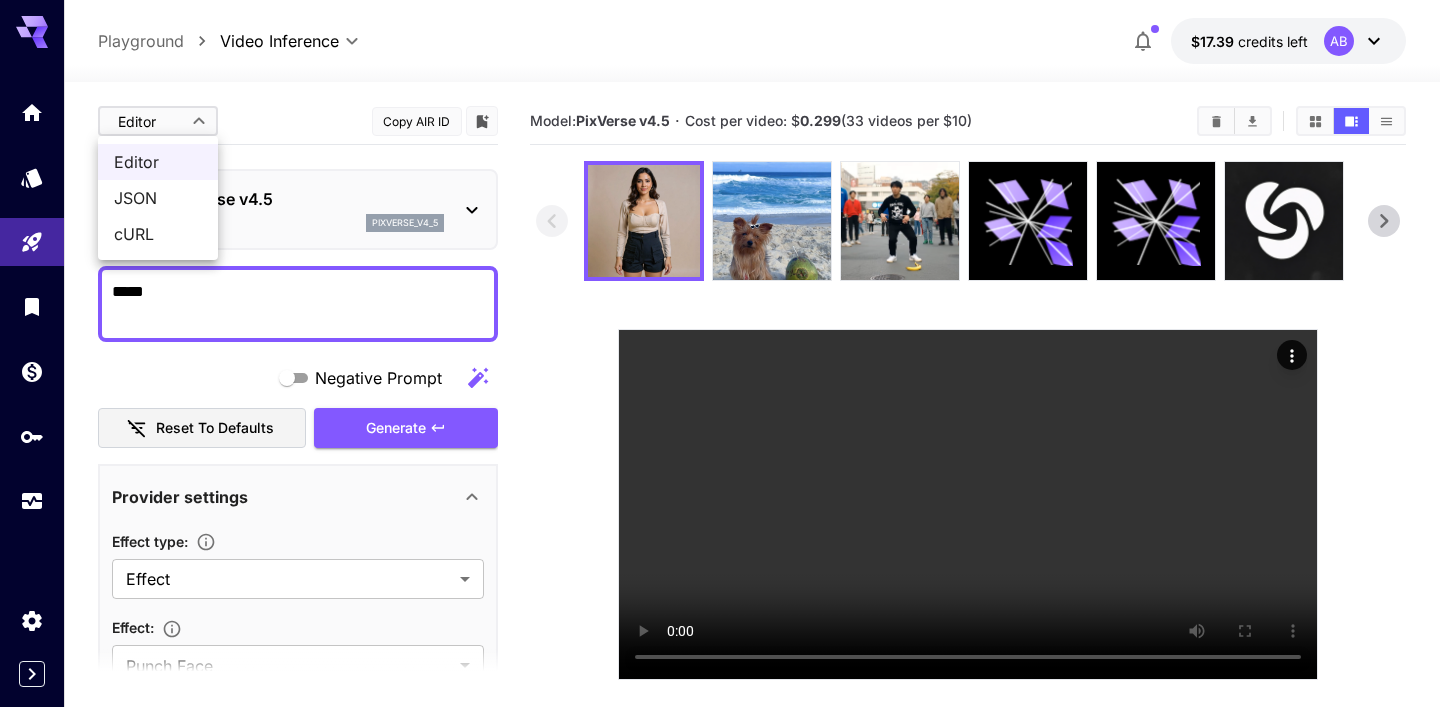 drag, startPoint x: 160, startPoint y: 216, endPoint x: 160, endPoint y: 204, distance: 12 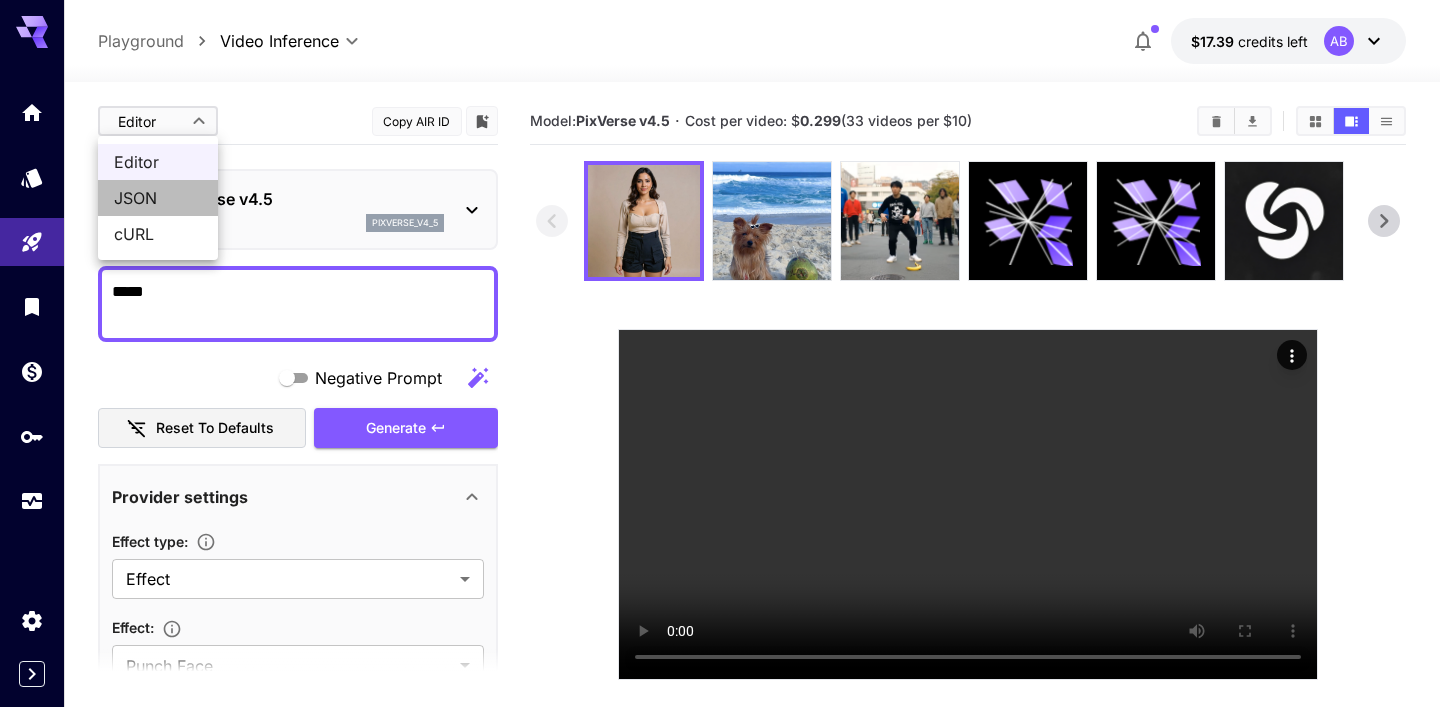 click on "JSON" at bounding box center (158, 198) 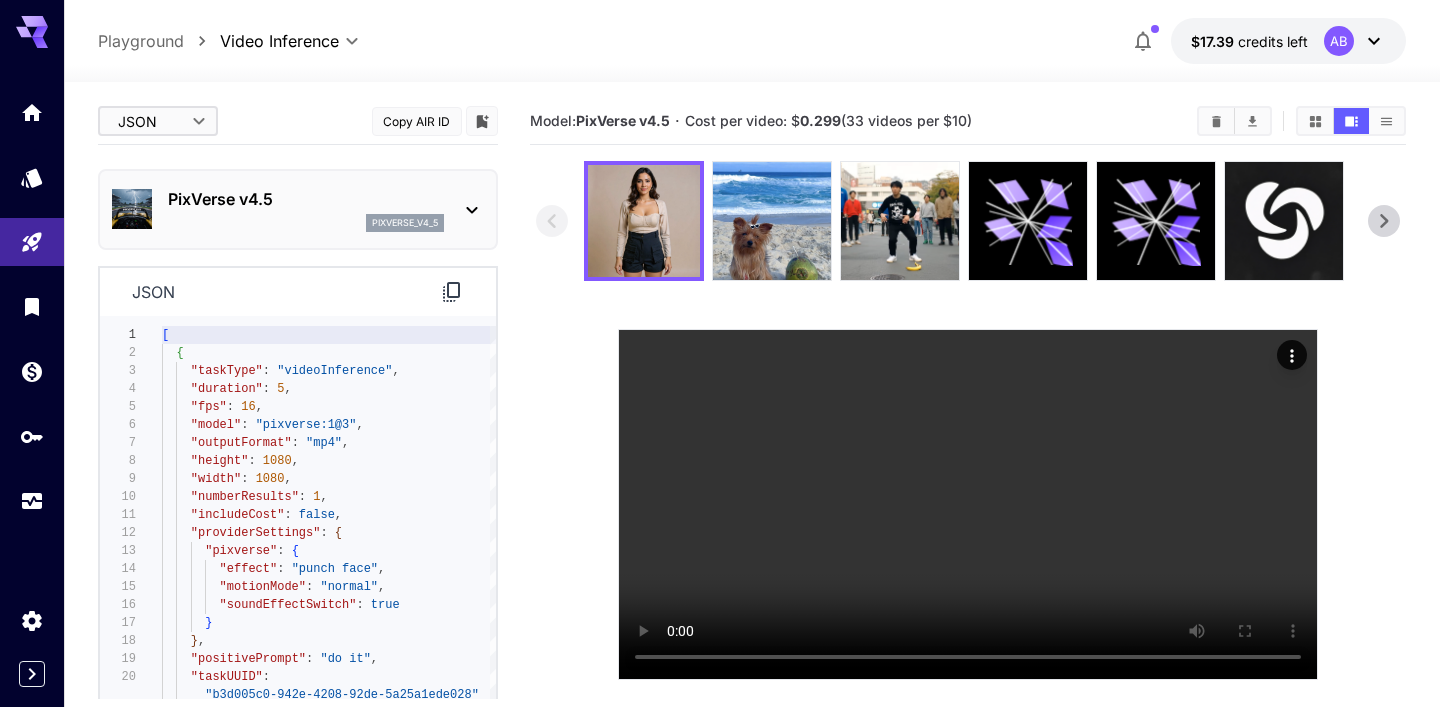 type on "**********" 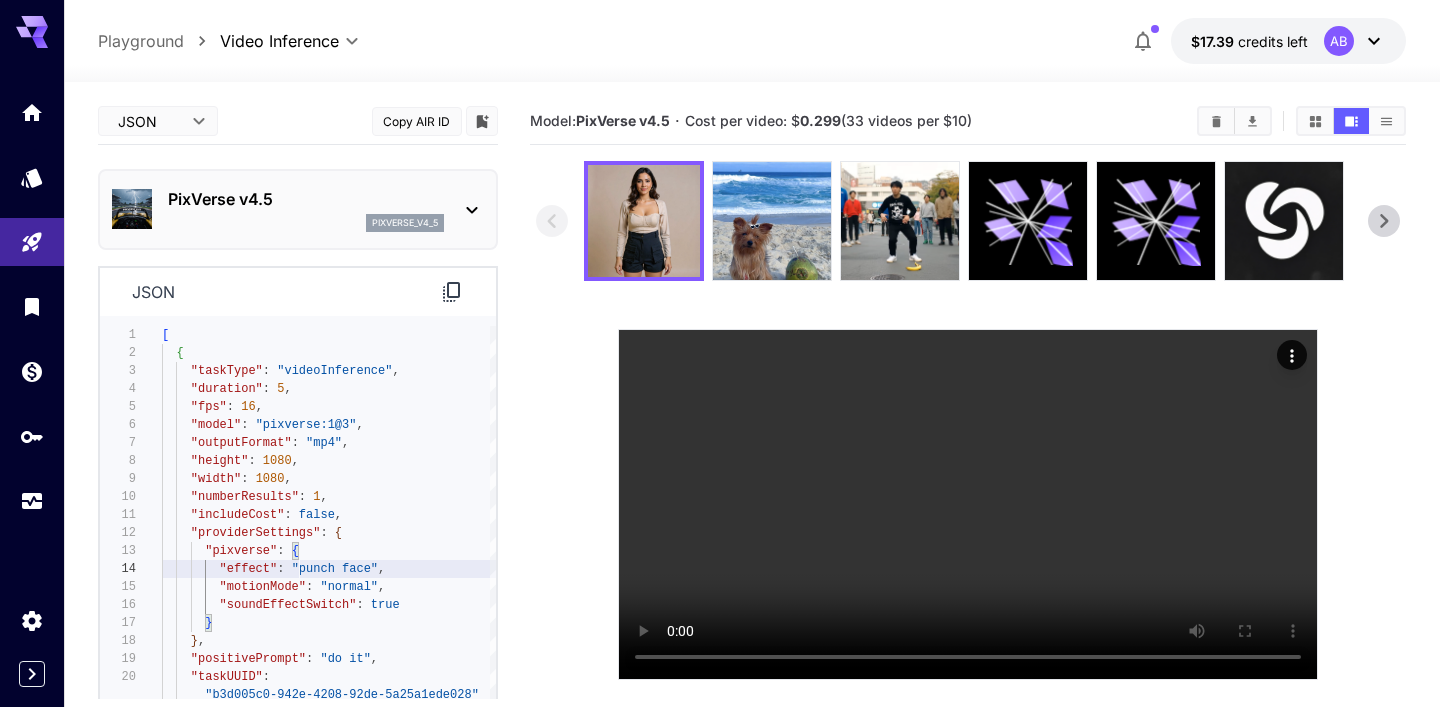 scroll, scrollTop: 54, scrollLeft: 0, axis: vertical 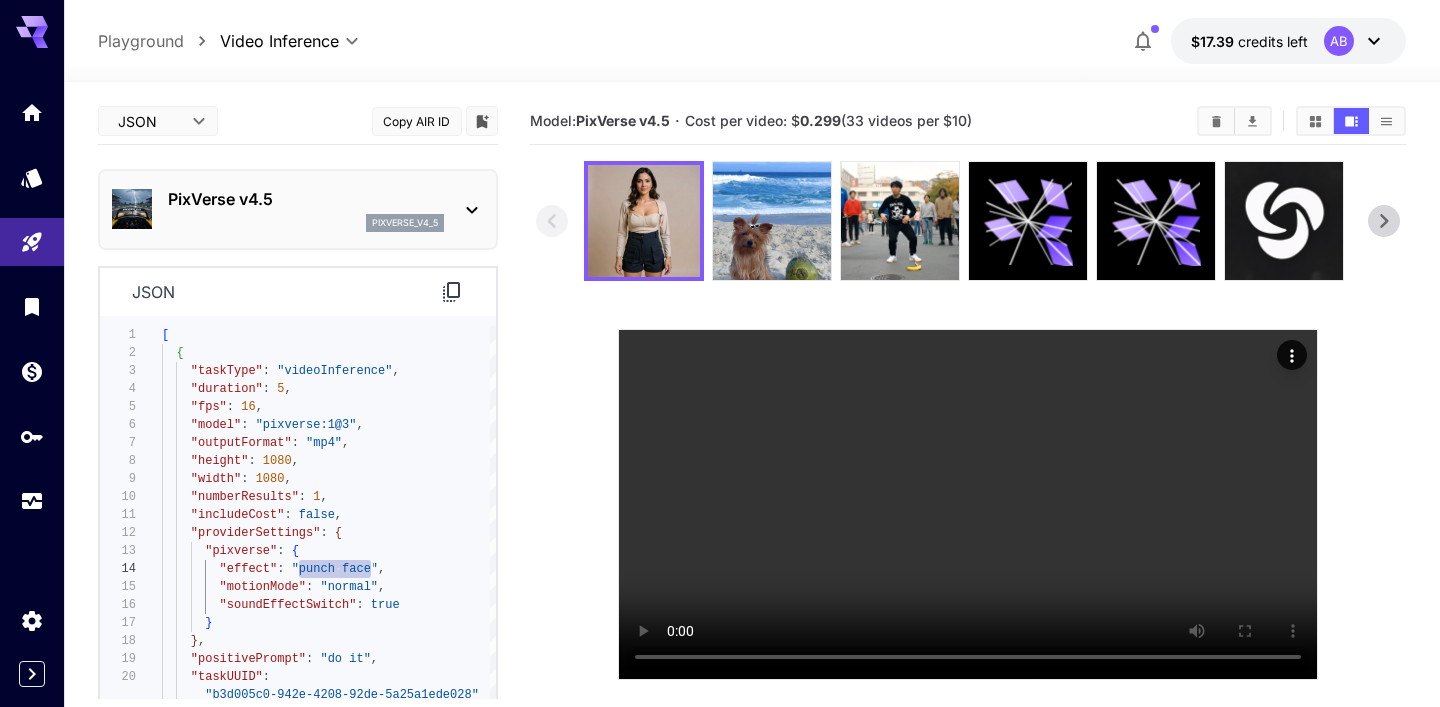 drag, startPoint x: 298, startPoint y: 568, endPoint x: 374, endPoint y: 570, distance: 76.02631 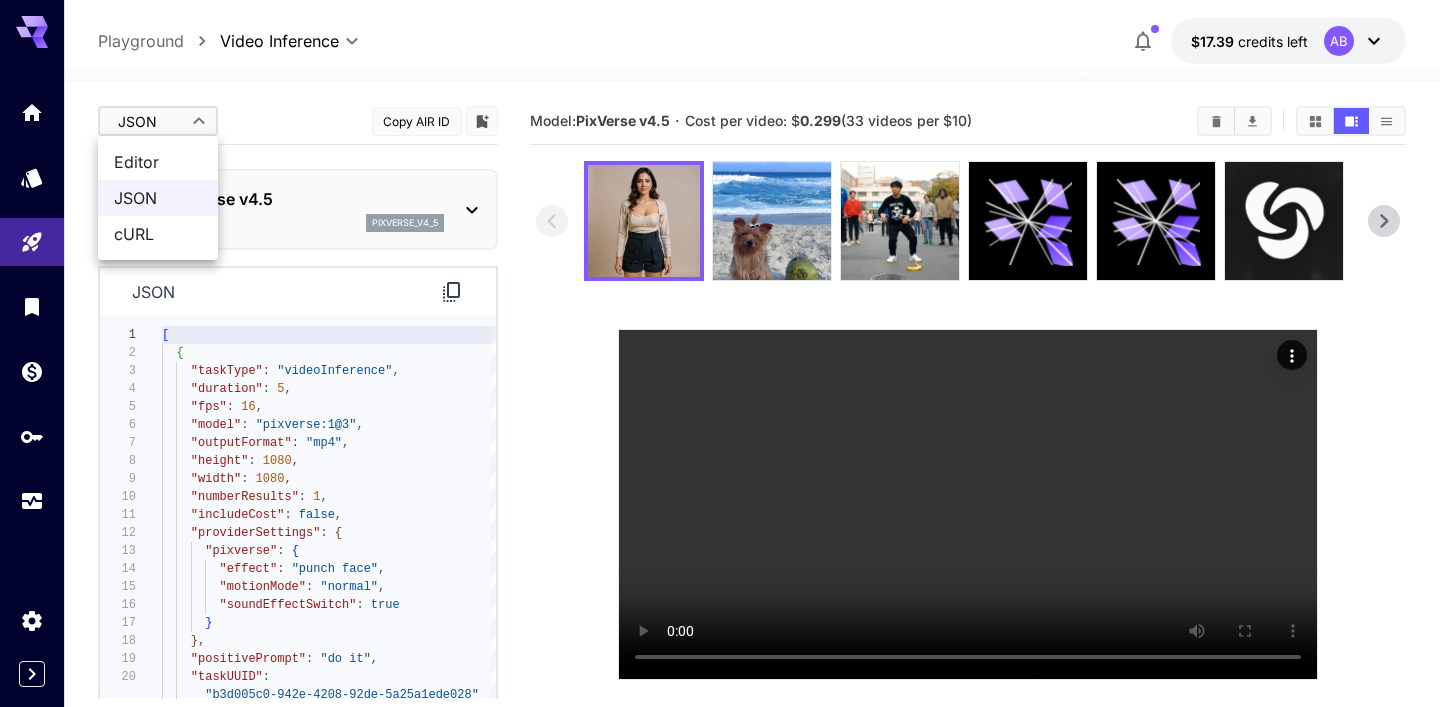 click on "**********" at bounding box center (720, 432) 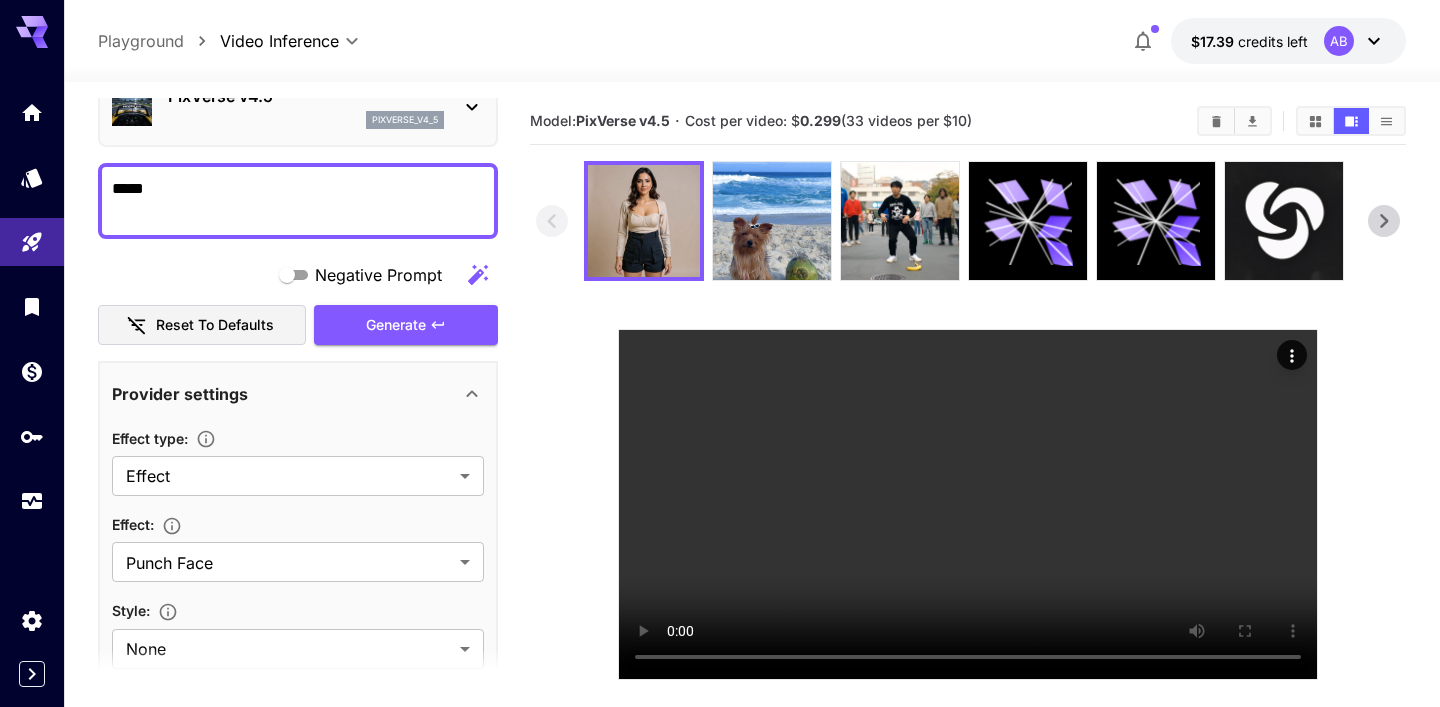 scroll, scrollTop: 240, scrollLeft: 0, axis: vertical 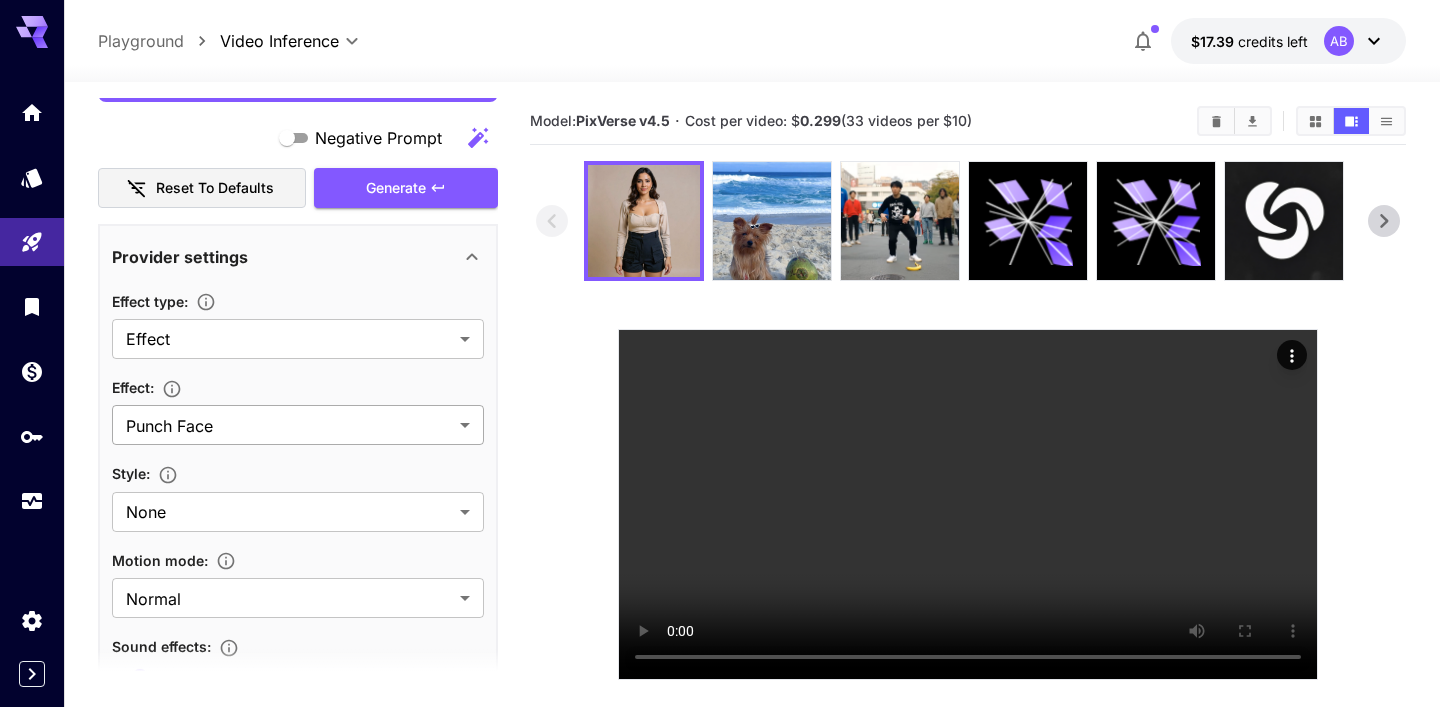 click on "**********" at bounding box center [720, 432] 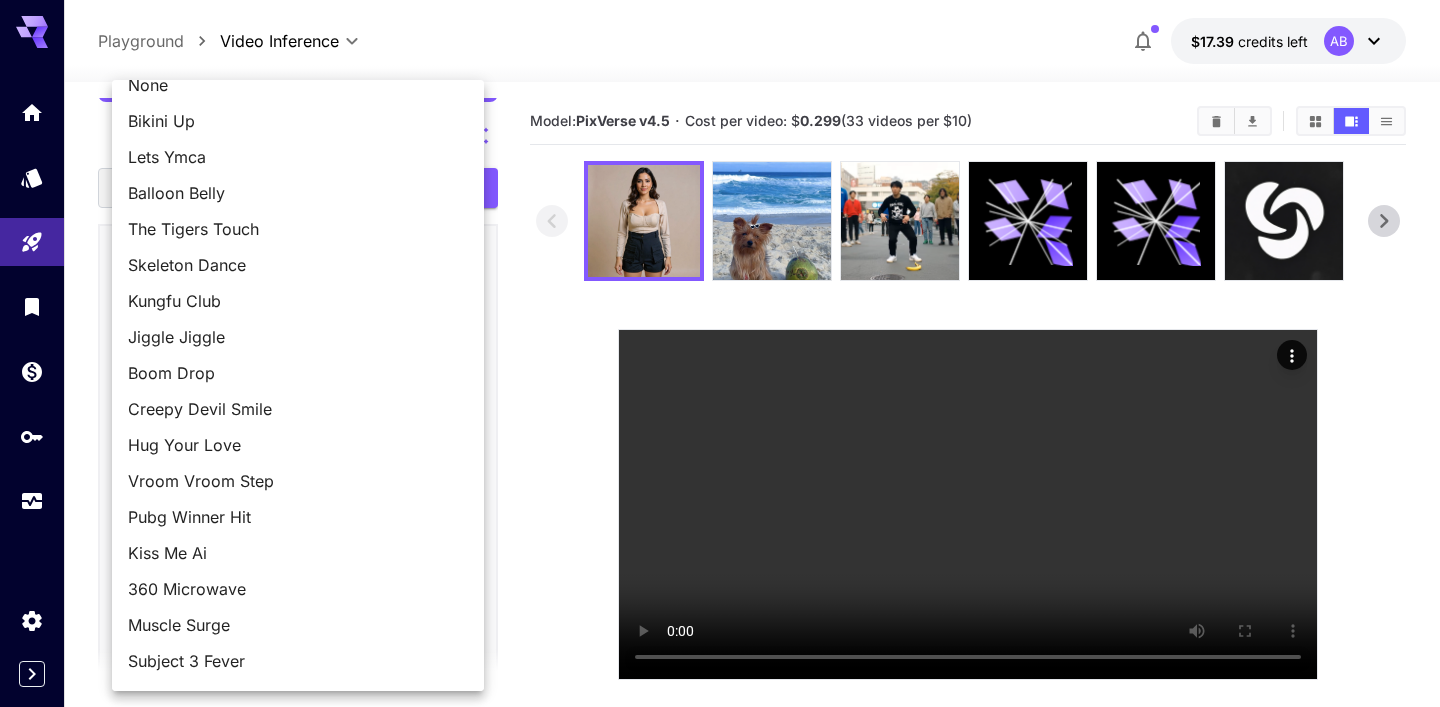 scroll, scrollTop: 31, scrollLeft: 0, axis: vertical 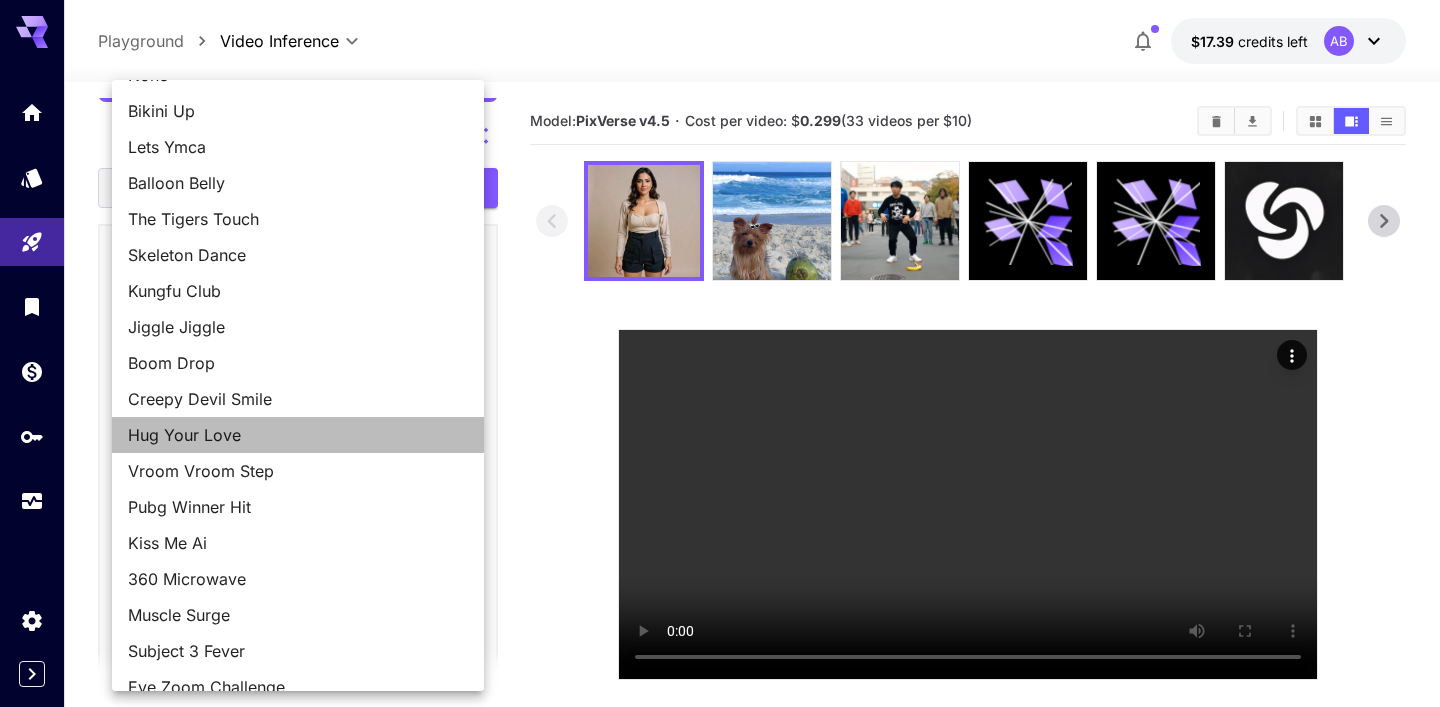 click on "Hug Your Love" at bounding box center [298, 435] 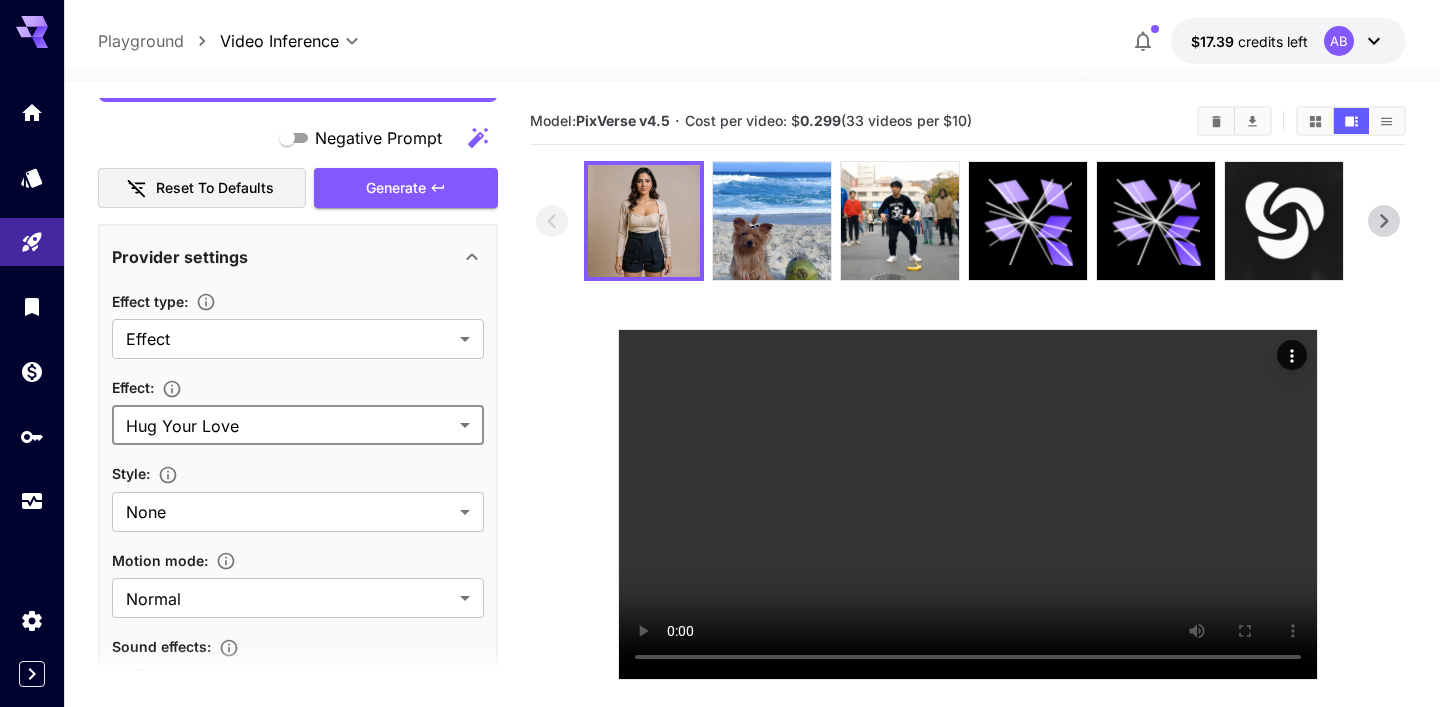 scroll, scrollTop: 0, scrollLeft: 0, axis: both 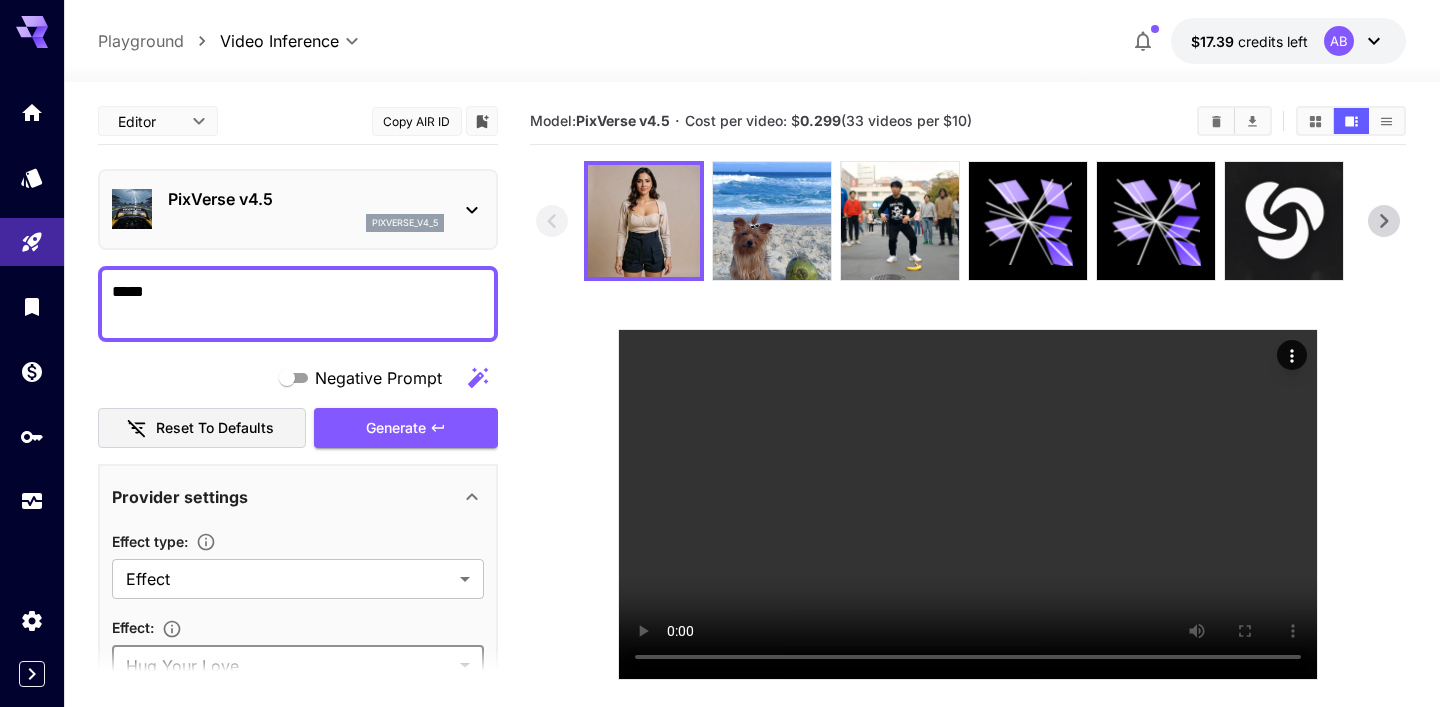 click on "**********" at bounding box center [720, 432] 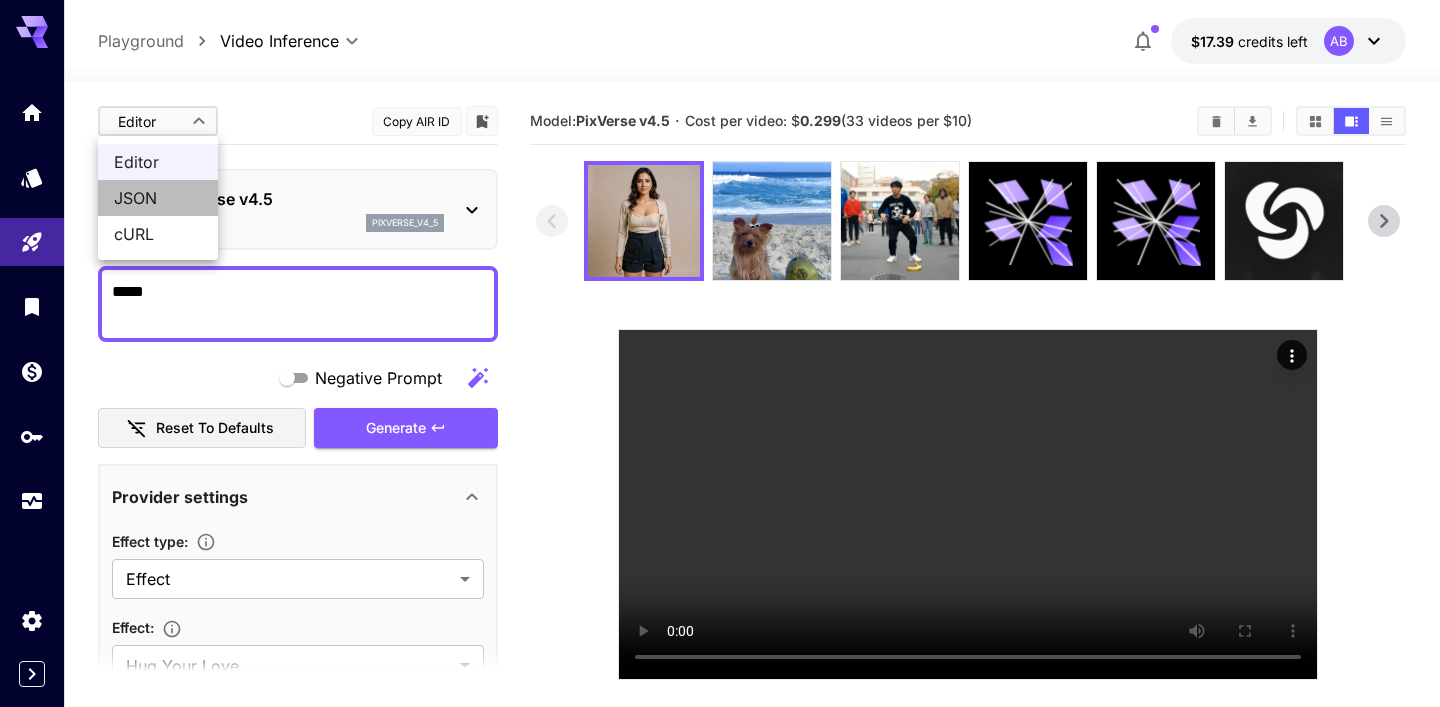 click on "JSON" at bounding box center [158, 198] 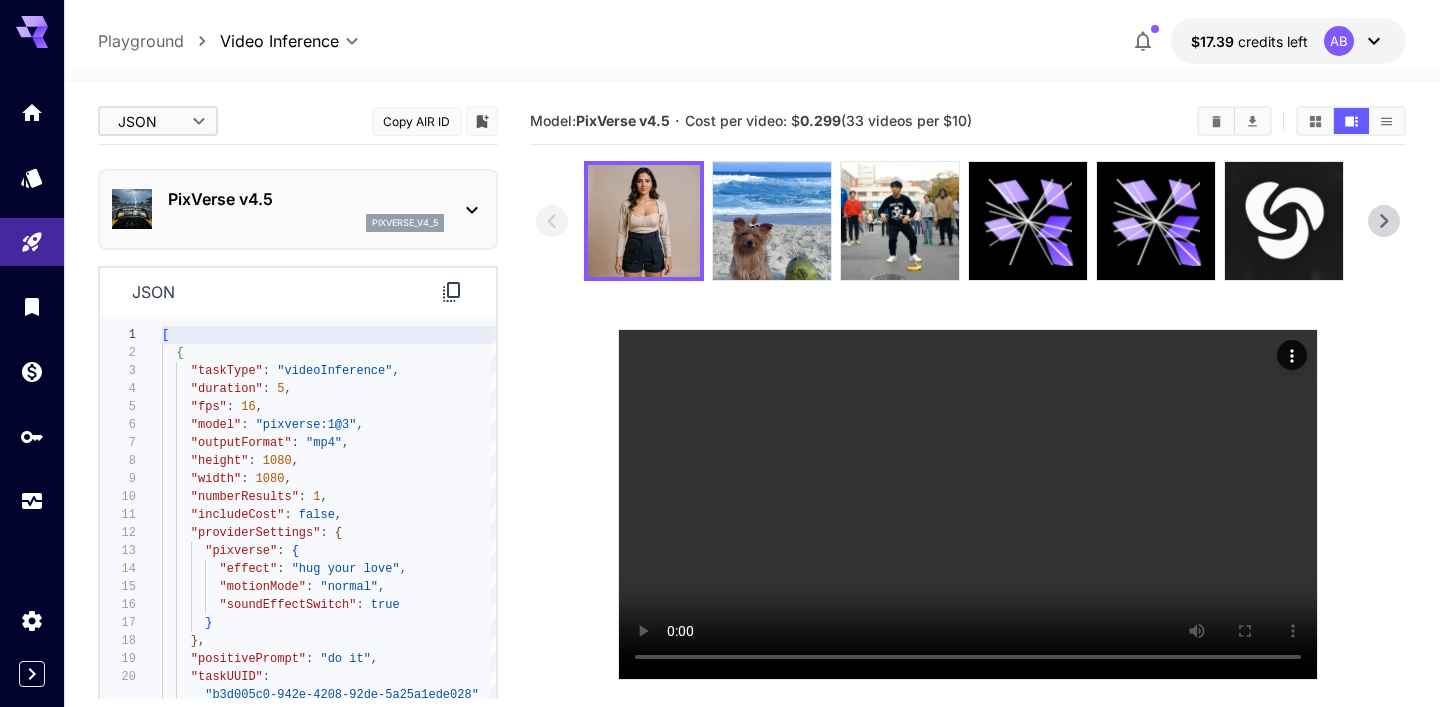 type on "**********" 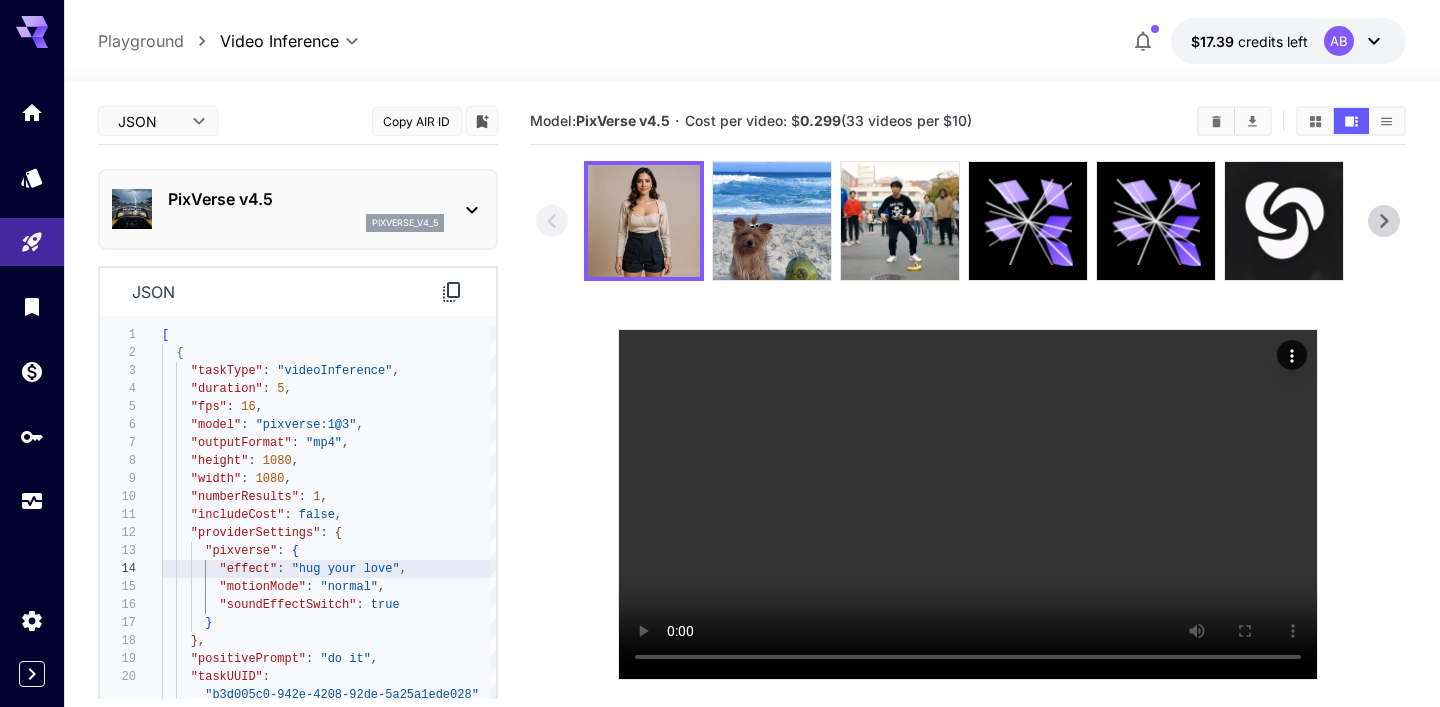 scroll, scrollTop: 54, scrollLeft: 0, axis: vertical 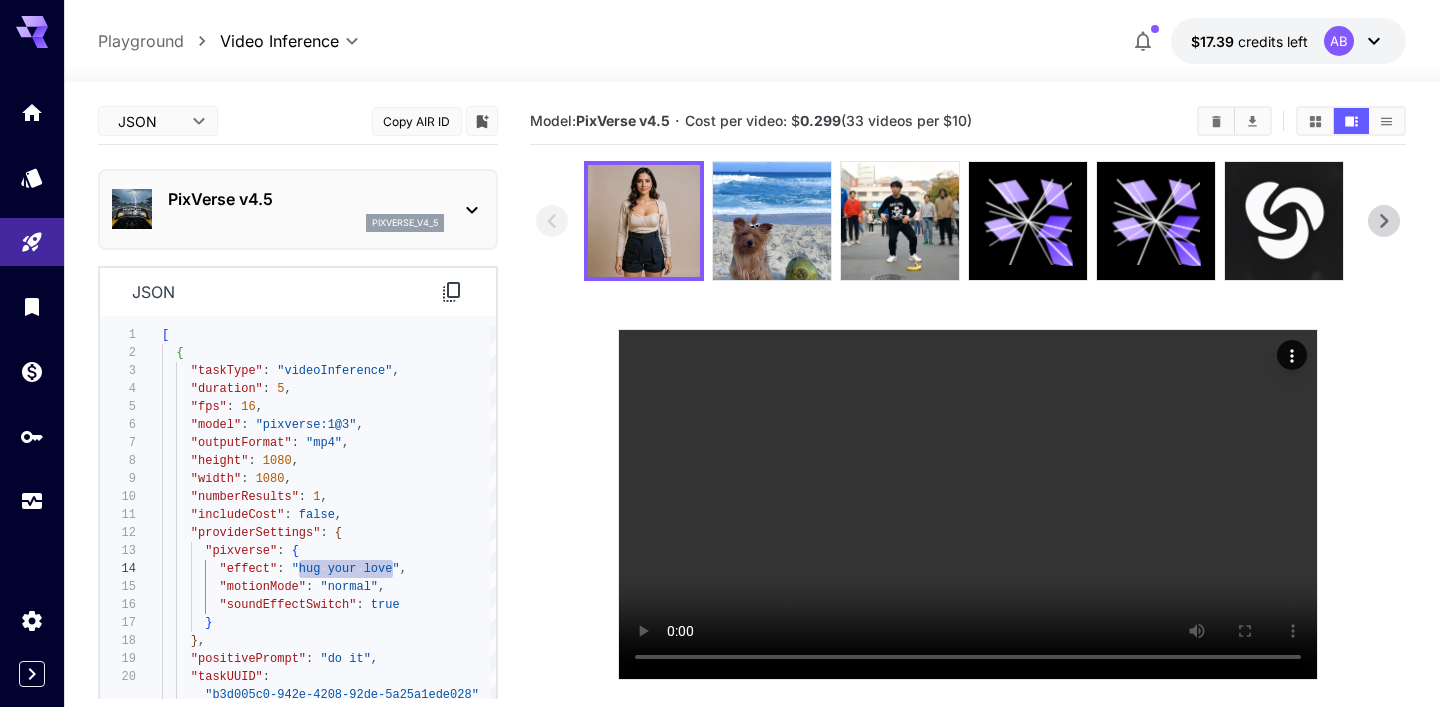 drag, startPoint x: 301, startPoint y: 565, endPoint x: 394, endPoint y: 567, distance: 93.0215 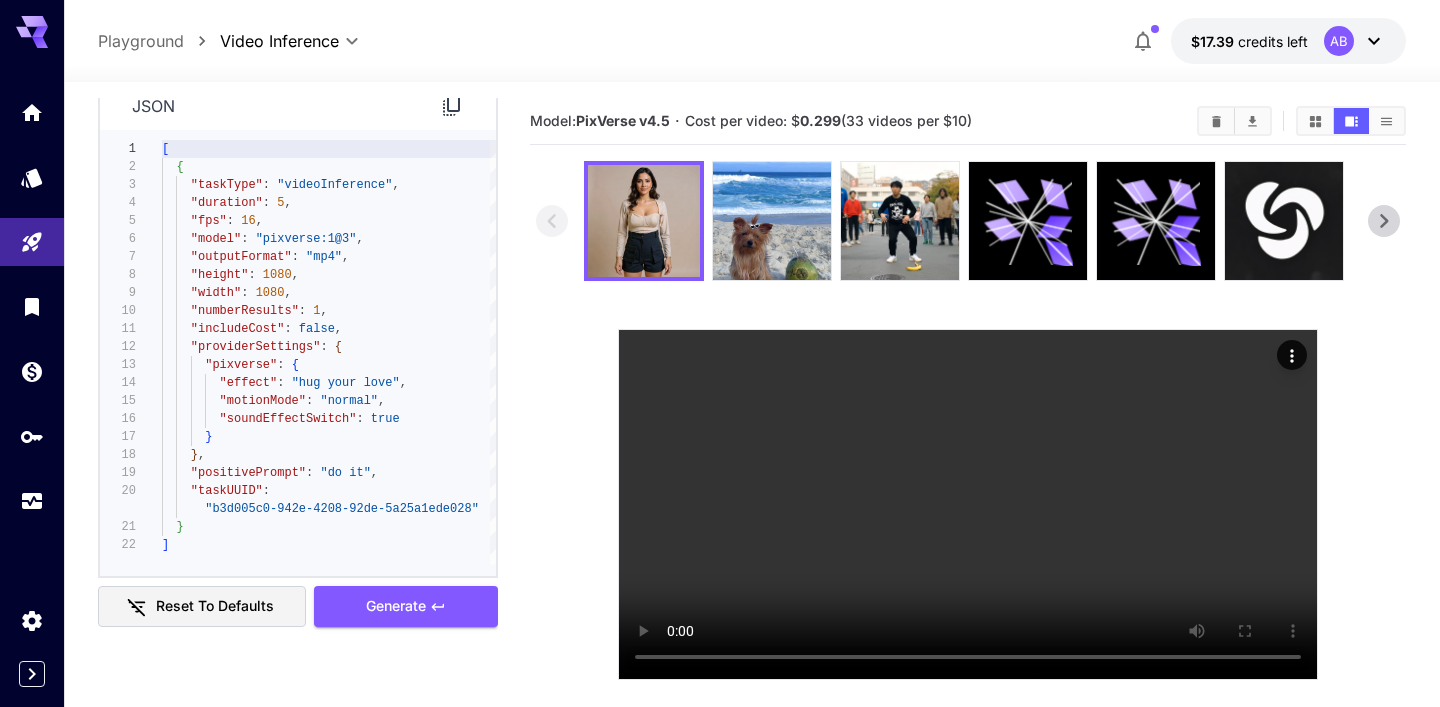 scroll, scrollTop: 186, scrollLeft: 0, axis: vertical 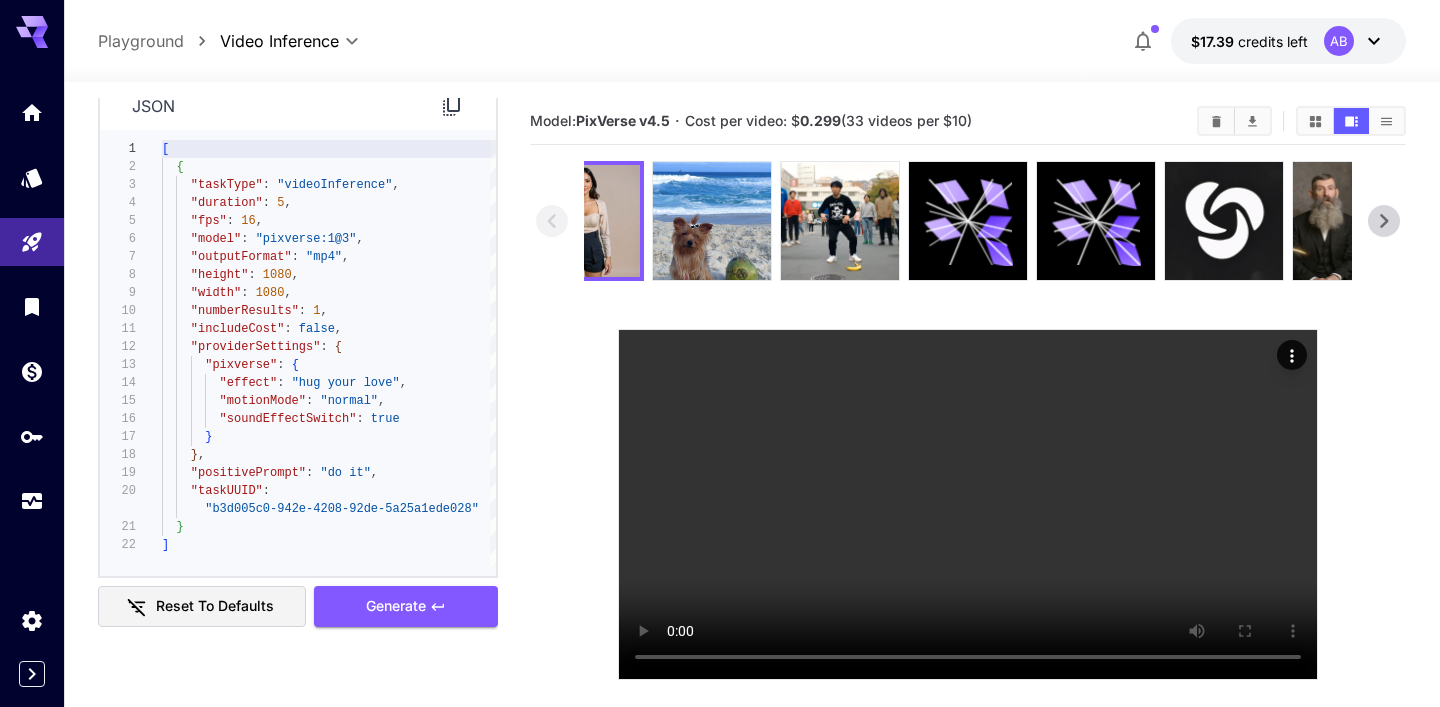 click on "json" at bounding box center [298, 106] 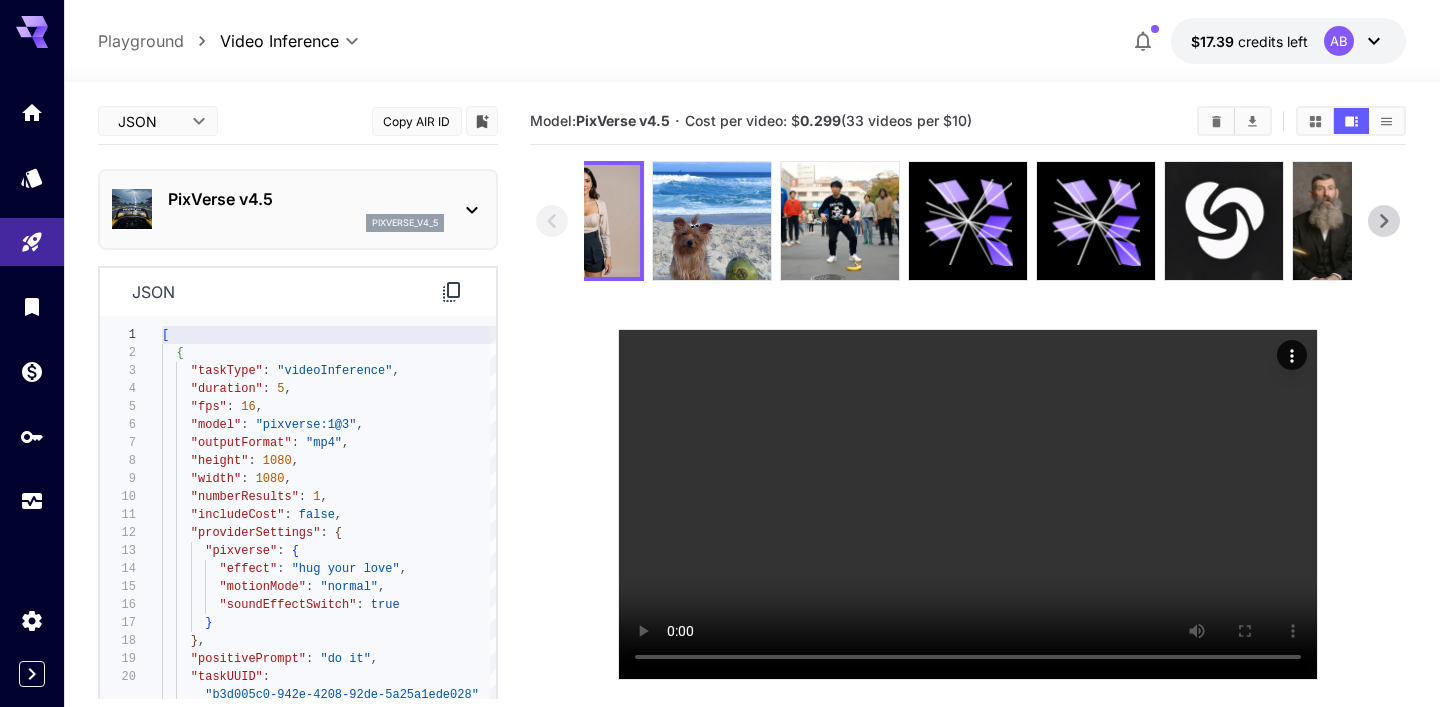 click on "**********" at bounding box center (720, 432) 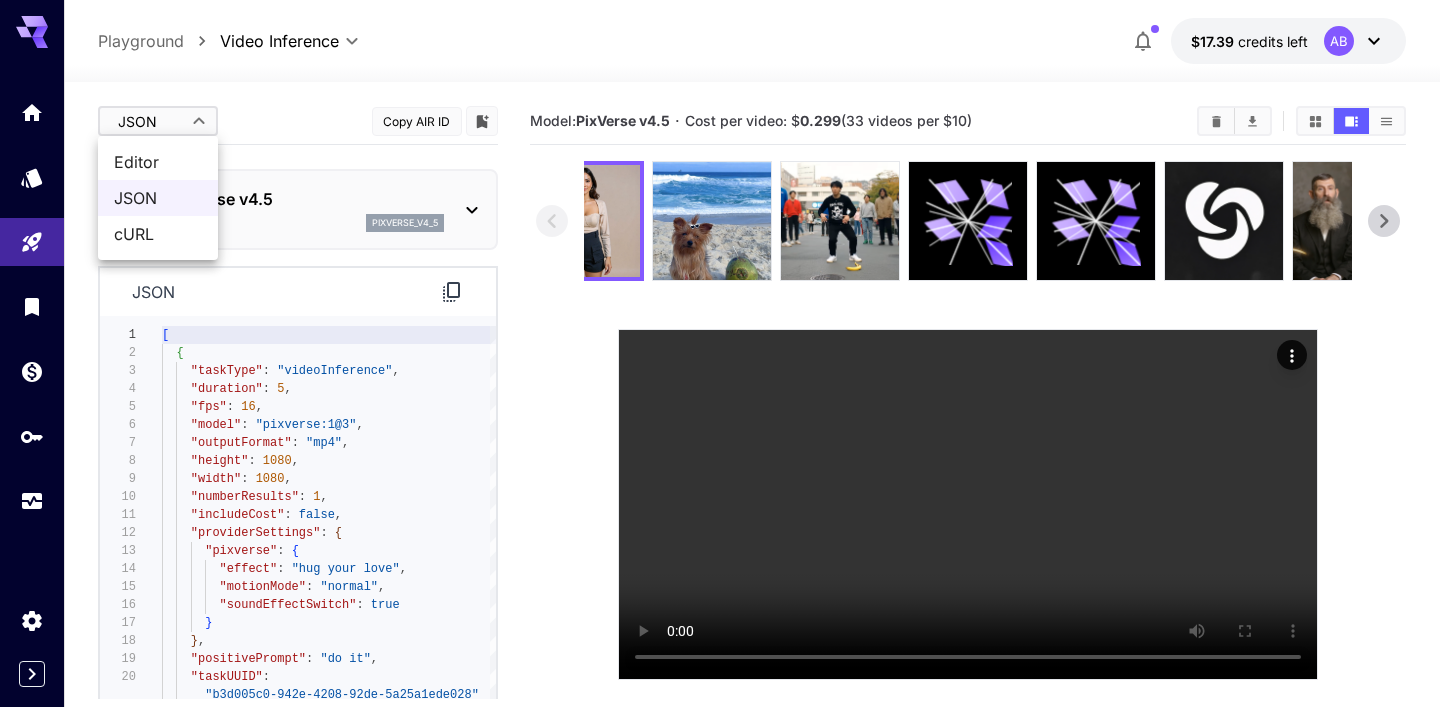 click on "Editor" at bounding box center (158, 162) 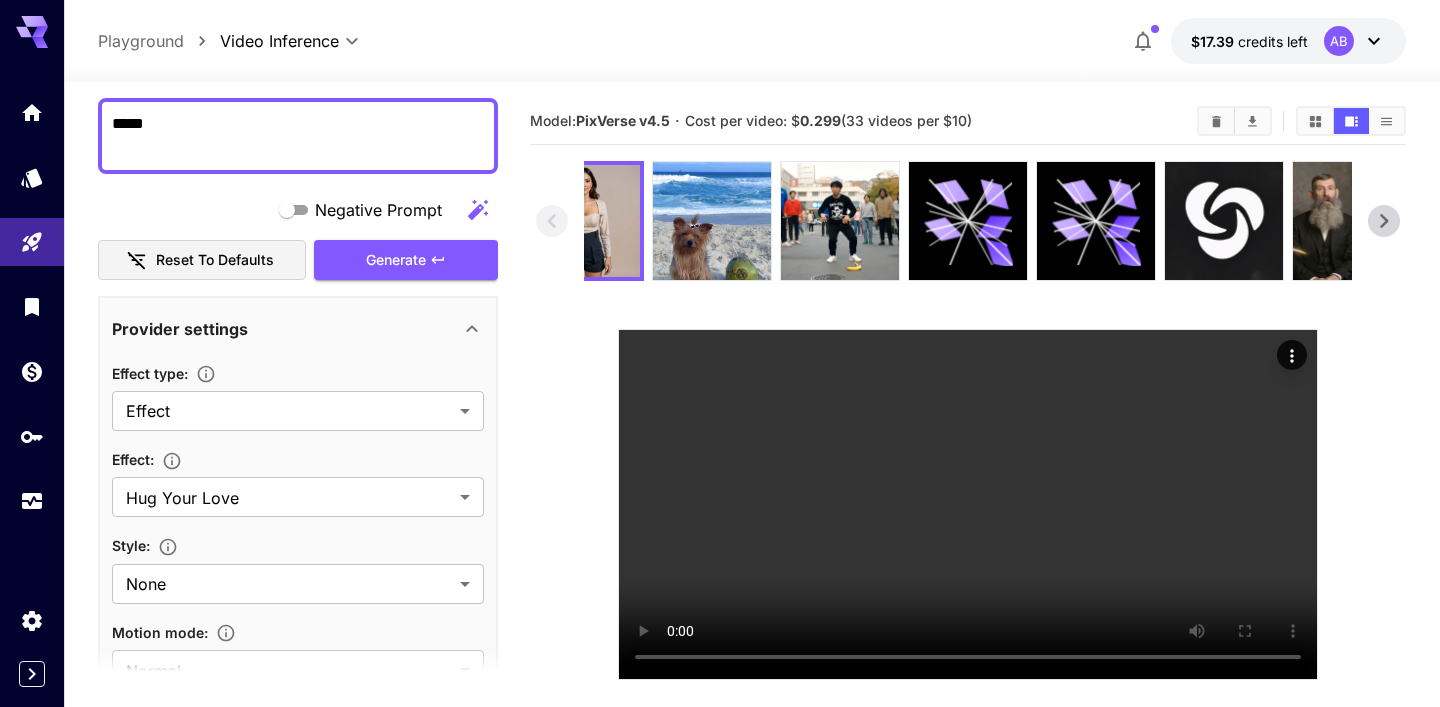 scroll, scrollTop: 187, scrollLeft: 0, axis: vertical 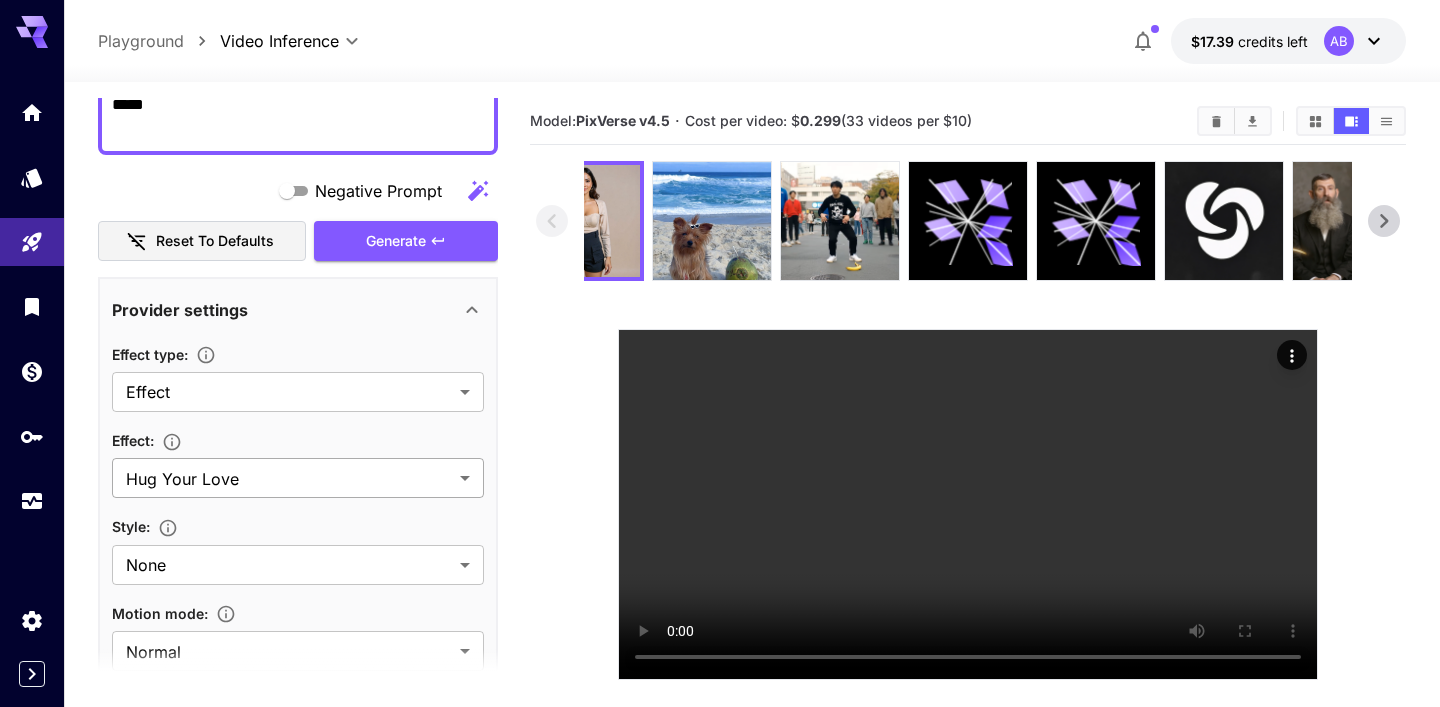 click on "**********" at bounding box center (720, 432) 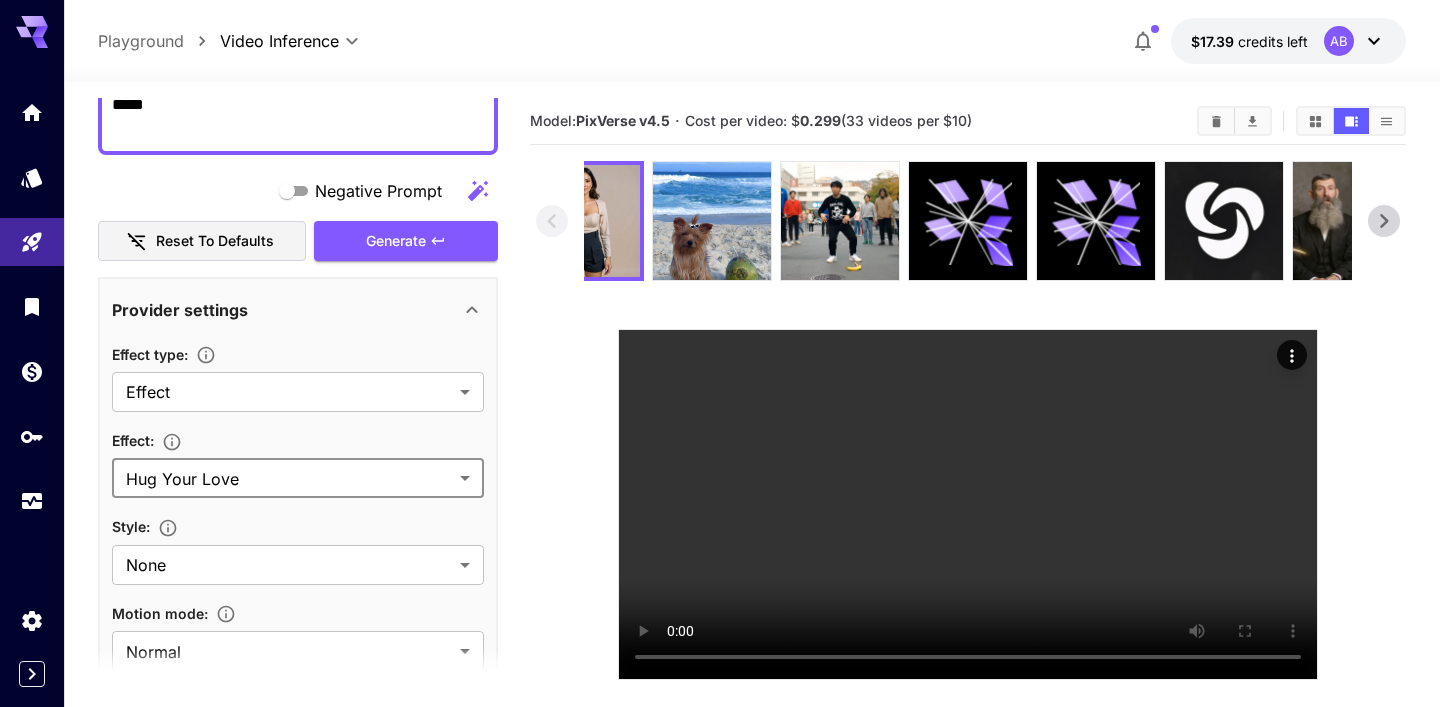 click on "**********" at bounding box center [720, 432] 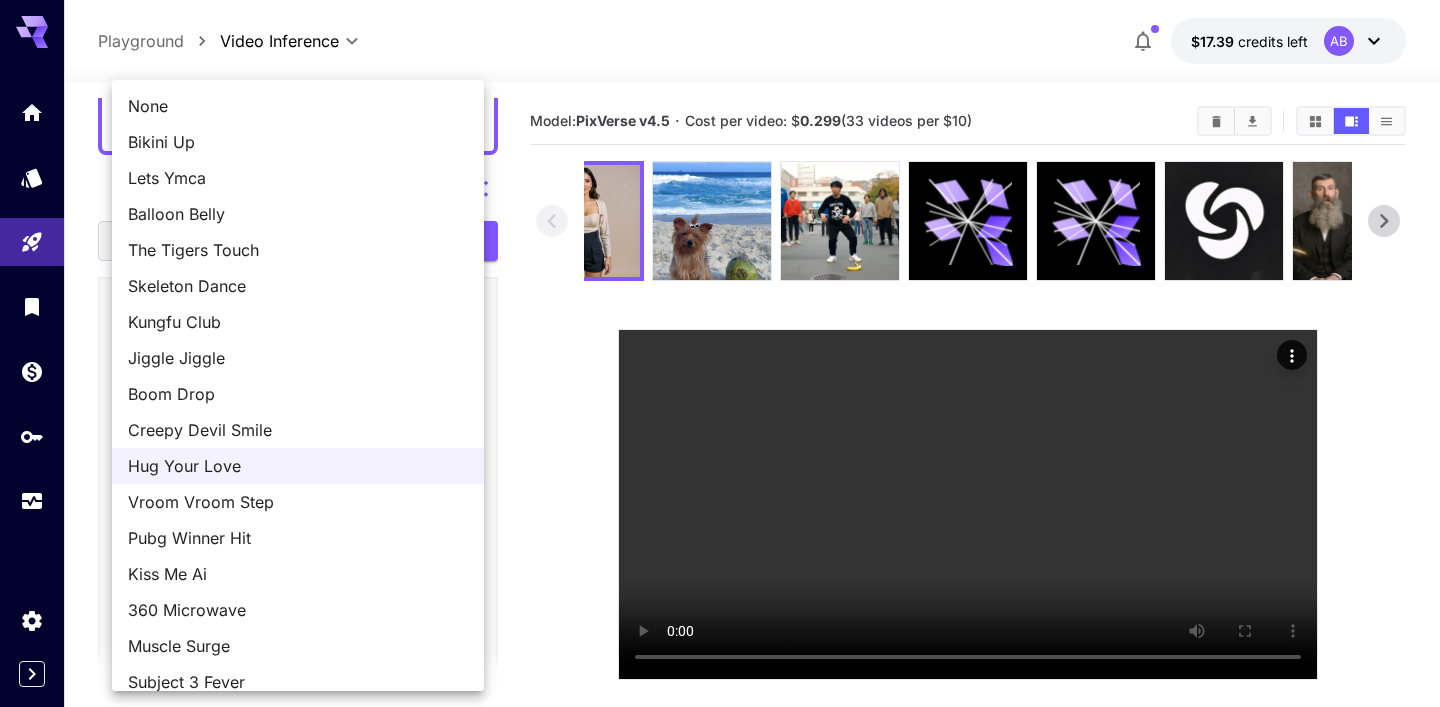 scroll, scrollTop: 161, scrollLeft: 0, axis: vertical 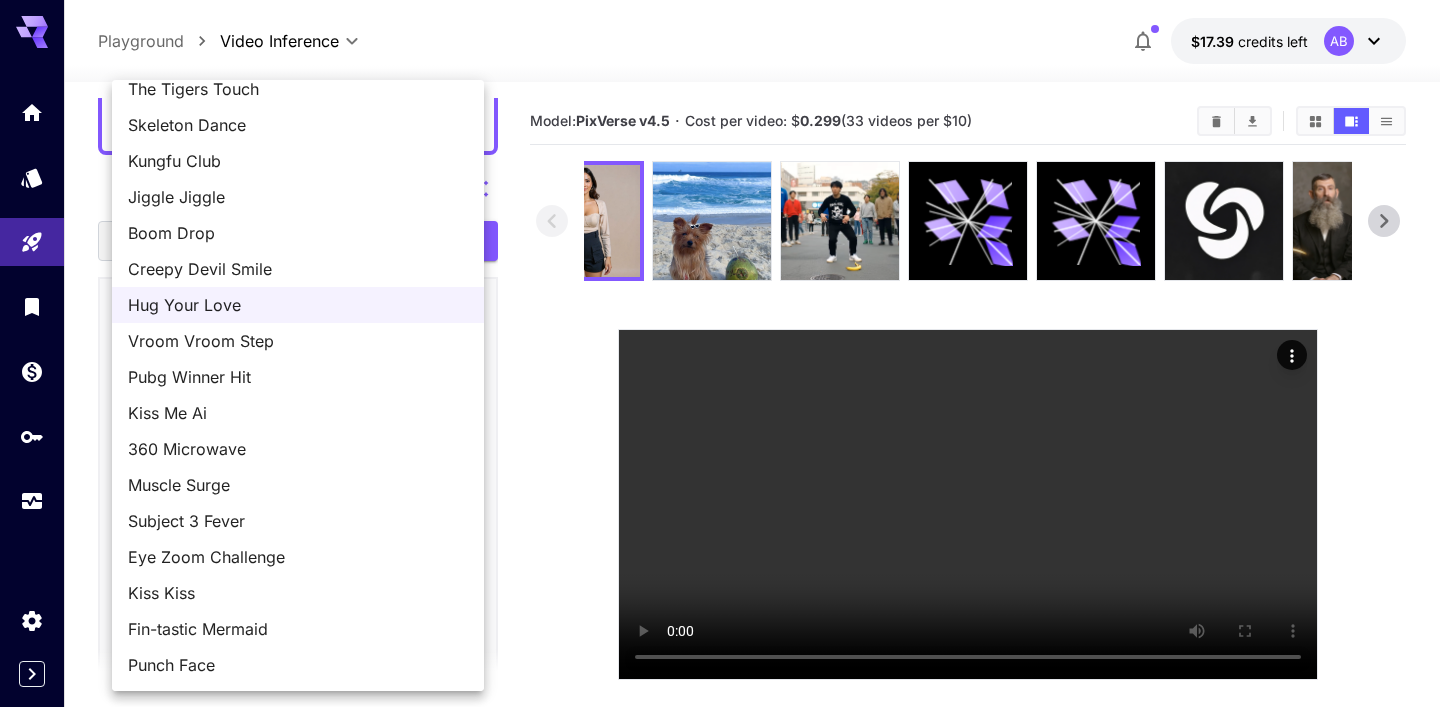 click on "Kiss Me Ai" at bounding box center (298, 413) 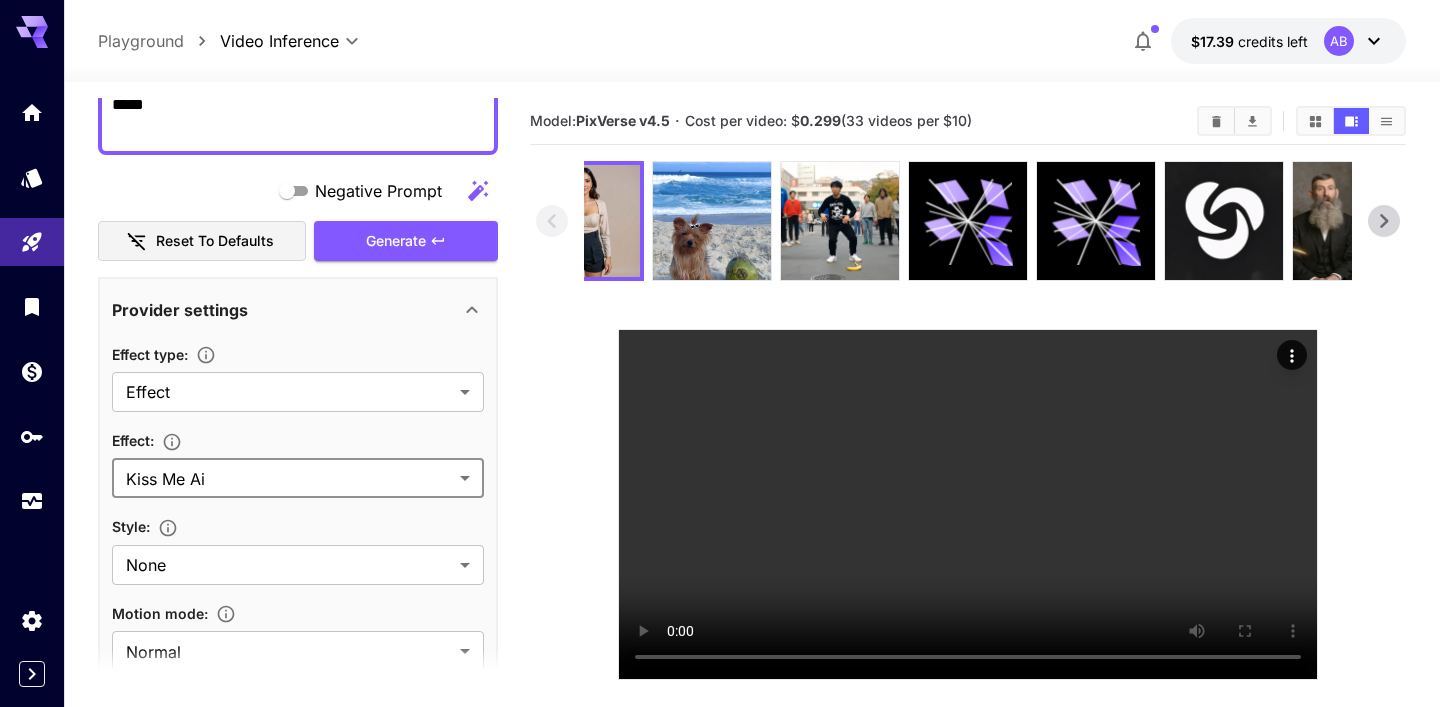 scroll, scrollTop: 0, scrollLeft: 0, axis: both 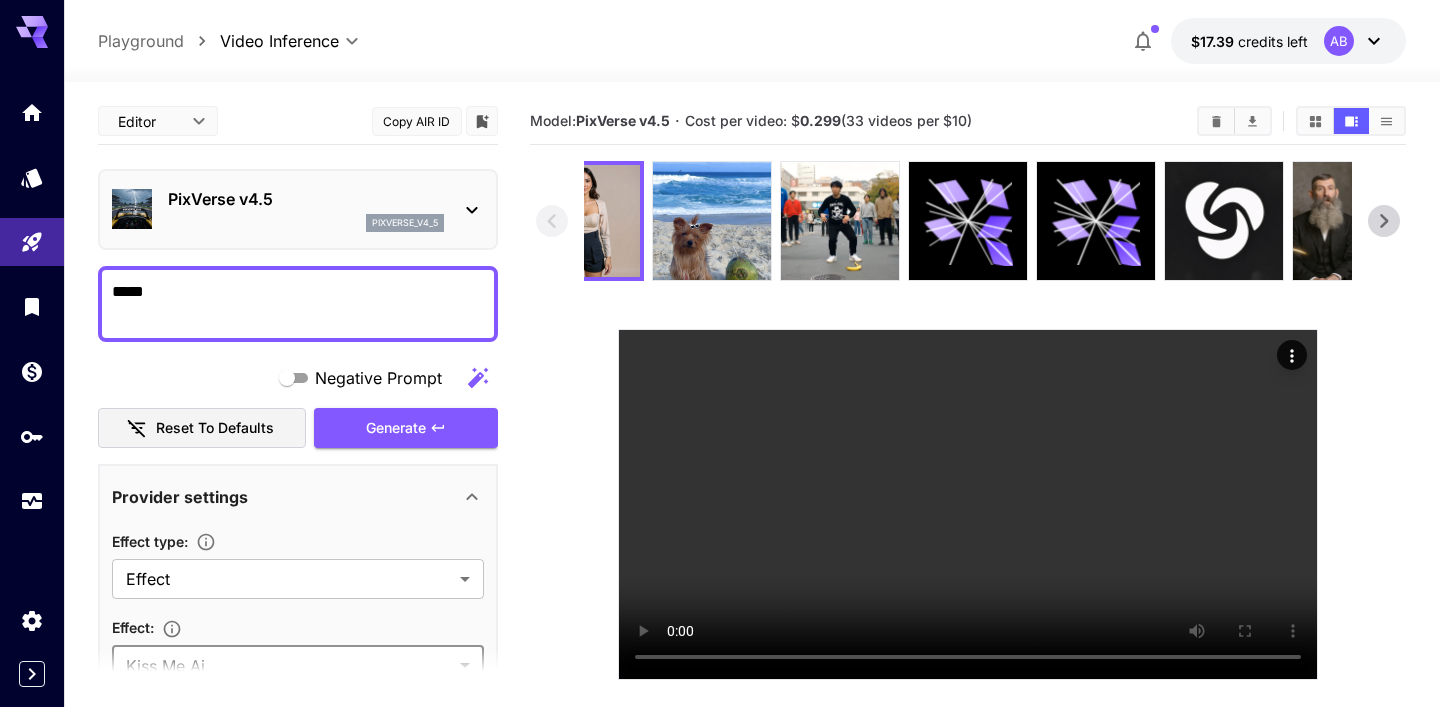 click on "**********" at bounding box center (720, 432) 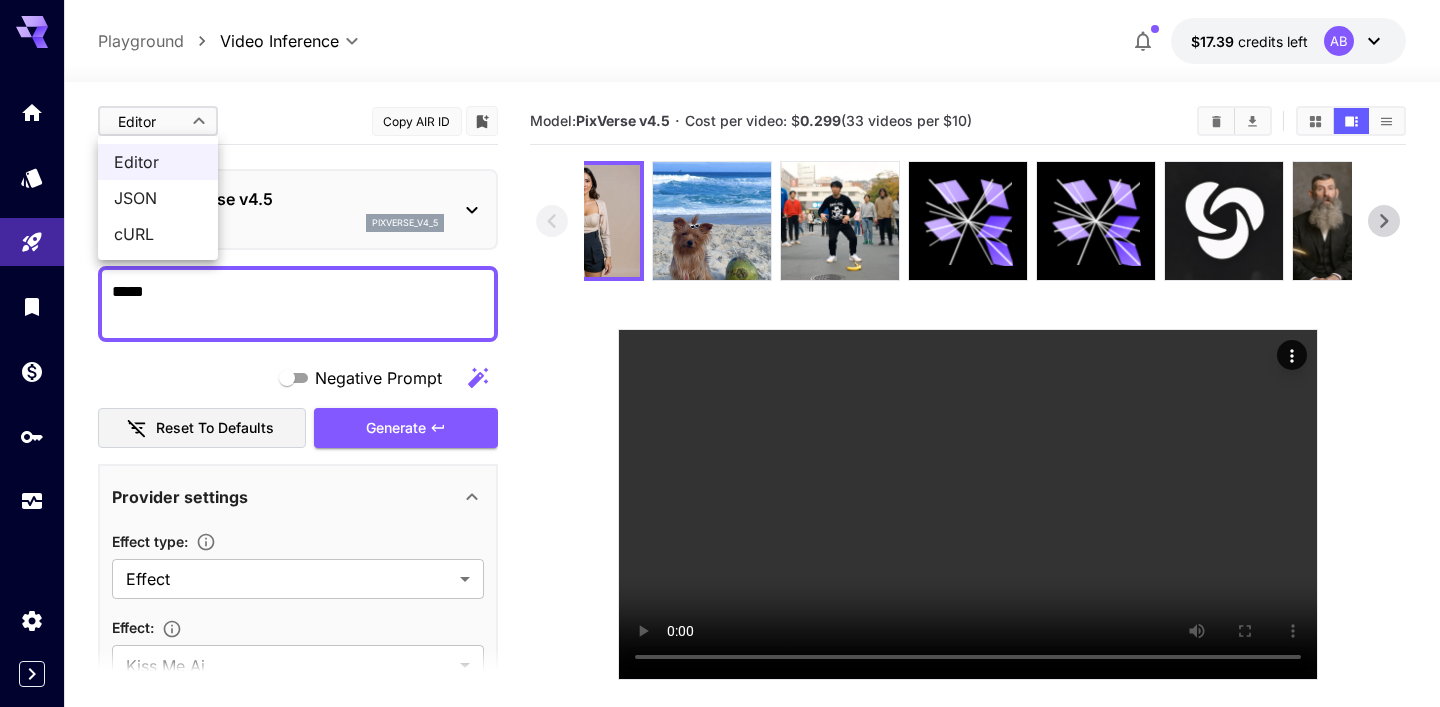 click on "JSON" at bounding box center (158, 198) 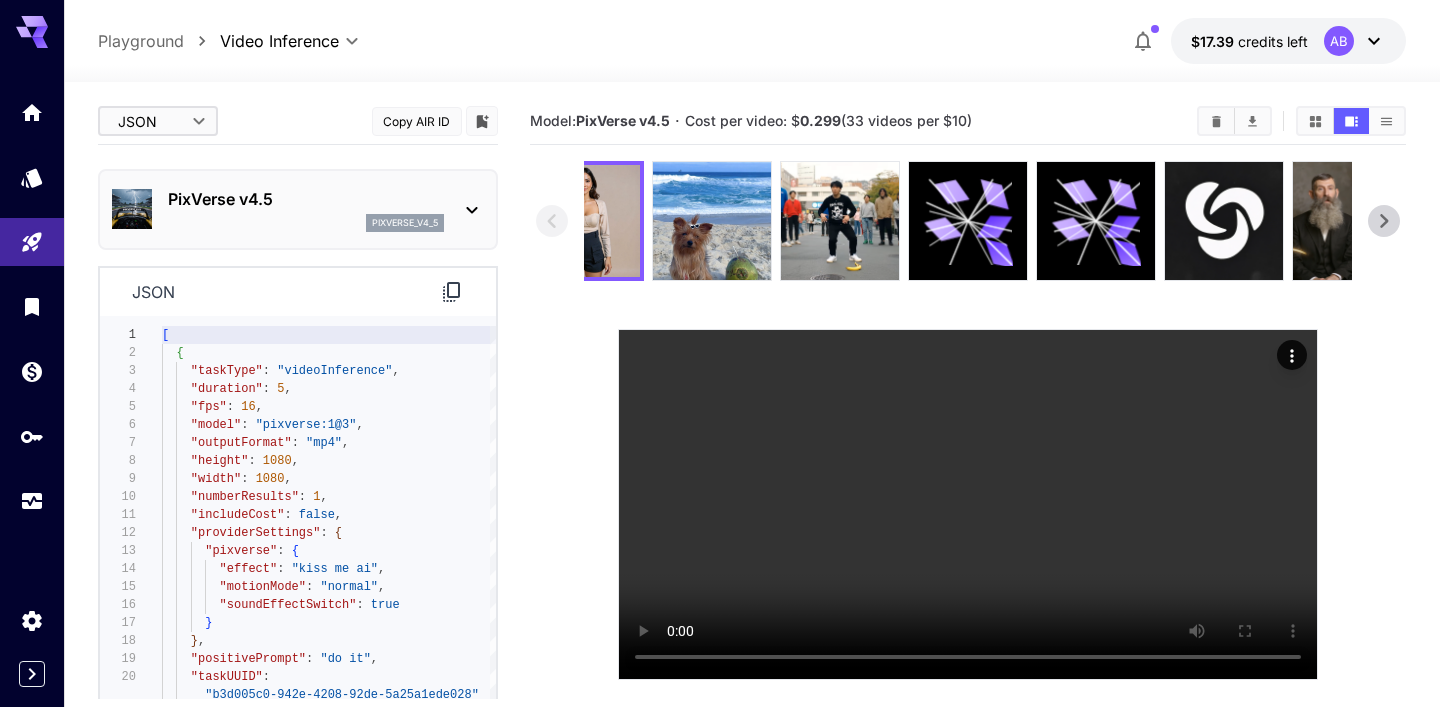 type on "**********" 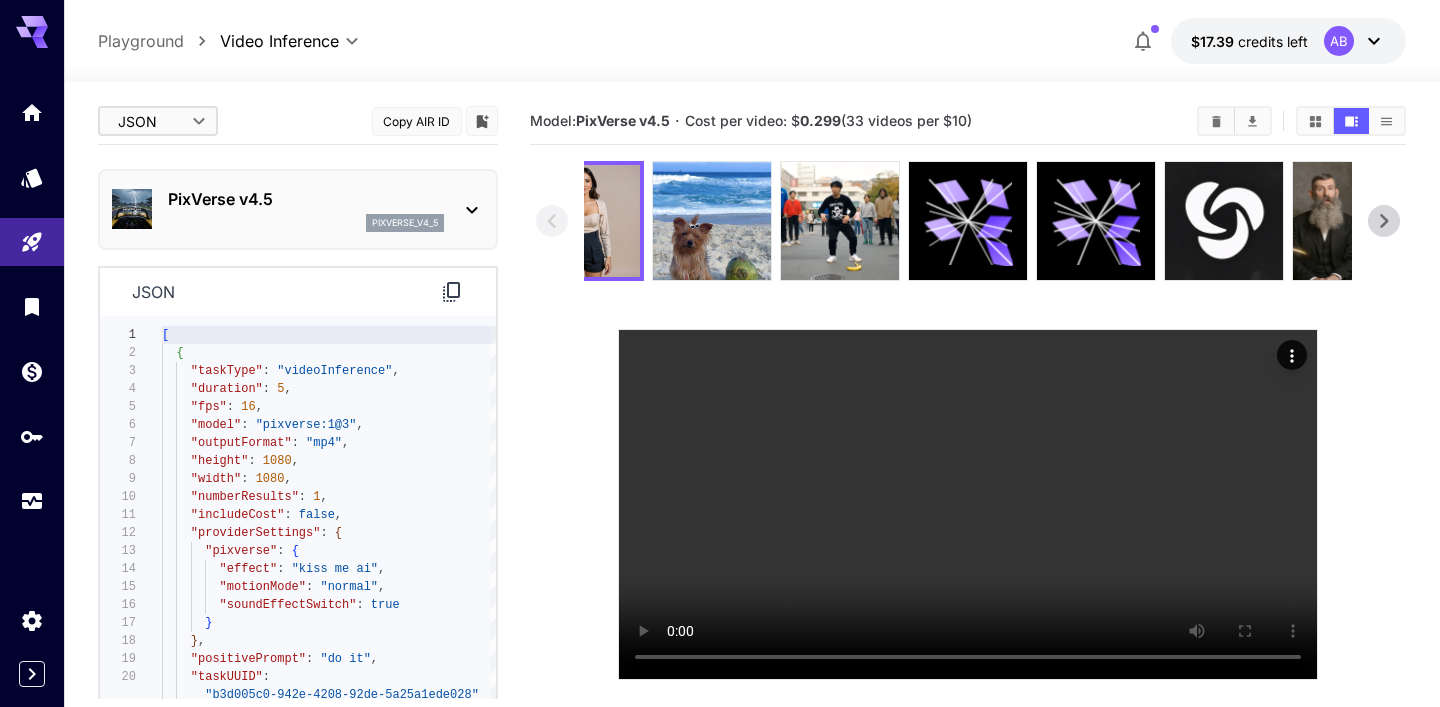 scroll, scrollTop: 54, scrollLeft: 0, axis: vertical 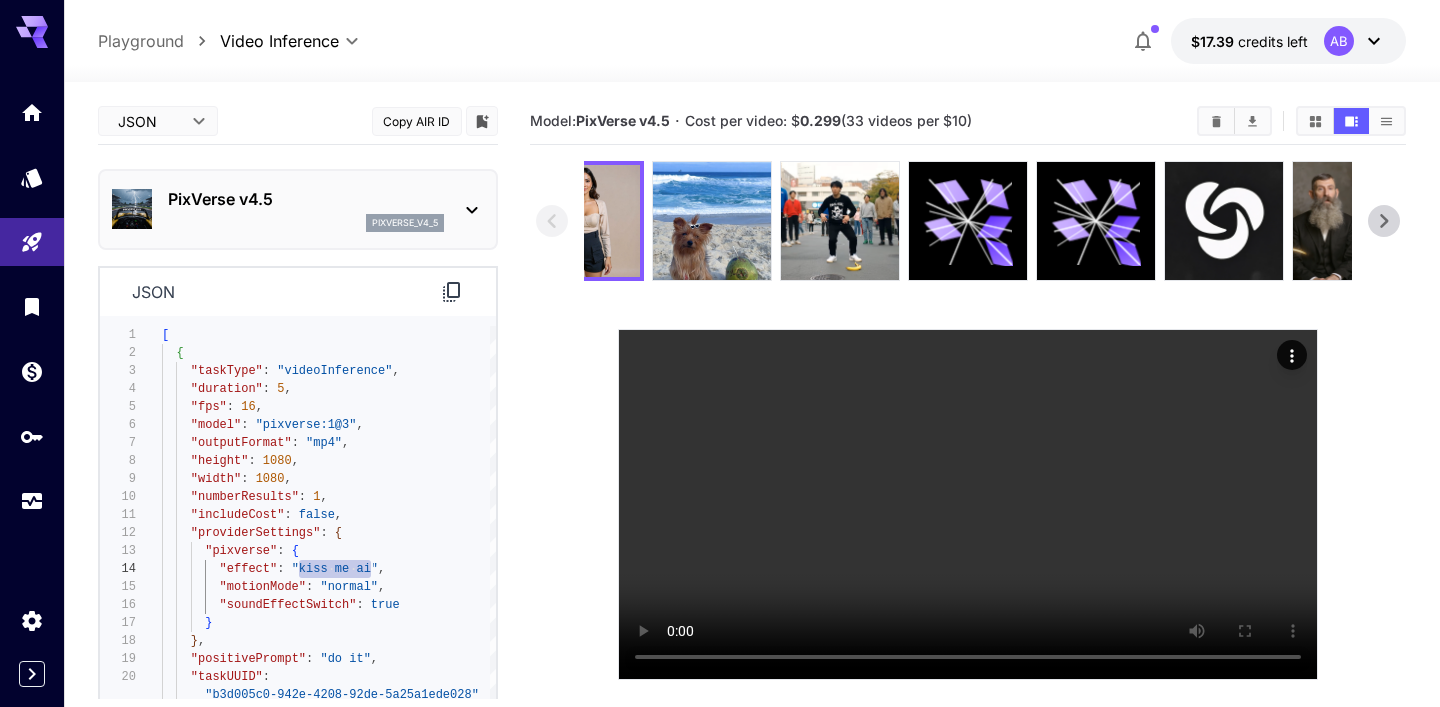 drag, startPoint x: 296, startPoint y: 566, endPoint x: 372, endPoint y: 568, distance: 76.02631 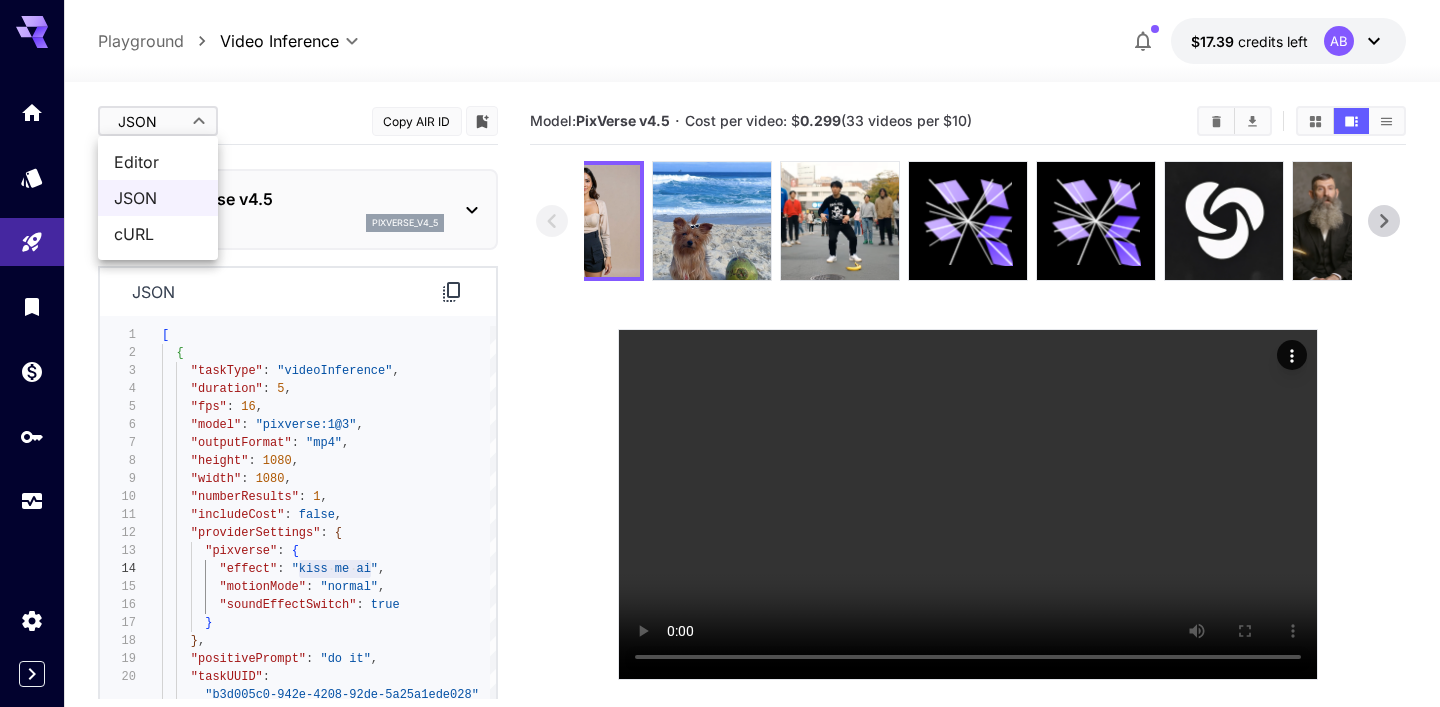 click on "**********" at bounding box center (720, 432) 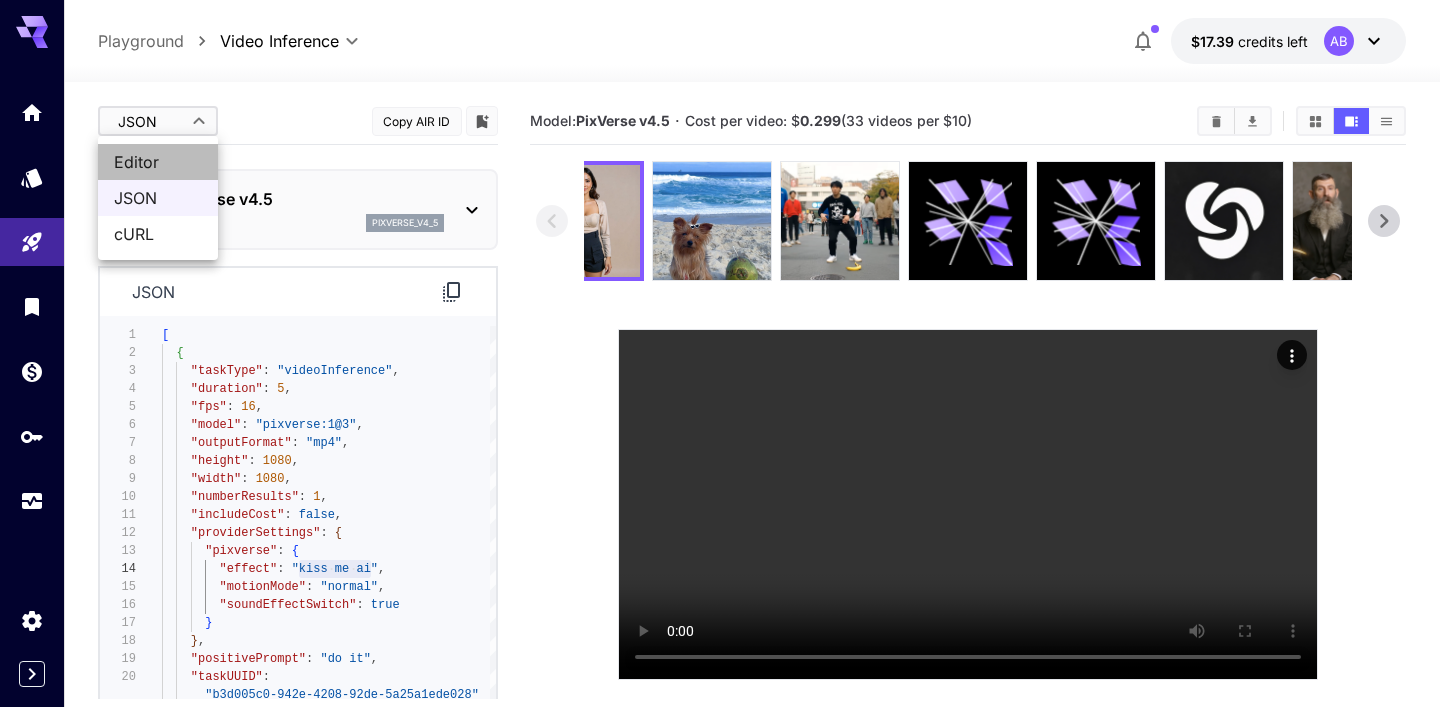 click on "Editor" at bounding box center [158, 162] 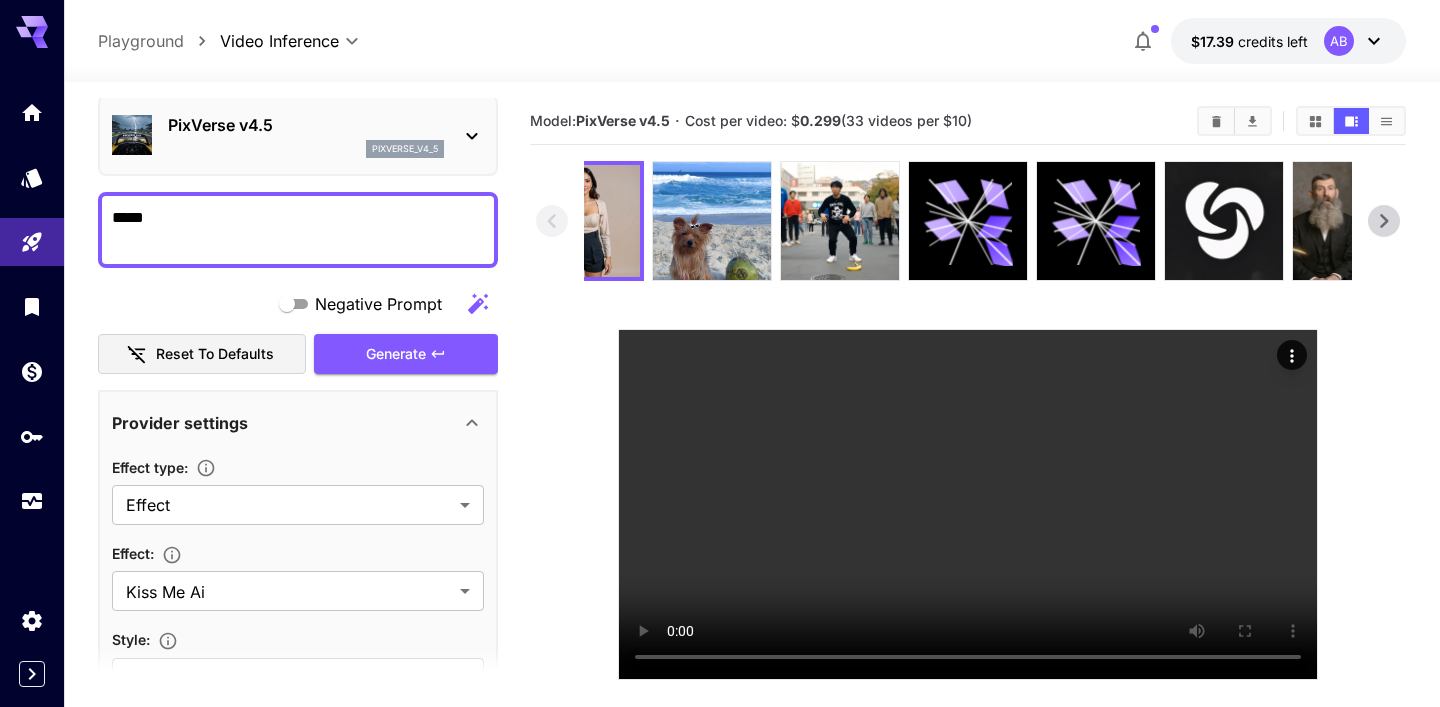 scroll, scrollTop: 139, scrollLeft: 0, axis: vertical 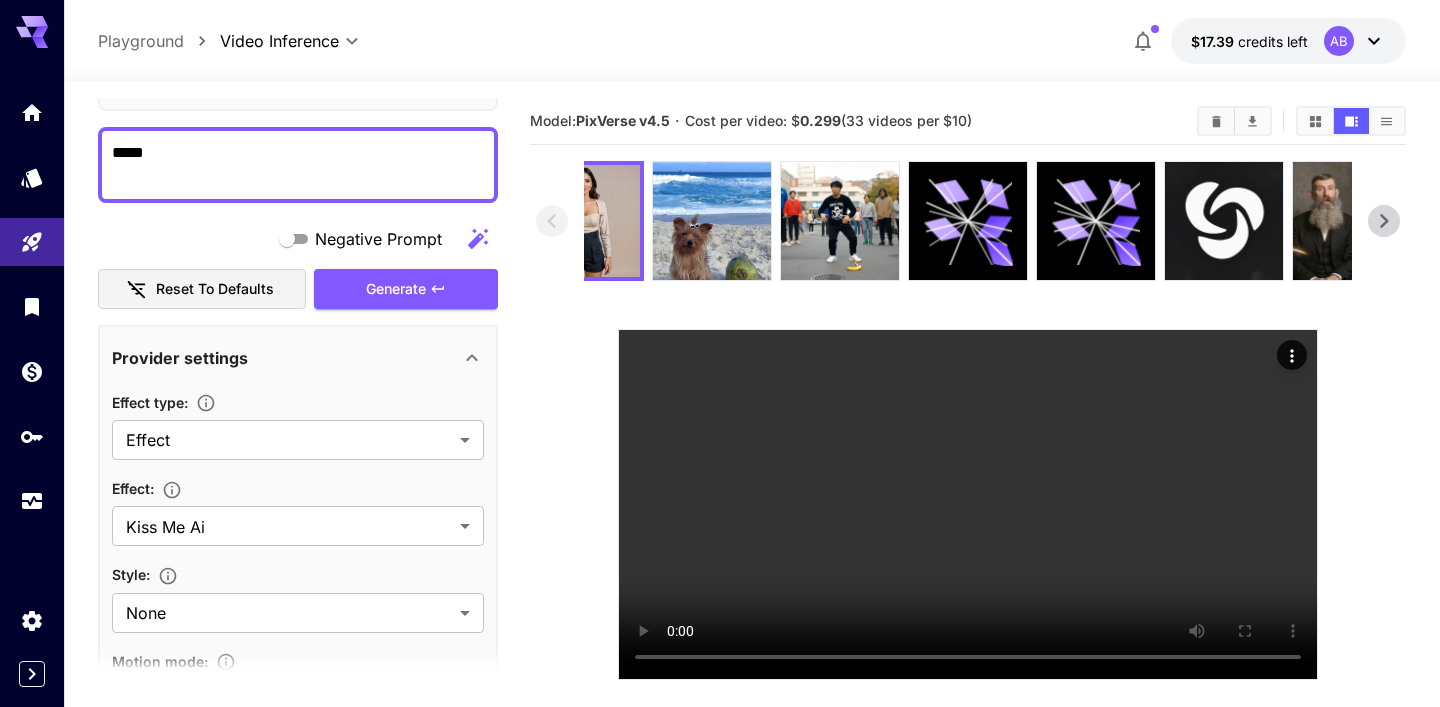 click on "**********" at bounding box center [720, 432] 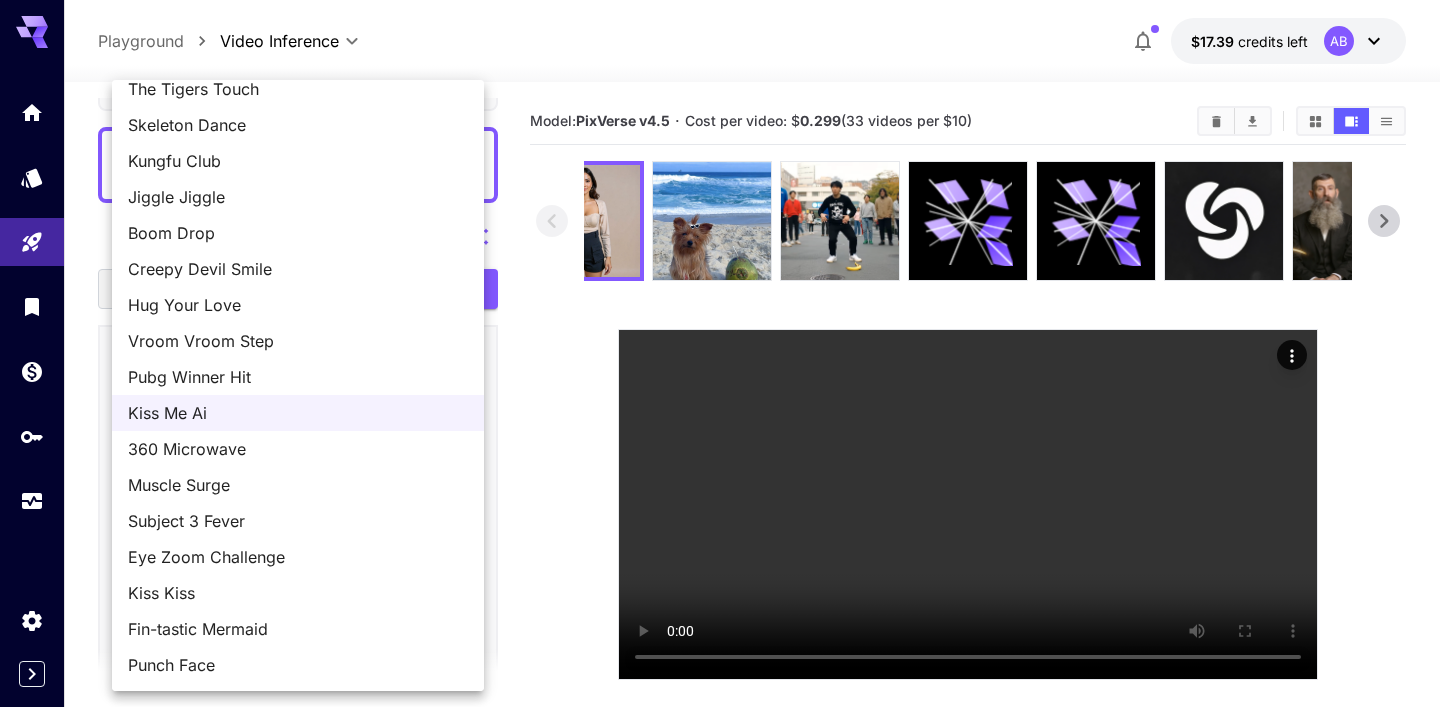 scroll, scrollTop: 0, scrollLeft: 0, axis: both 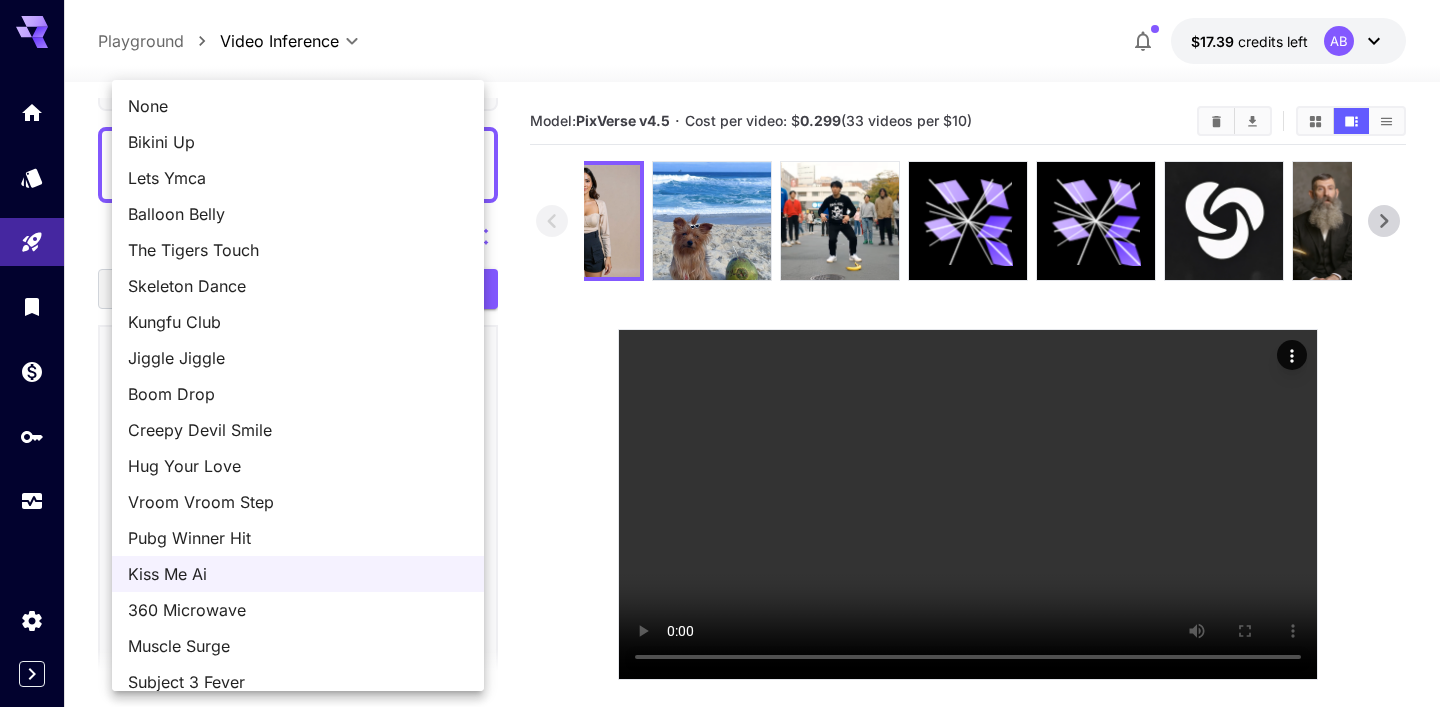 click on "360 Microwave" at bounding box center (298, 610) 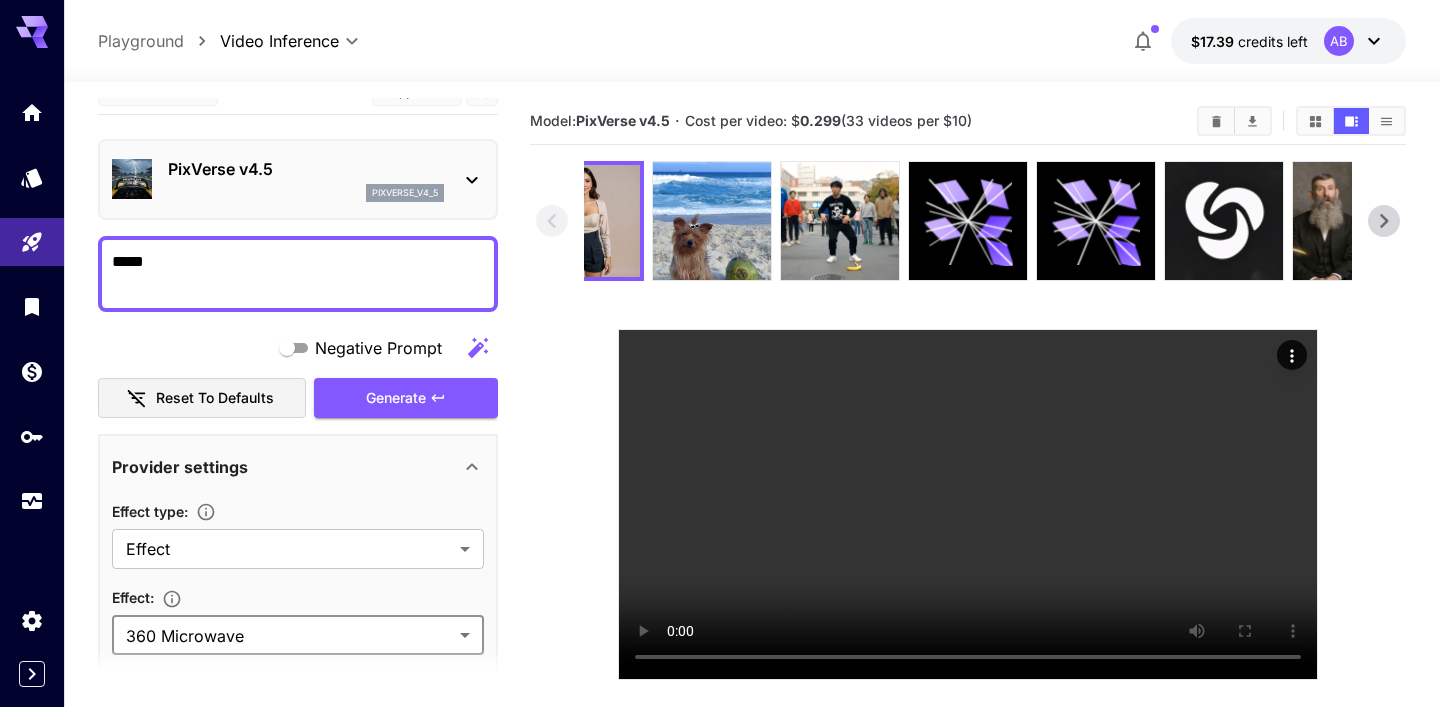 scroll, scrollTop: 0, scrollLeft: 0, axis: both 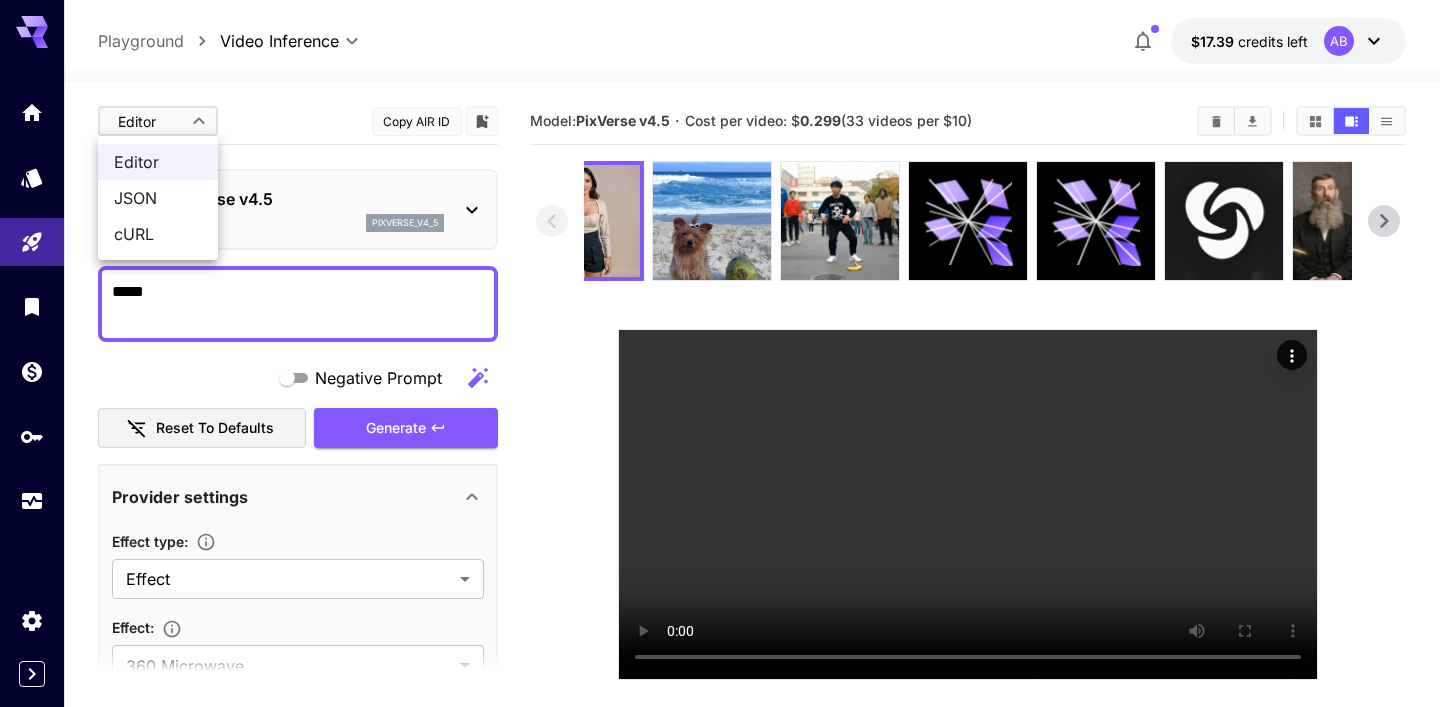 click on "**********" at bounding box center [720, 432] 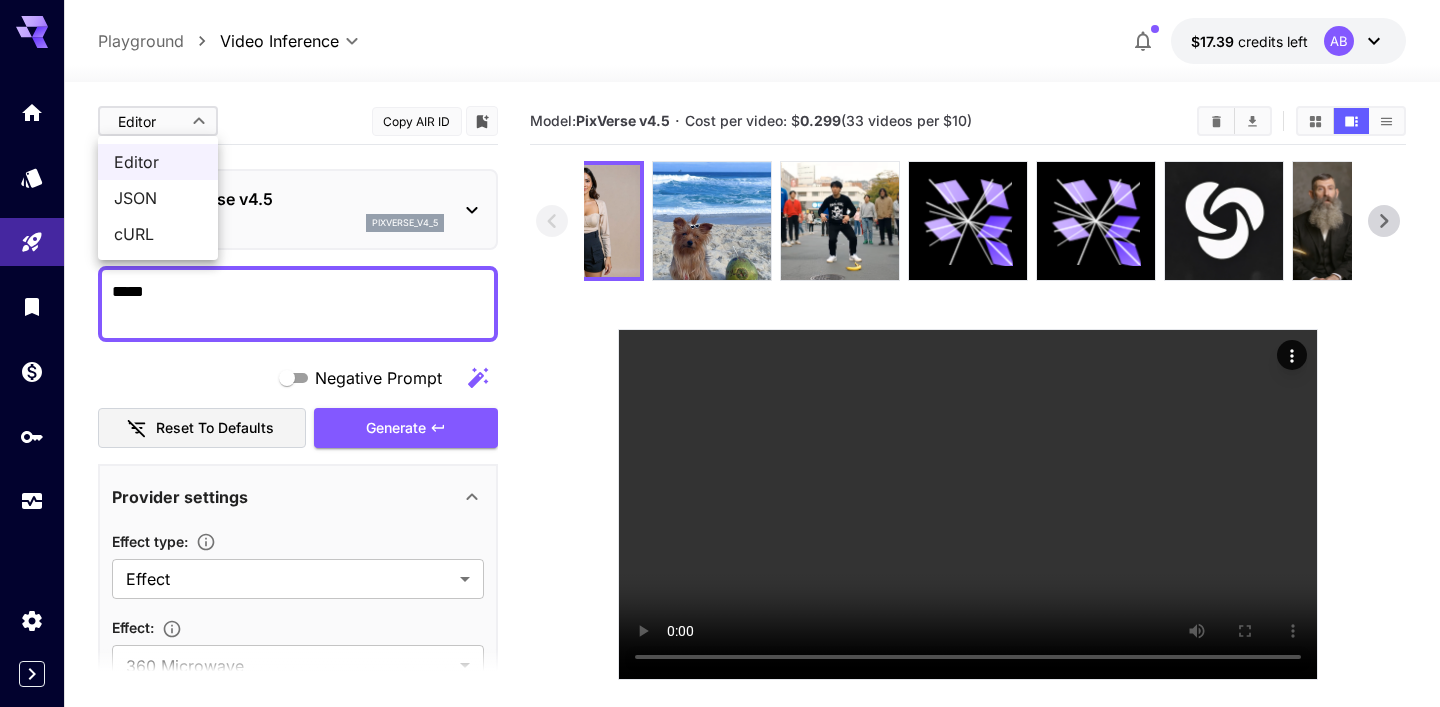 click on "JSON" at bounding box center (158, 198) 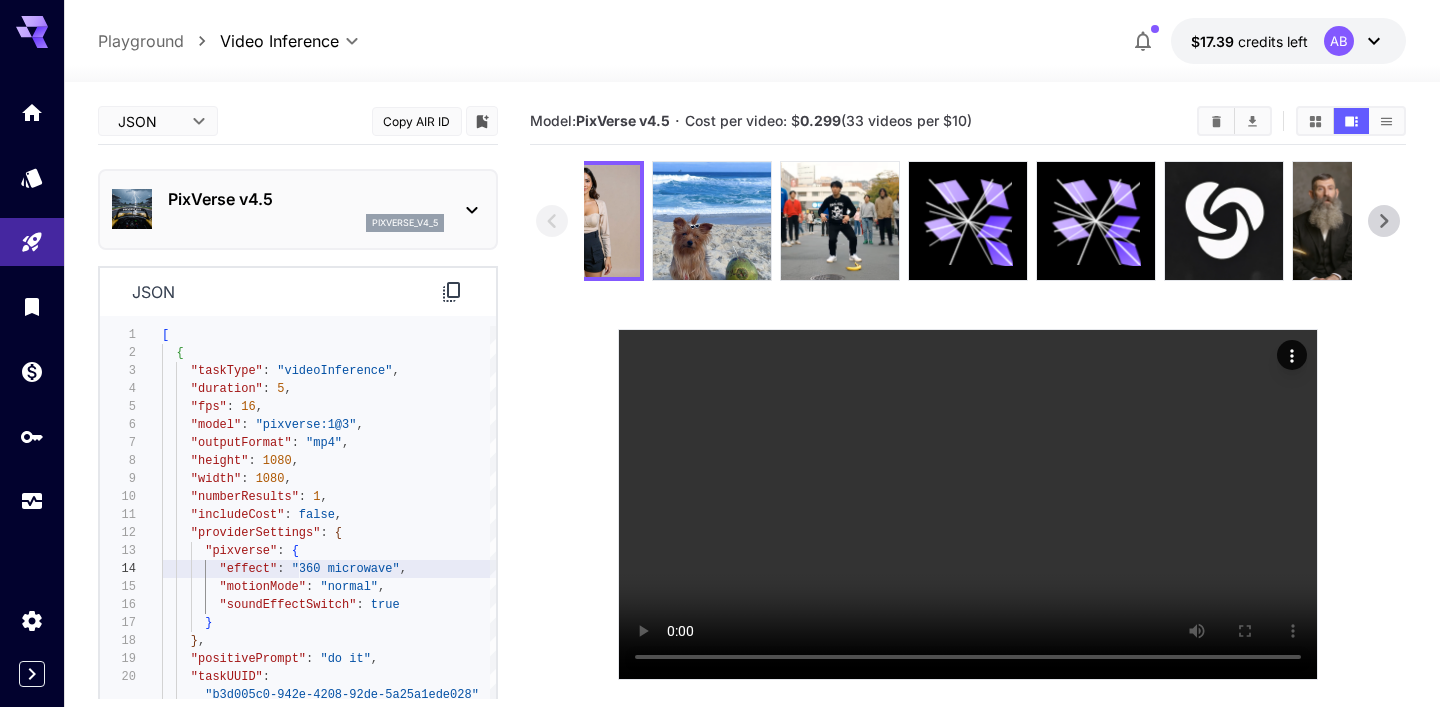 type on "**********" 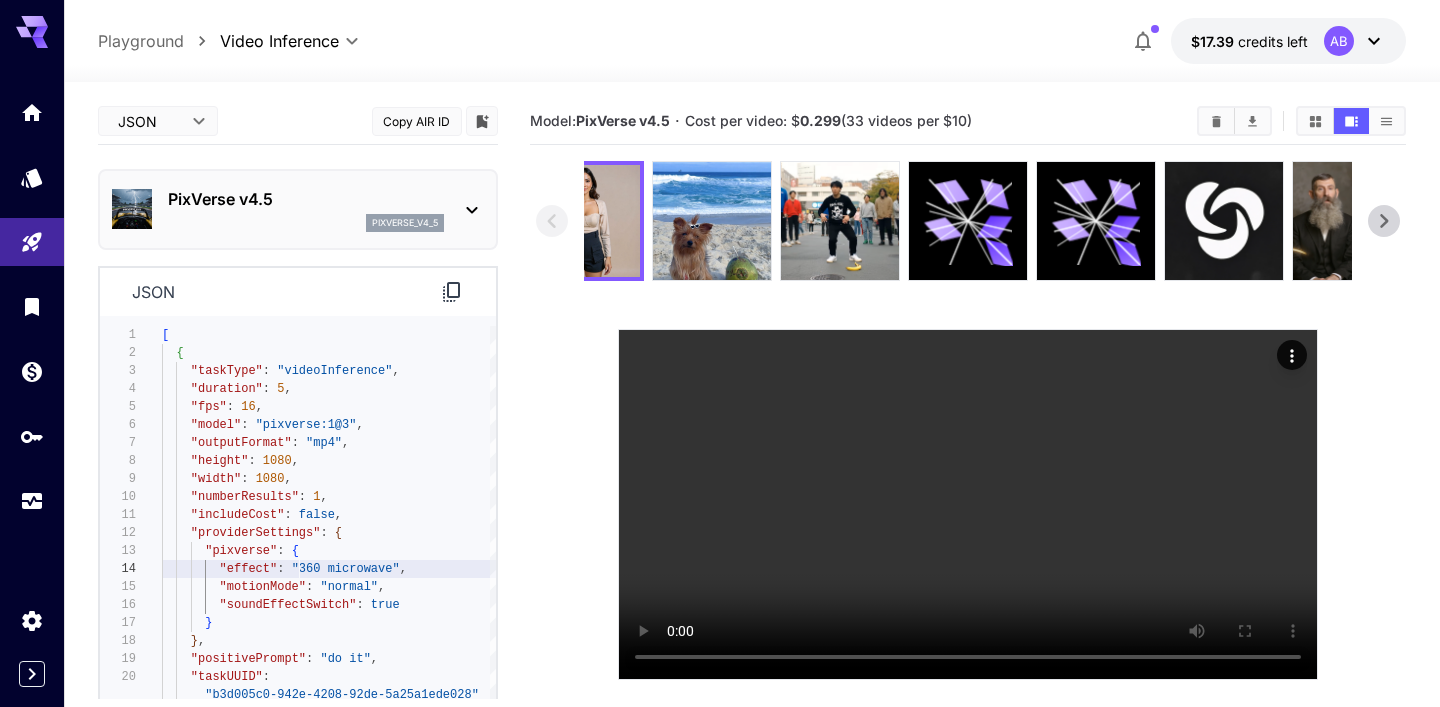scroll, scrollTop: 54, scrollLeft: 0, axis: vertical 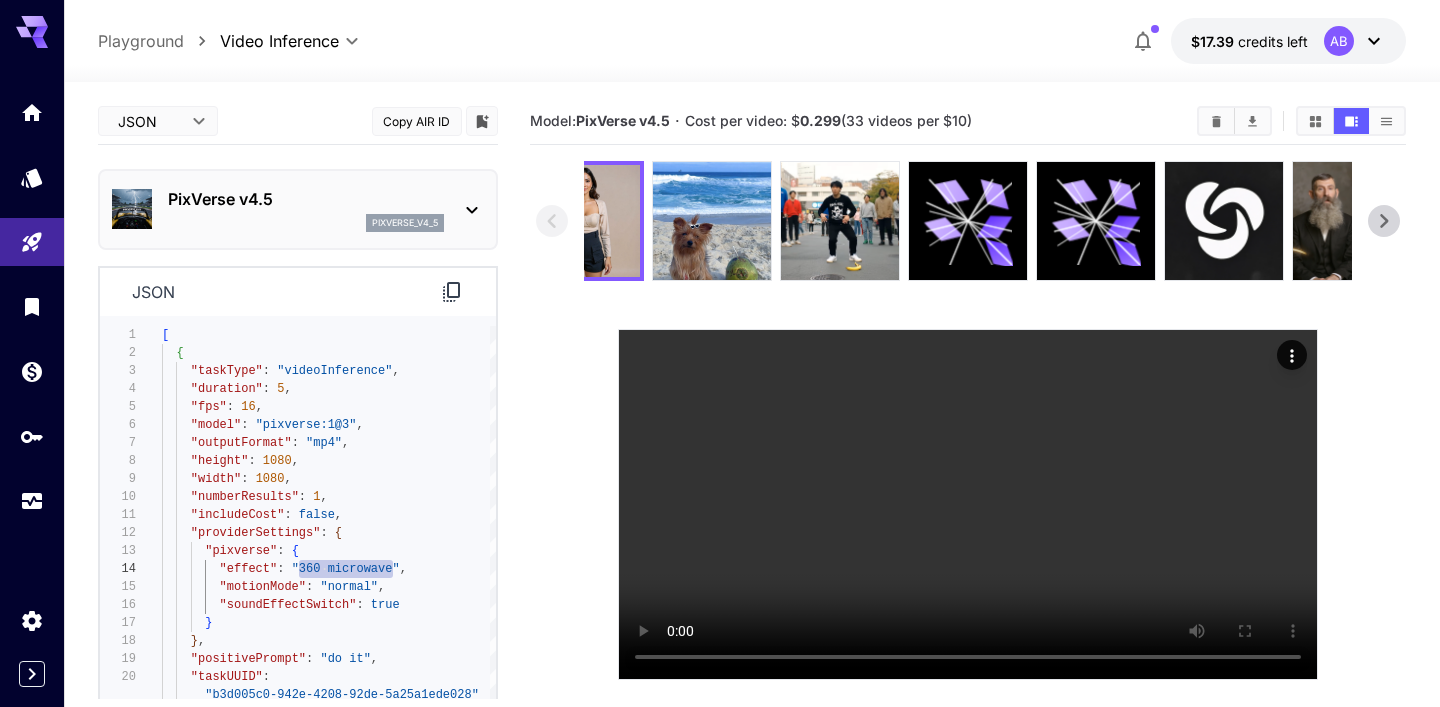 drag, startPoint x: 300, startPoint y: 569, endPoint x: 391, endPoint y: 566, distance: 91.04944 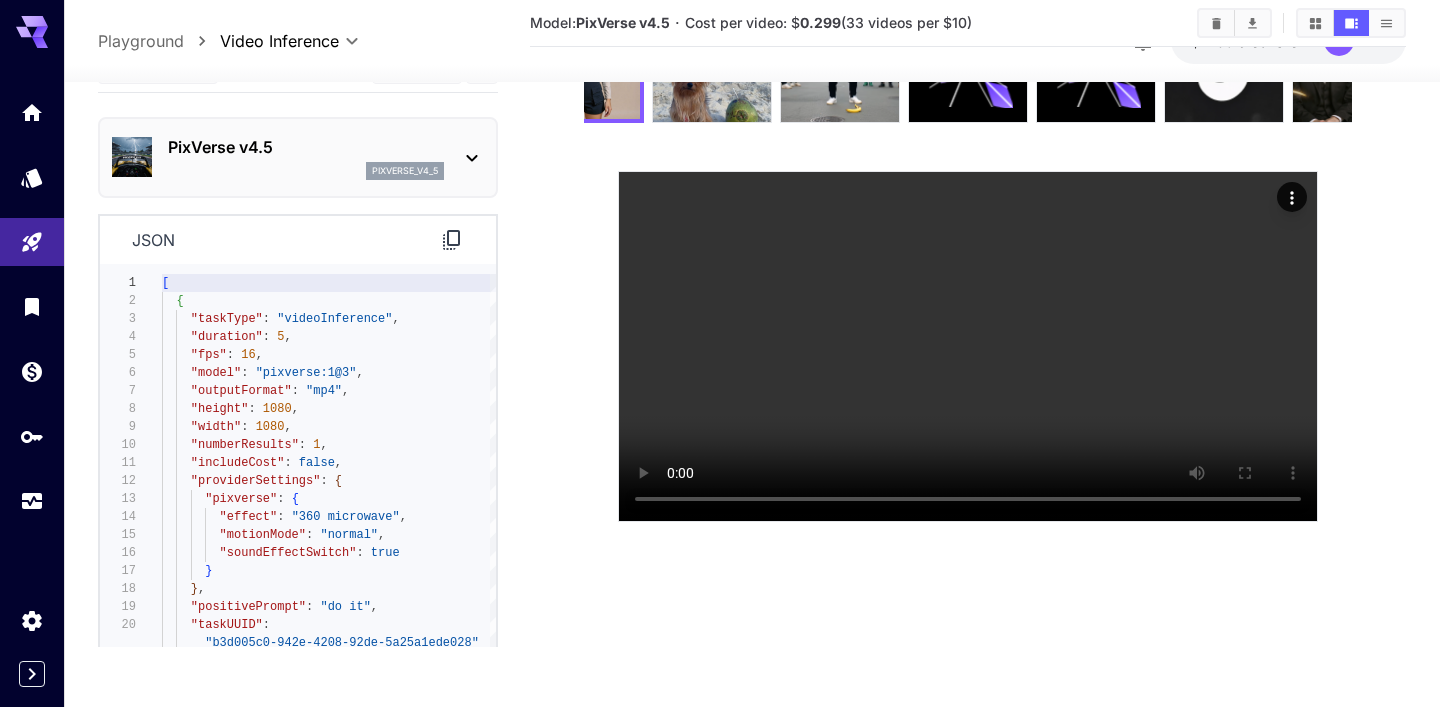scroll, scrollTop: 169, scrollLeft: 0, axis: vertical 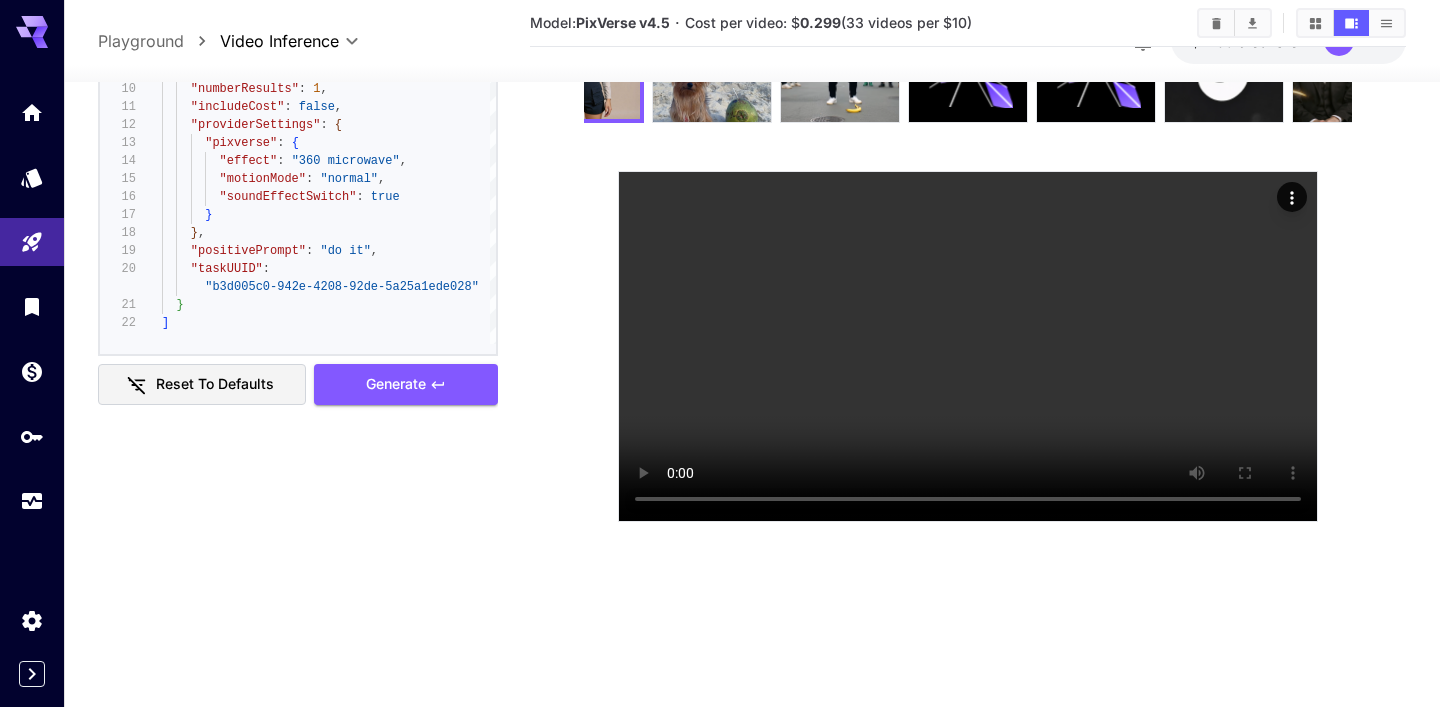click on "**********" at bounding box center (298, 799) 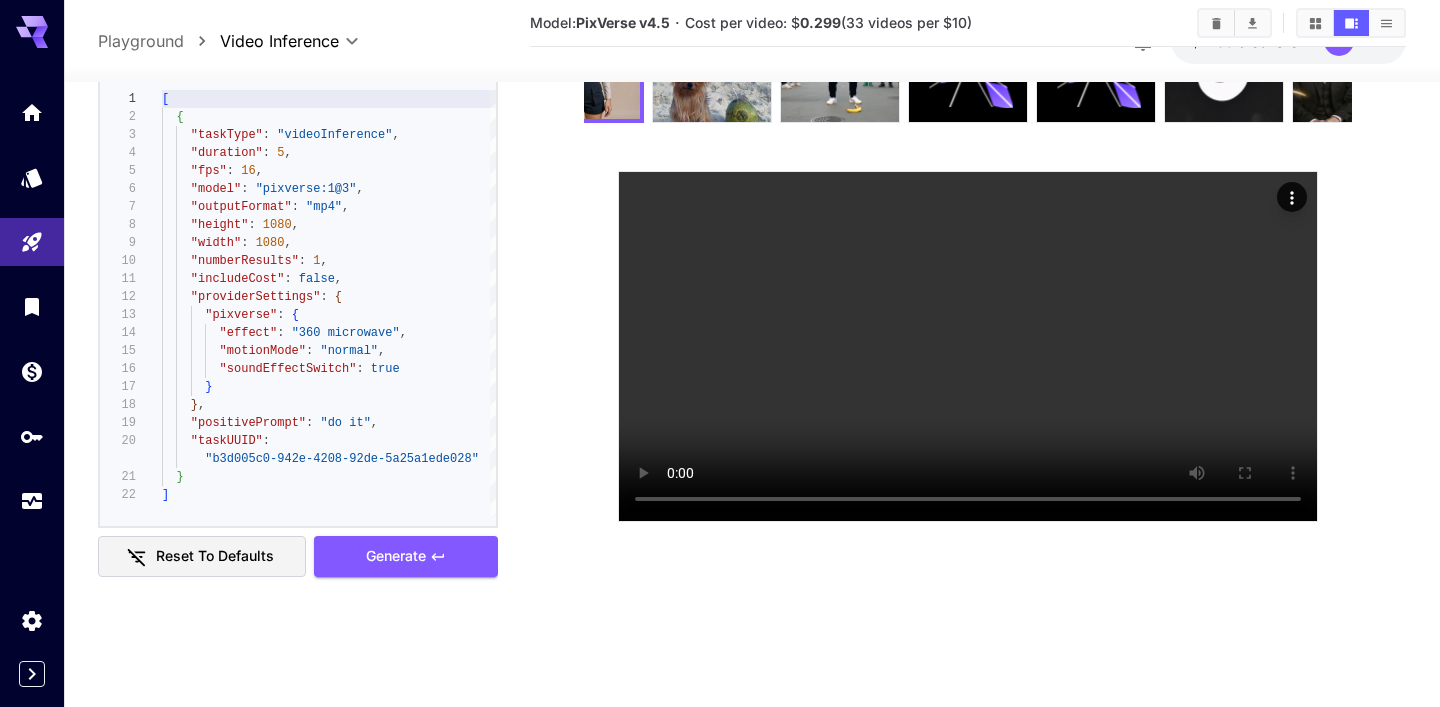 scroll, scrollTop: 0, scrollLeft: 0, axis: both 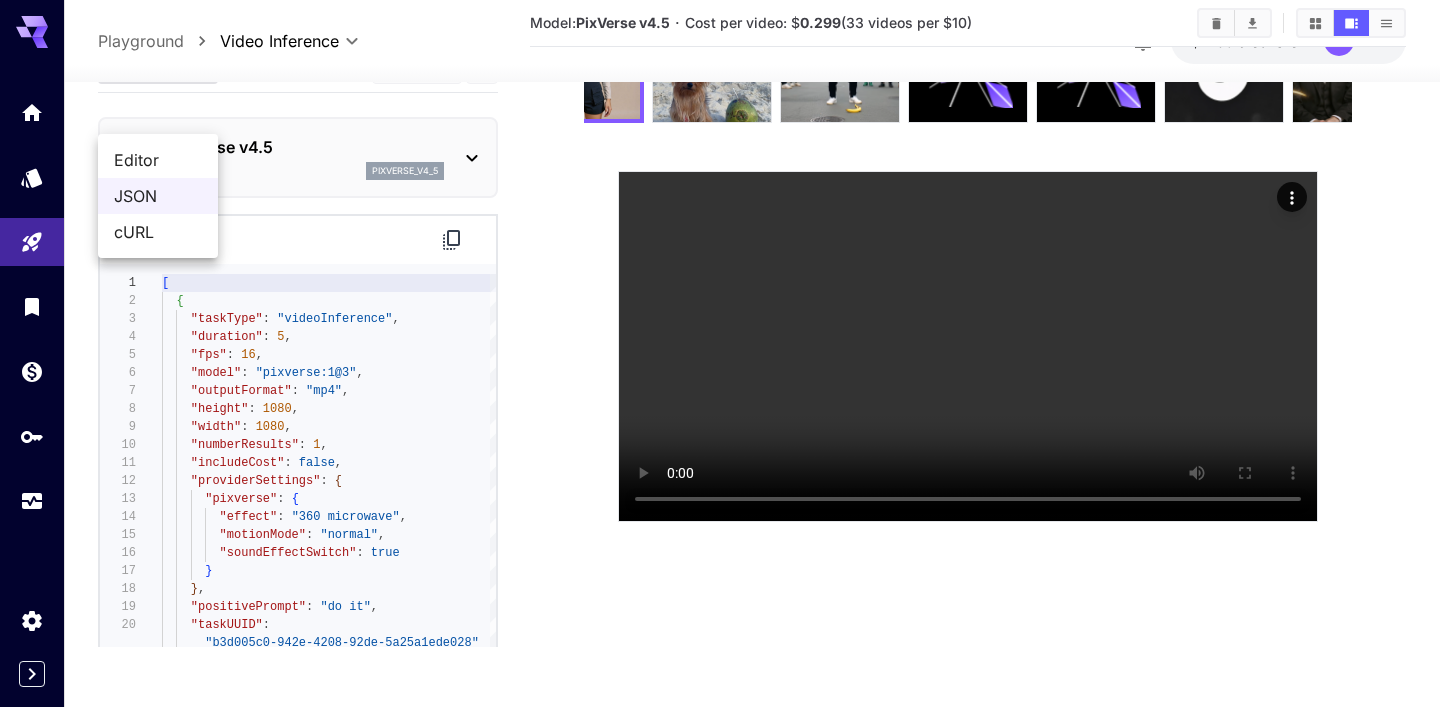 click on "**********" at bounding box center [720, 274] 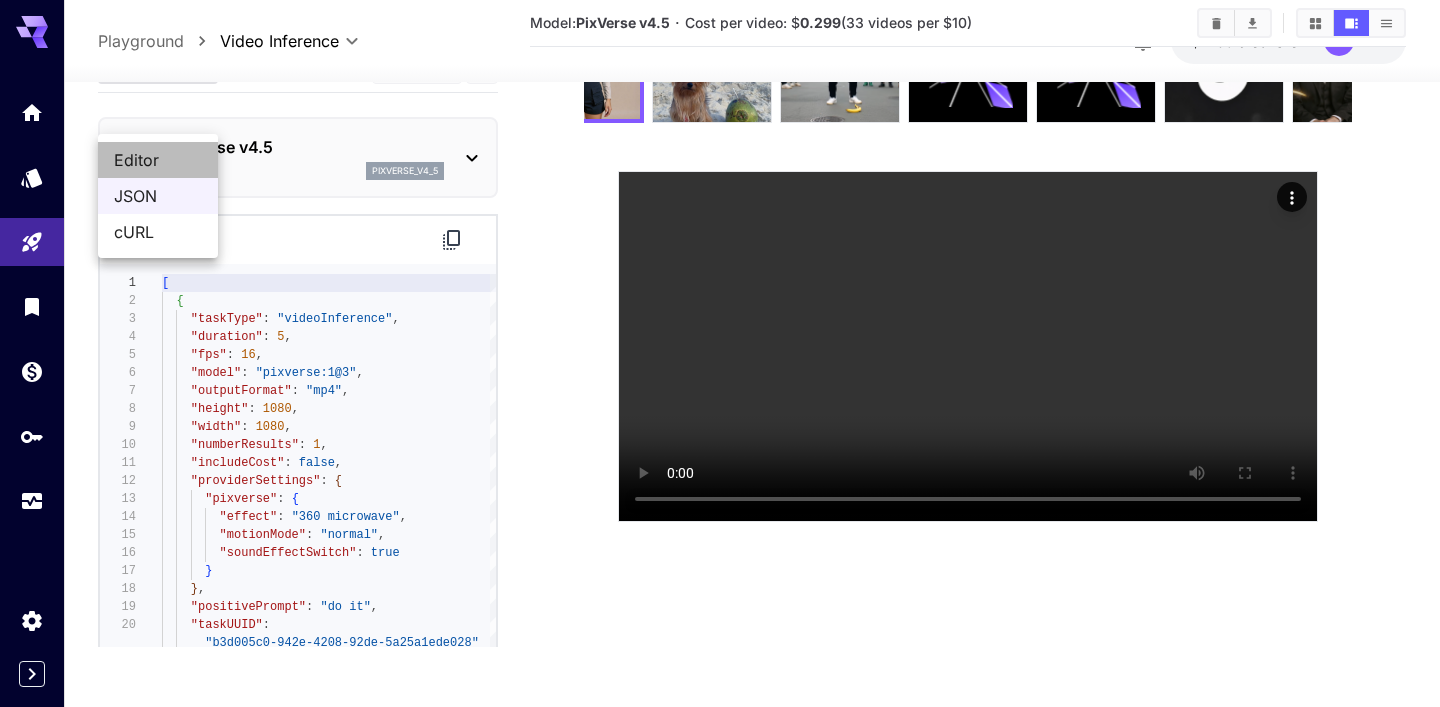 click on "Editor" at bounding box center [158, 160] 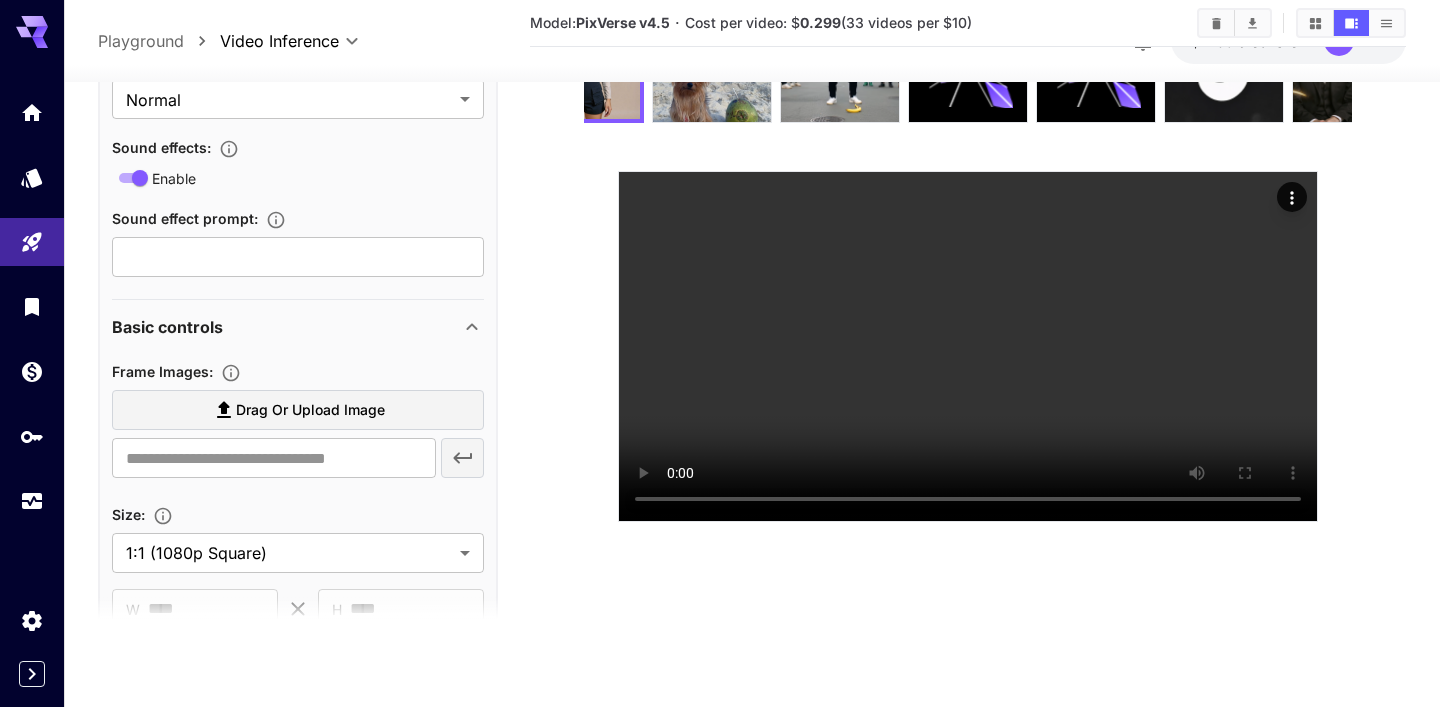 scroll, scrollTop: 714, scrollLeft: 0, axis: vertical 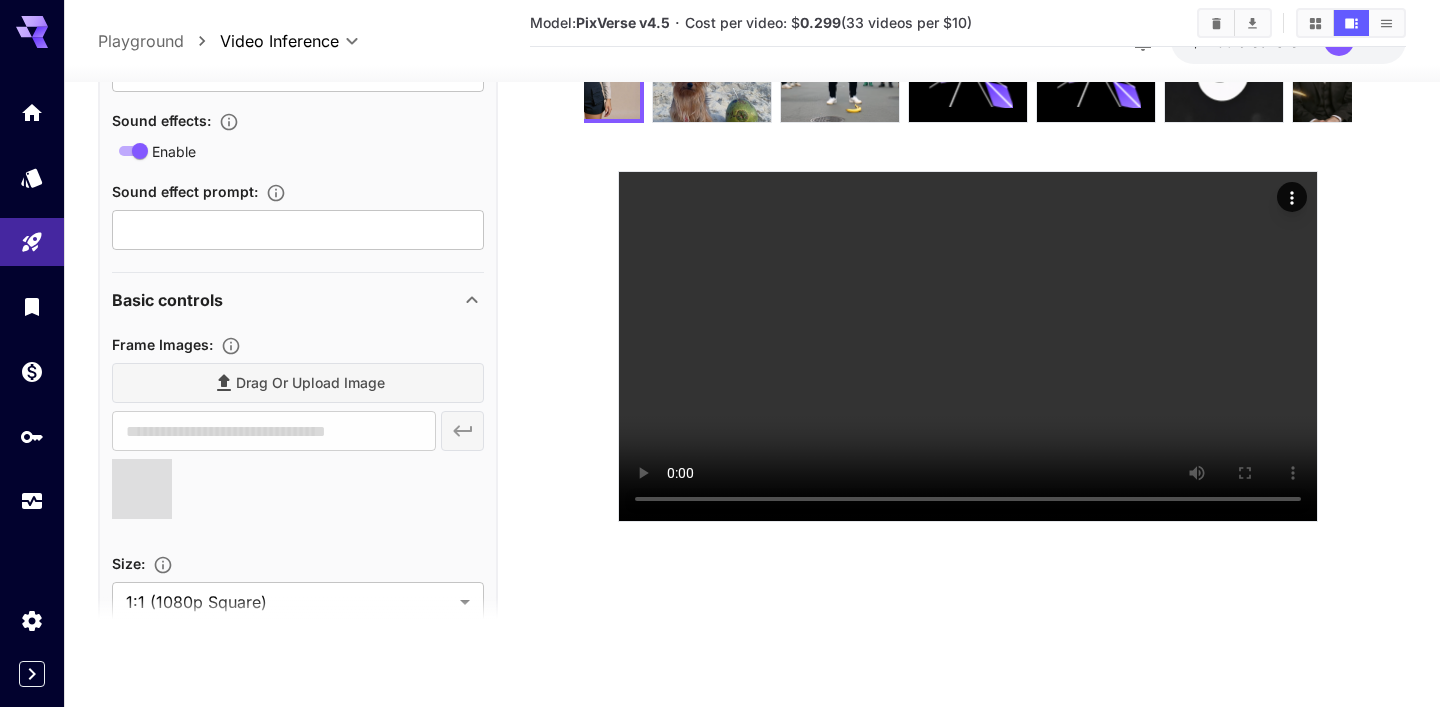 type on "**********" 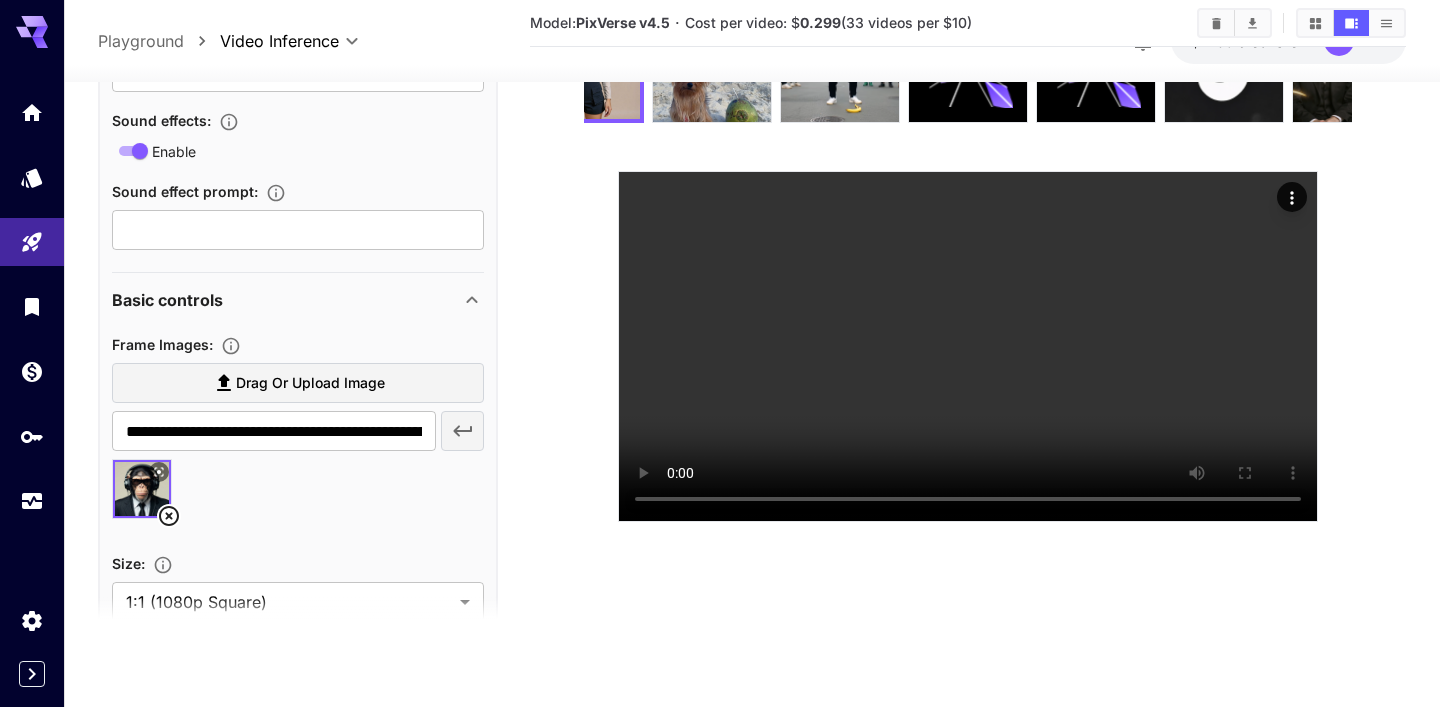 scroll, scrollTop: 0, scrollLeft: 0, axis: both 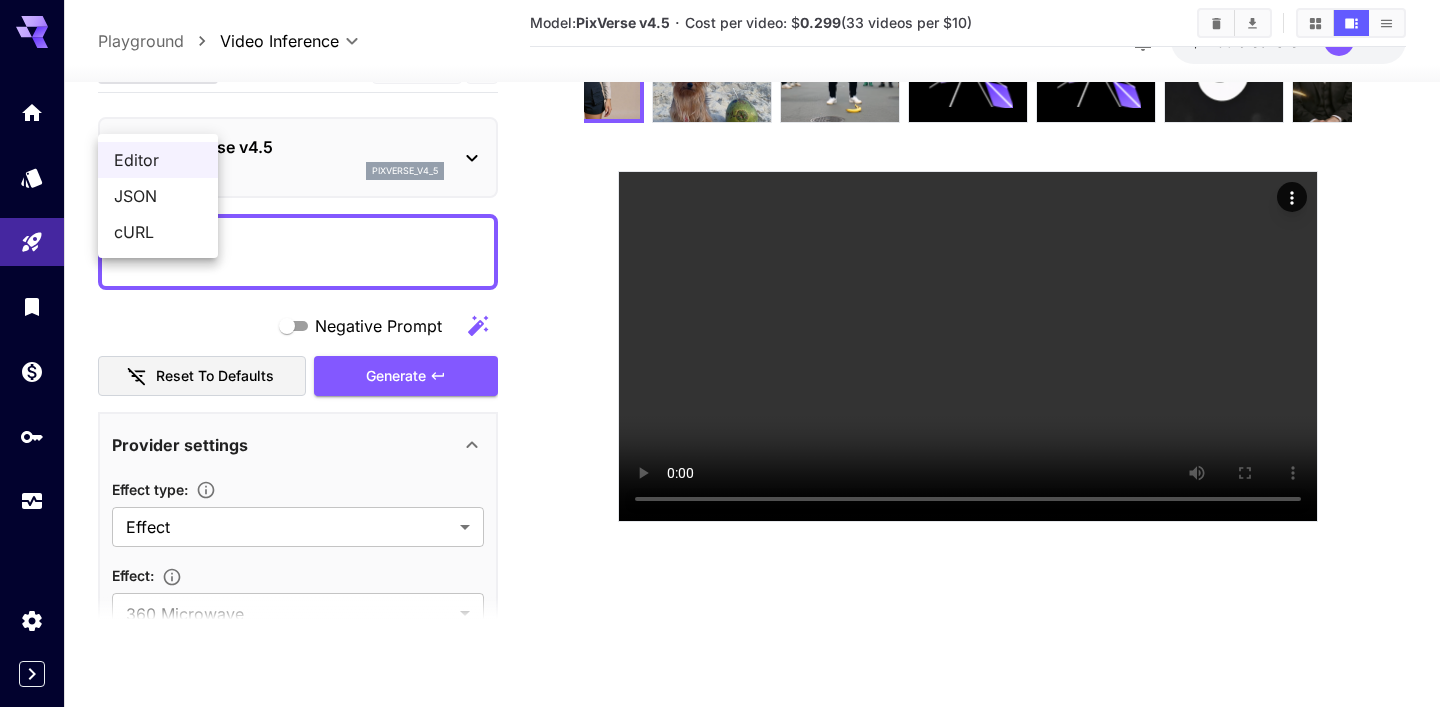 click on "**********" at bounding box center (720, 274) 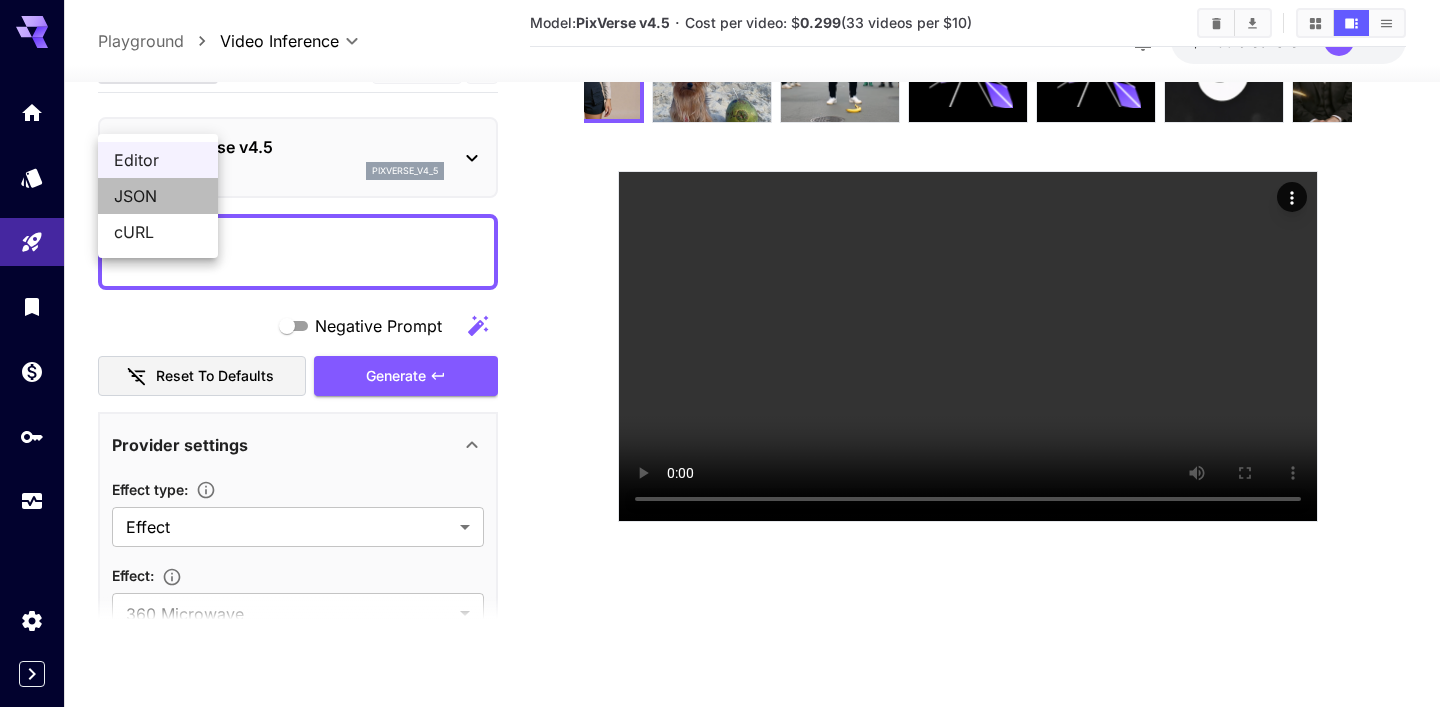 click on "JSON" at bounding box center (158, 196) 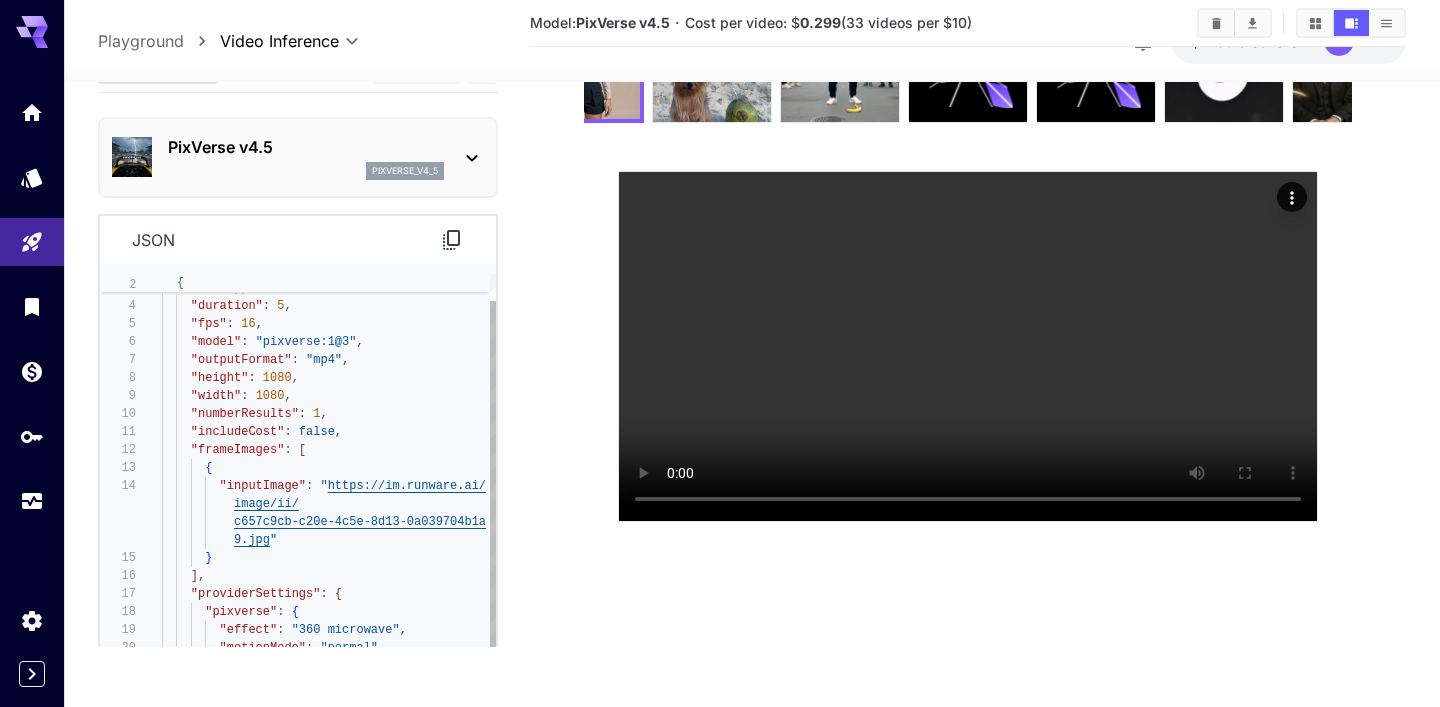 type on "**********" 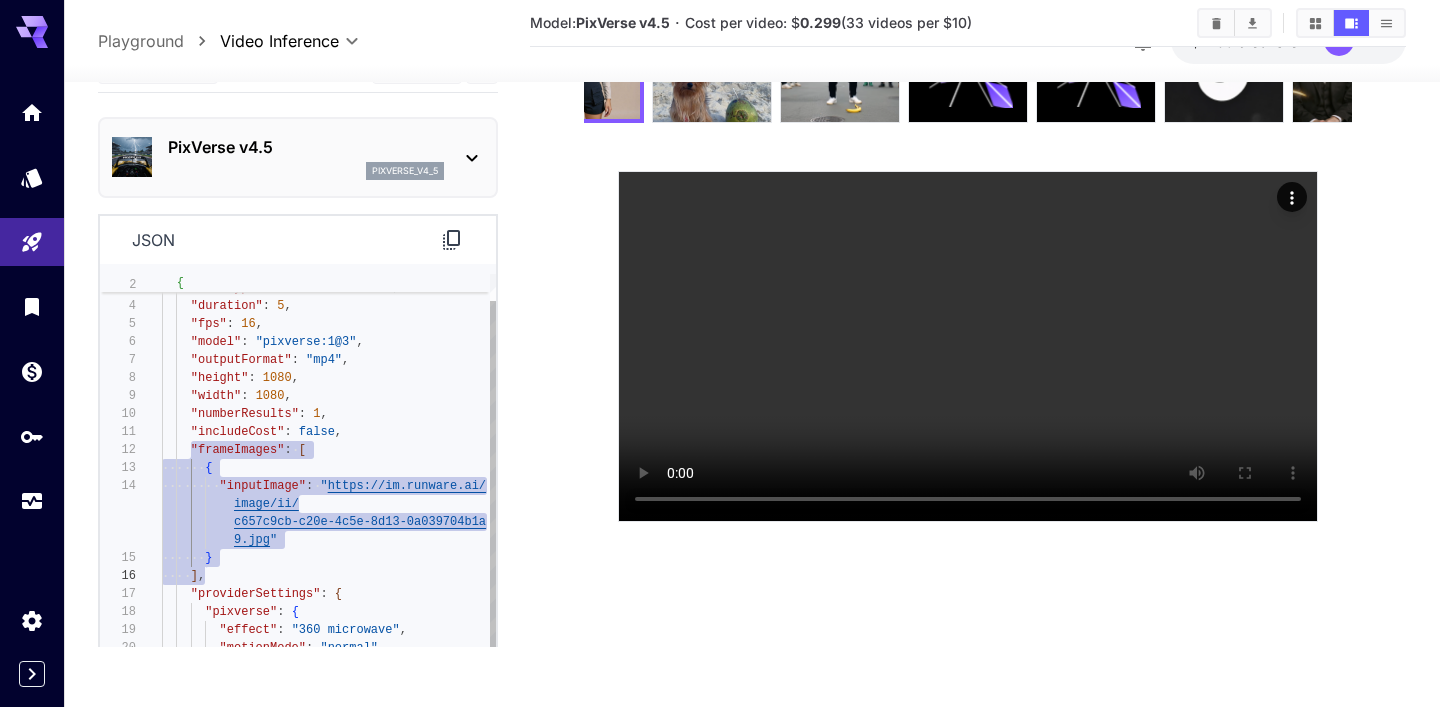 drag, startPoint x: 190, startPoint y: 498, endPoint x: 225, endPoint y: 627, distance: 133.66376 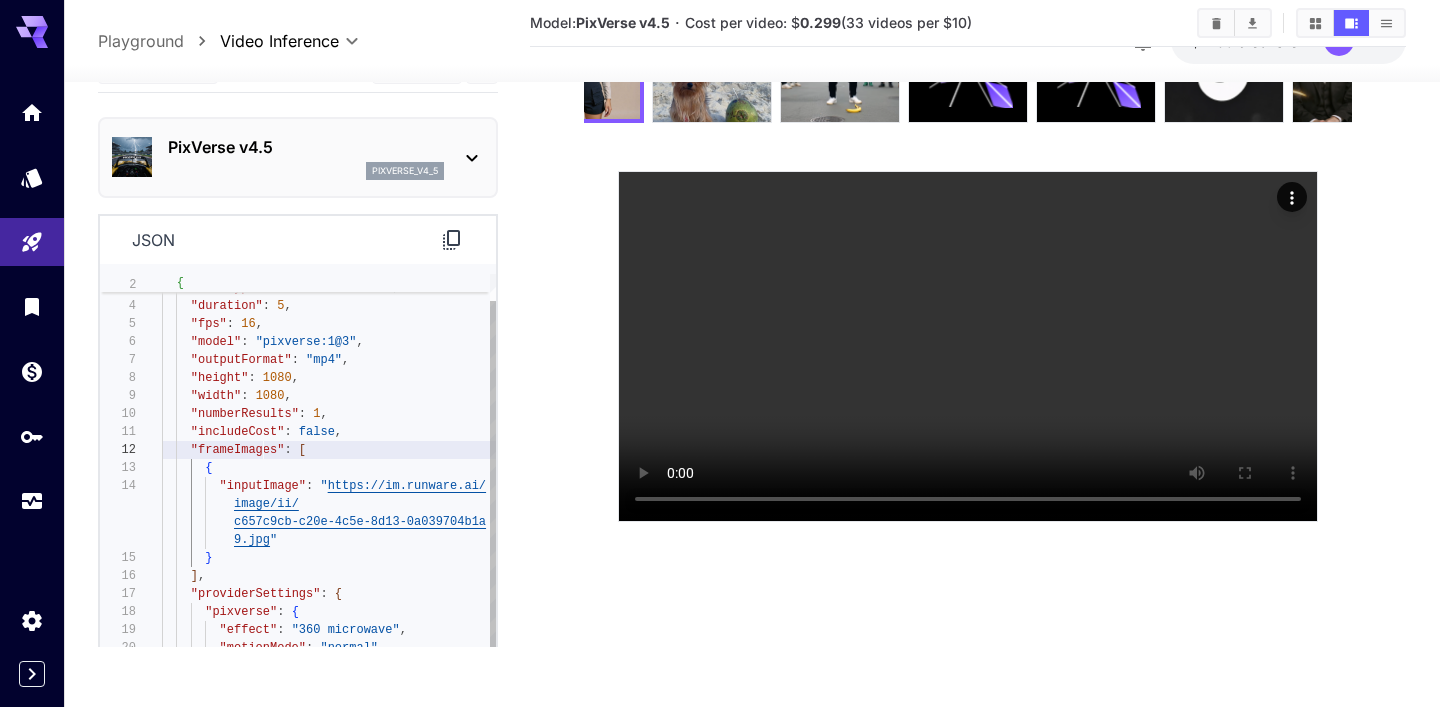 click on "{      "taskType" :   "videoInference" ,      "duration" :   5 ,      "fps" :   16 ,      "model" :   "pixverse:1@3" ,      "outputFormat" :   "mp4" ,      "height" :   1080 ,      "width" :   1080 ,      "numberResults" :   1 ,      "includeCost" :   false ,      "frameImages" :   [        {          "inputImage" :   " https://im.runware.ai/            image/ii/            c657c9cb-c20e-4c5e-8d13-0a039704b1a            9.jpg "        }      ] ,      "providerSettings" :   {        "pixverse" :   {          "effect" :   "360 microwave" ,          "motionMode" :   "normal" ,          "soundEffectSwitch" :   true        }      } ,      "positivePrompt" :   "do it" ,      "taskUUID" :          "b3d005c0-942e-4208-92de-5a25a1ede028"" at bounding box center [329, 523] 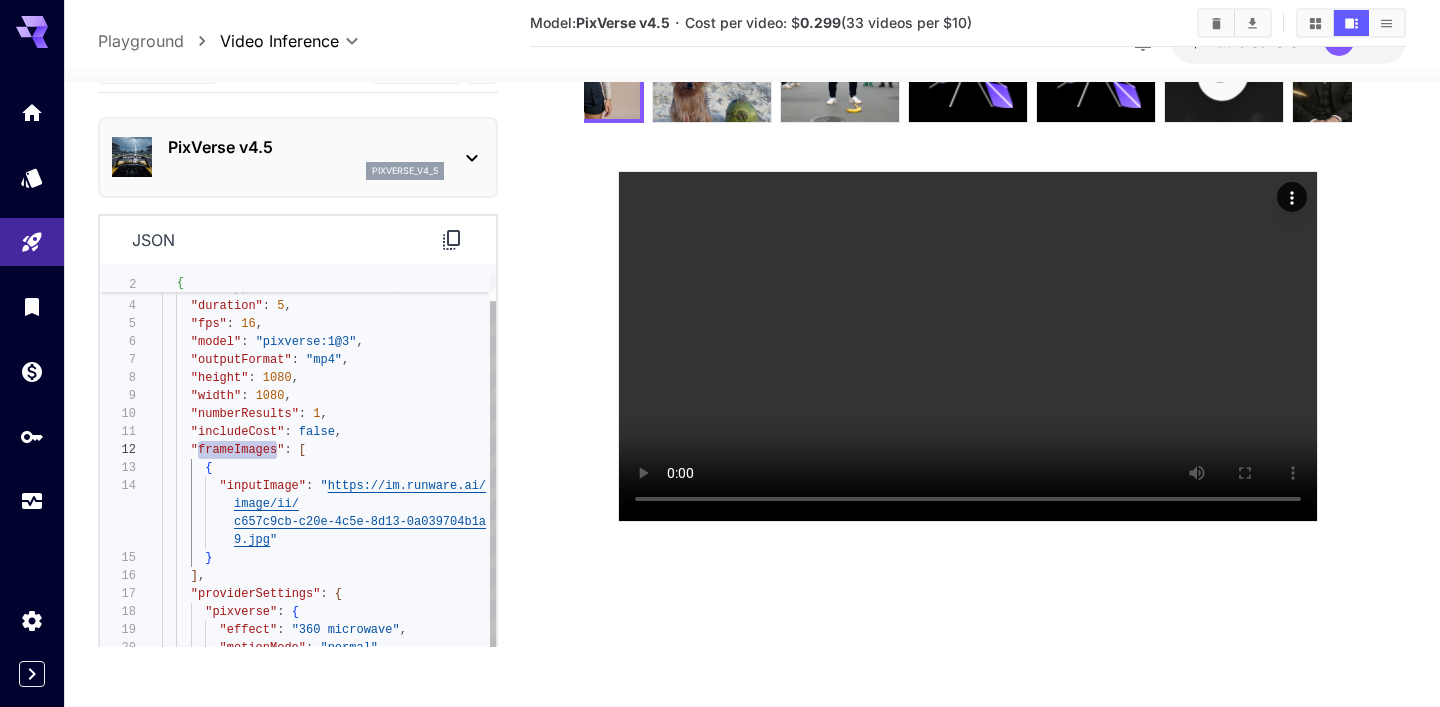 click on "{      "taskType" :   "videoInference" ,      "duration" :   5 ,      "fps" :   16 ,      "model" :   "pixverse:1@3" ,      "outputFormat" :   "mp4" ,      "height" :   1080 ,      "width" :   1080 ,      "numberResults" :   1 ,      "includeCost" :   false ,      "frameImages" :   [        {          "inputImage" :   " https://im.runware.ai/            image/ii/            c657c9cb-c20e-4c5e-8d13-0a039704b1a            9.jpg "        }      ] ,      "providerSettings" :   {        "pixverse" :   {          "effect" :   "360 microwave" ,          "motionMode" :   "normal" ,          "soundEffectSwitch" :   true        }      } ,      "positivePrompt" :   "do it" ,      "taskUUID" :          "b3d005c0-942e-4208-92de-5a25a1ede028"" at bounding box center (329, 523) 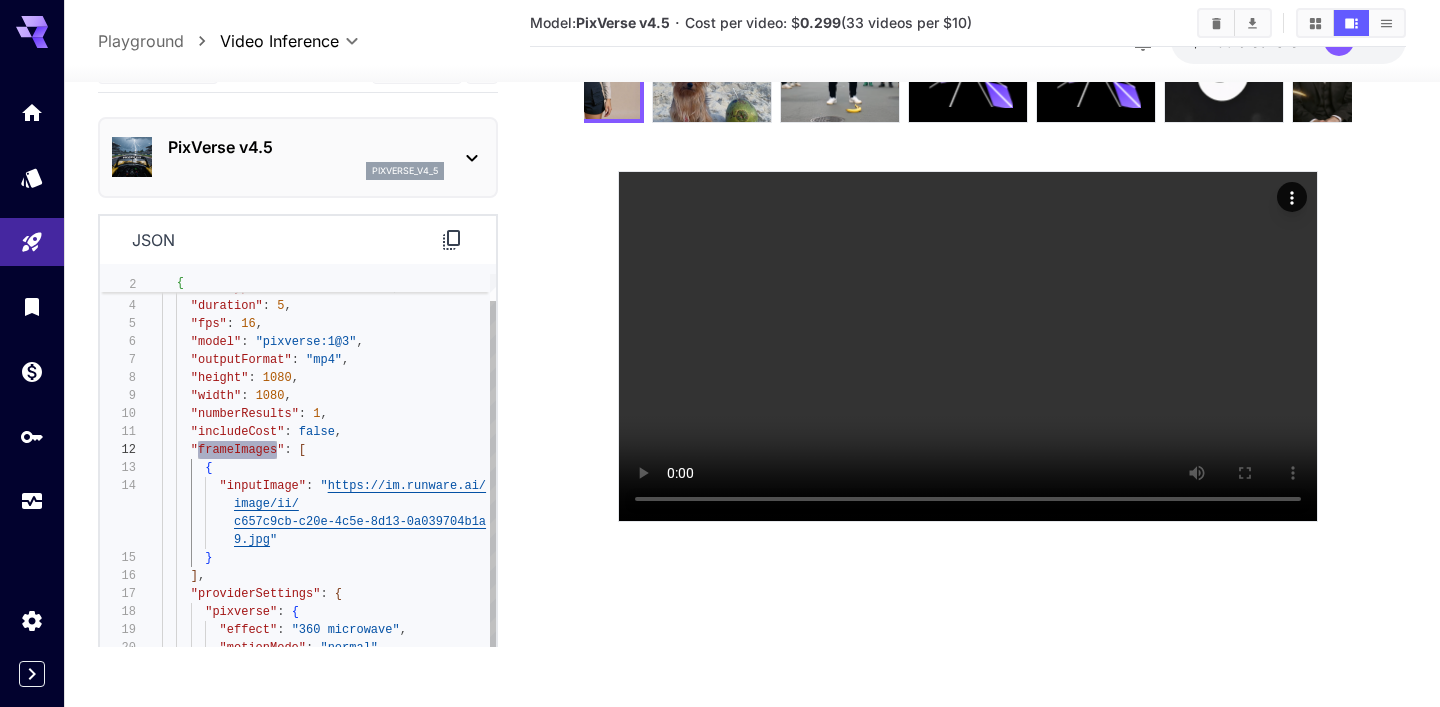 click on "{      "taskType" :   "videoInference" ,      "duration" :   5 ,      "fps" :   16 ,      "model" :   "pixverse:1@3" ,      "outputFormat" :   "mp4" ,      "height" :   1080 ,      "width" :   1080 ,      "numberResults" :   1 ,      "includeCost" :   false ,      "frameImages" :   [        {          "inputImage" :   " https://im.runware.ai/            image/ii/            c657c9cb-c20e-4c5e-8d13-0a039704b1a            9.jpg "        }      ] ,      "providerSettings" :   {        "pixverse" :   {          "effect" :   "360 microwave" ,          "motionMode" :   "normal" ,          "soundEffectSwitch" :   true        }      } ,      "positivePrompt" :   "do it" ,      "taskUUID" :          "b3d005c0-942e-4208-92de-5a25a1ede028"" at bounding box center [329, 523] 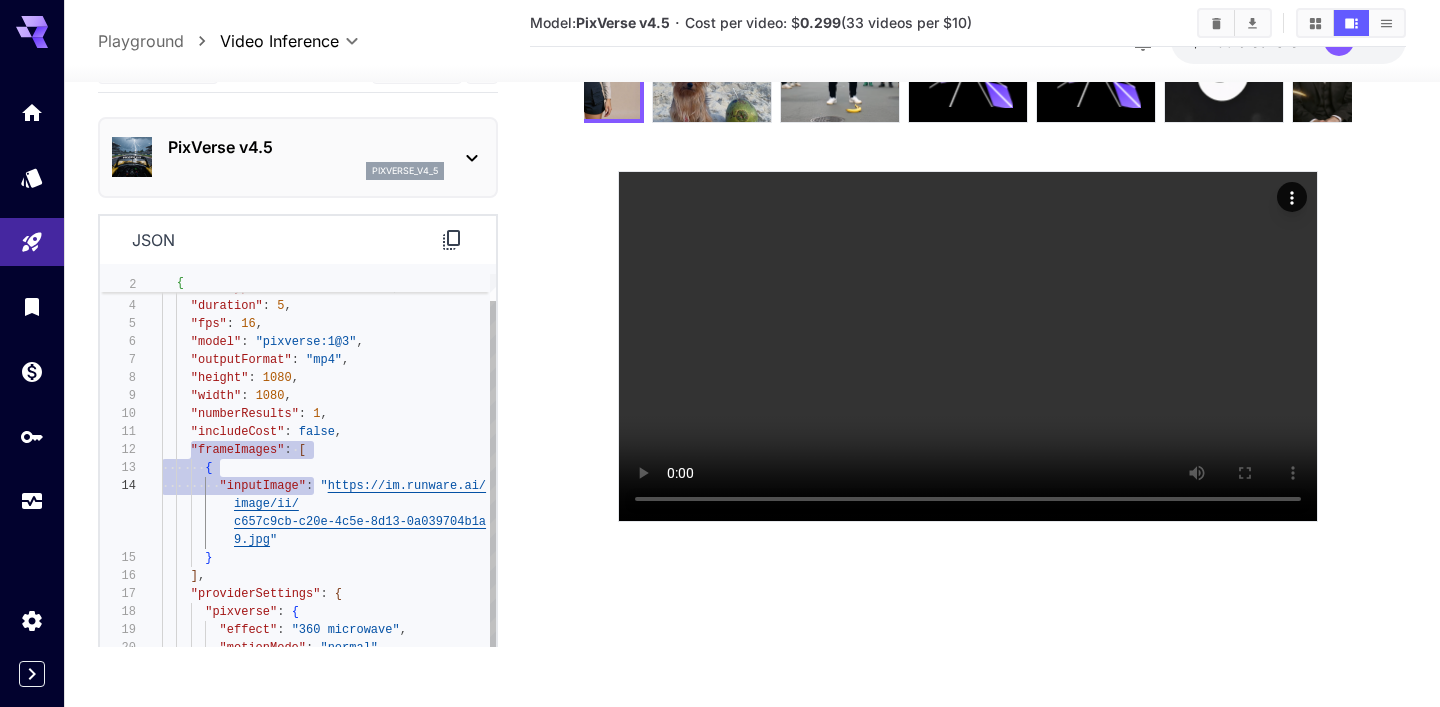 drag, startPoint x: 188, startPoint y: 500, endPoint x: 313, endPoint y: 532, distance: 129.031 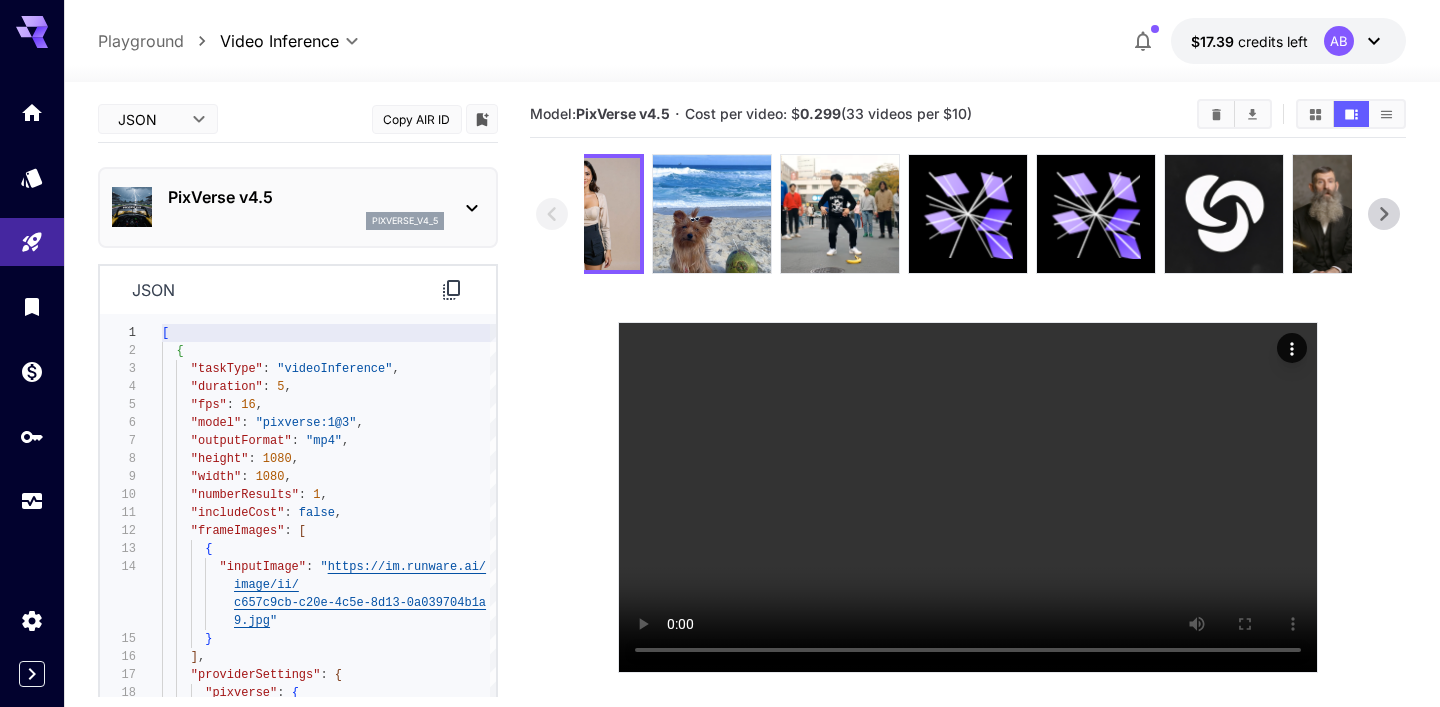 scroll, scrollTop: 0, scrollLeft: 0, axis: both 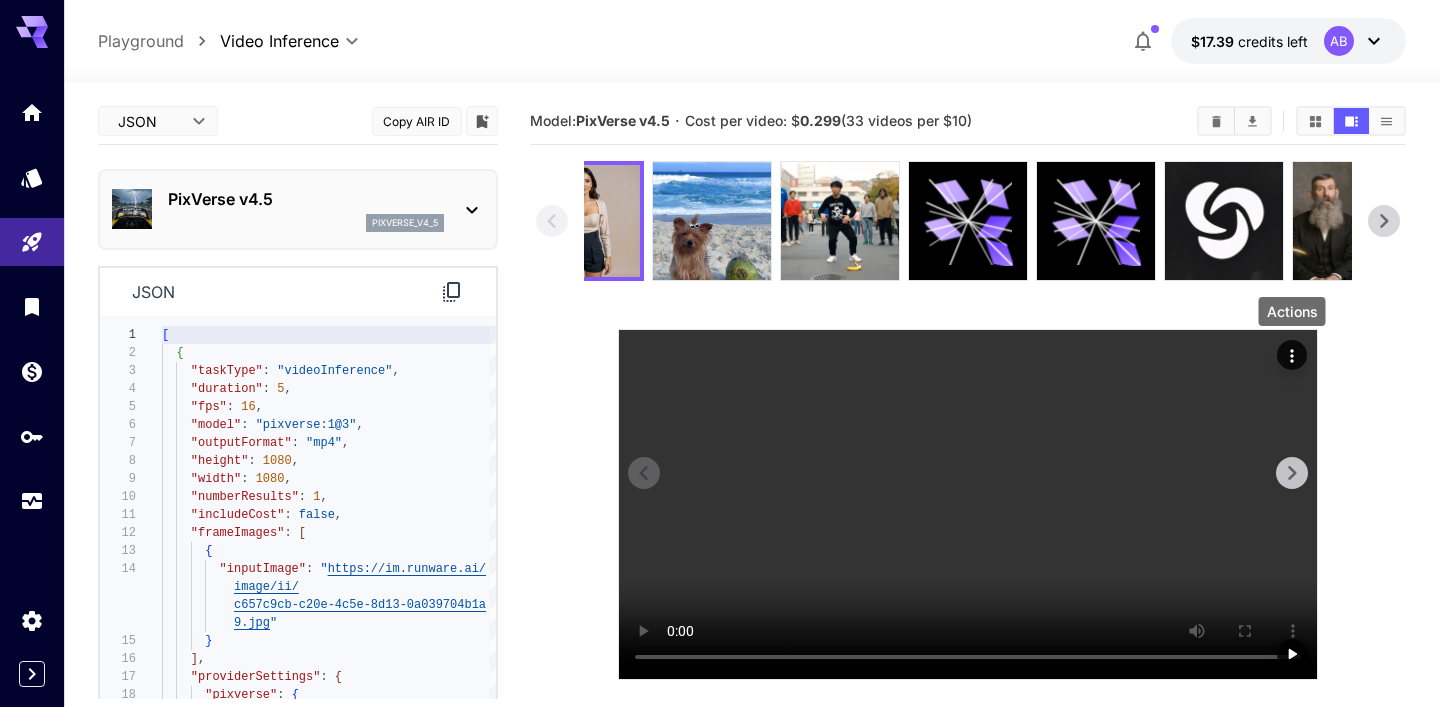 click 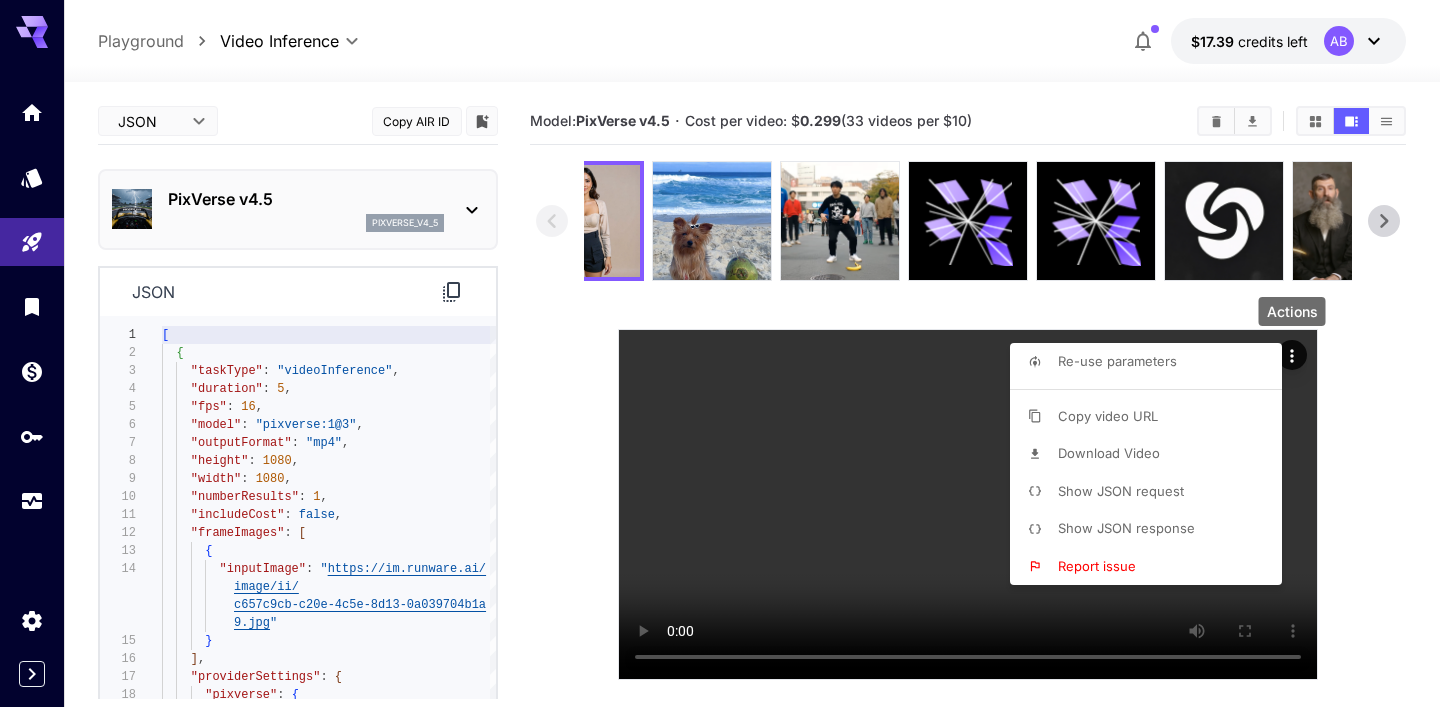 click on "Show JSON response" at bounding box center (1152, 529) 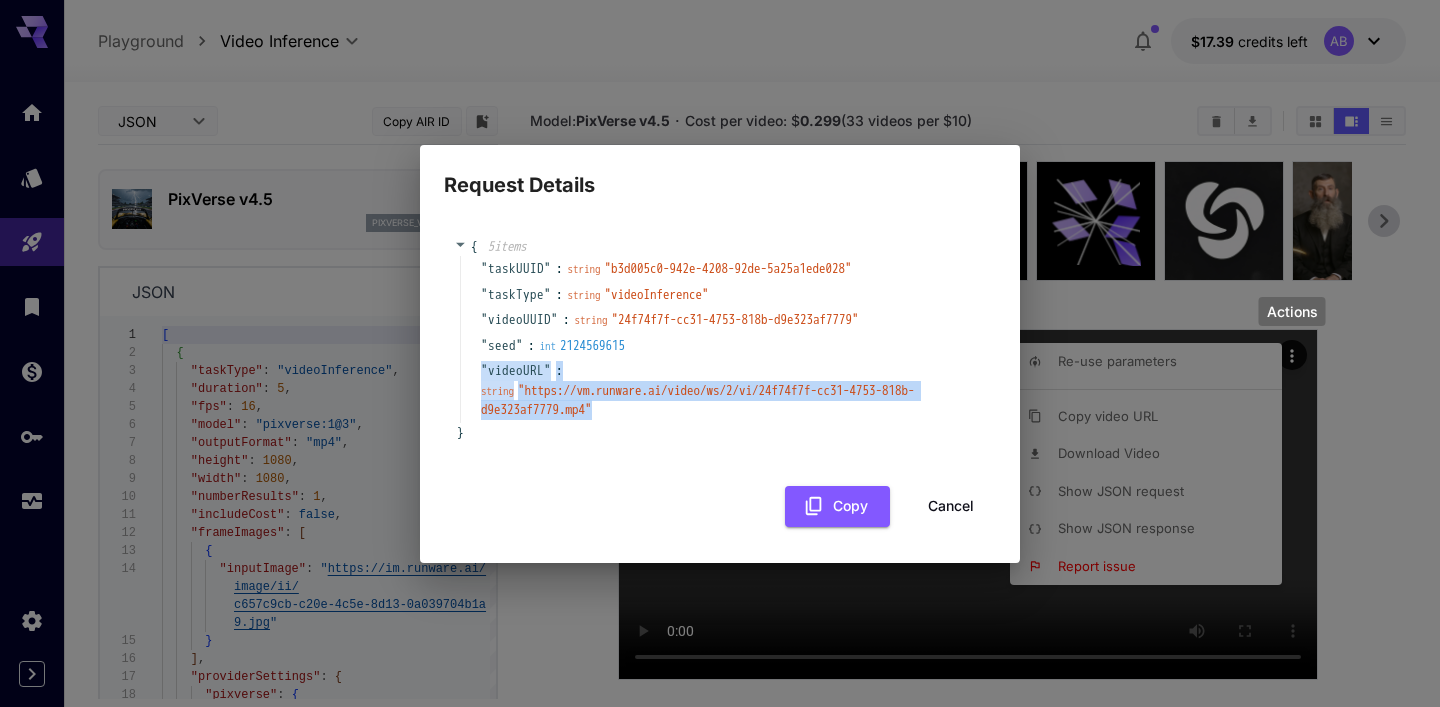 drag, startPoint x: 475, startPoint y: 367, endPoint x: 667, endPoint y: 404, distance: 195.53261 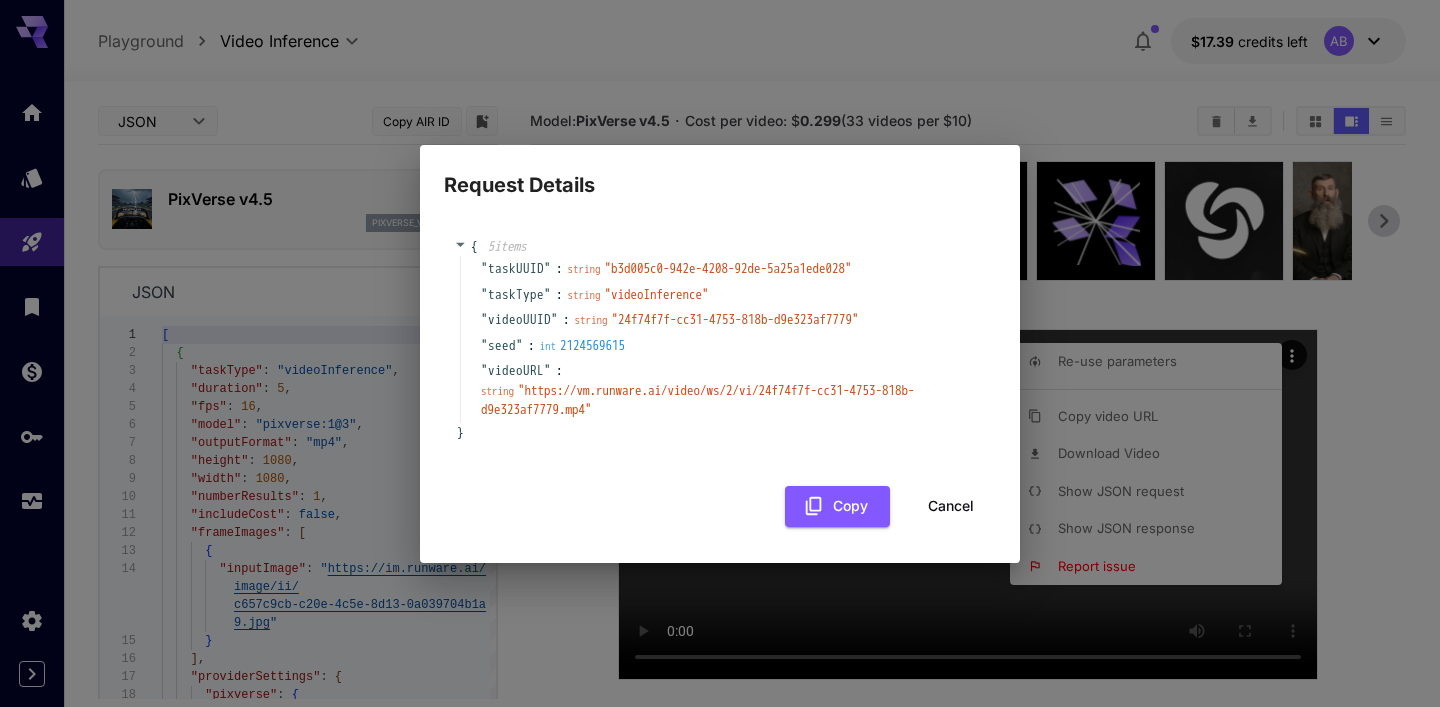 click on "{ 5  item s " taskUUID " : string " b3d005c0-942e-4208-92de-5a25a1ede028 " " taskType " : string " videoInference " " videoUUID " : string " 24f74f7f-cc31-4753-818b-d9e323af7779 " " seed " : int 2124569615 " videoURL " : string " https://vm.runware.ai/video/ws/2/vi/24f74f7f-cc31-4753-818b-d9e323af7779.mp4 " }" at bounding box center [720, 340] 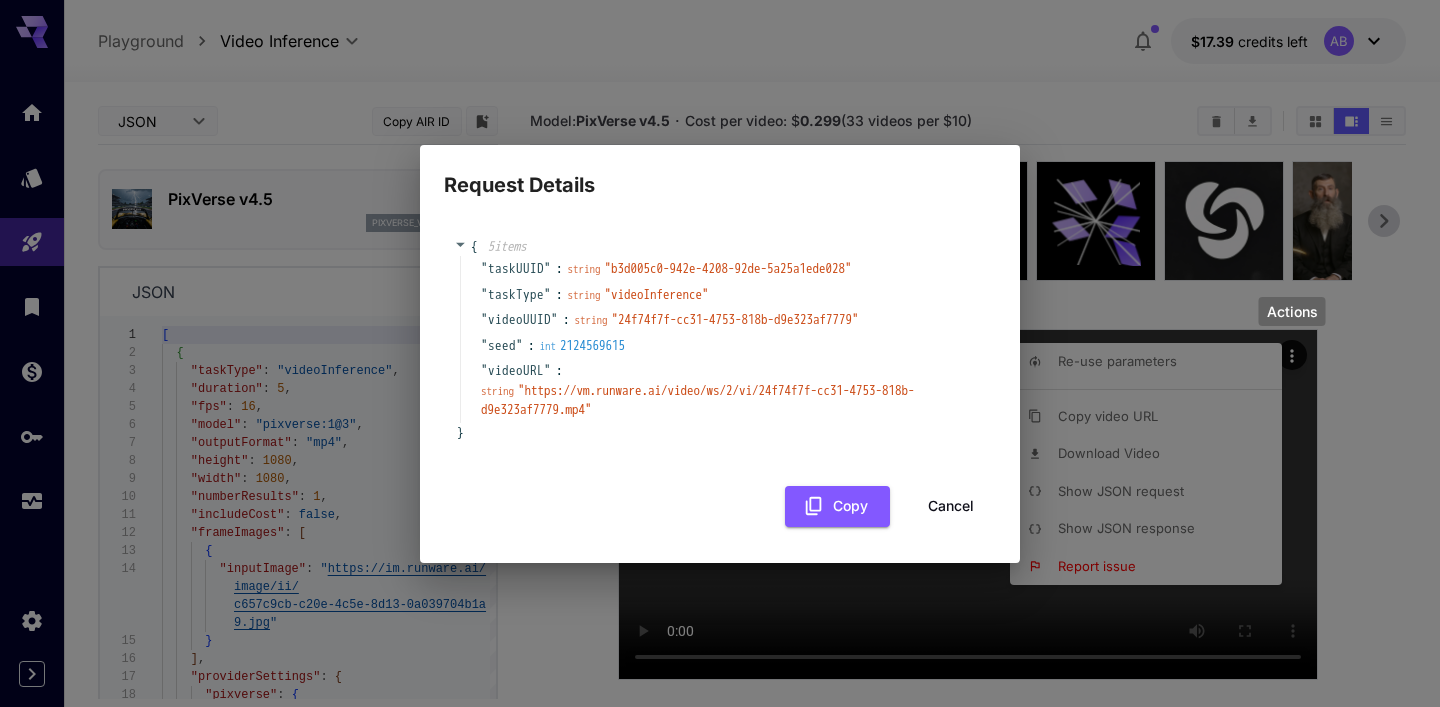 click on "Request Details { 5  item s " taskUUID " : string " b3d005c0-942e-4208-92de-5a25a1ede028 " " taskType " : string " videoInference " " videoUUID " : string " 24f74f7f-cc31-4753-818b-d9e323af7779 " " seed " : int 2124569615 " videoURL " : string " https://vm.runware.ai/video/ws/2/vi/24f74f7f-cc31-4753-818b-d9e323af7779.mp4 " }" at bounding box center [720, 353] 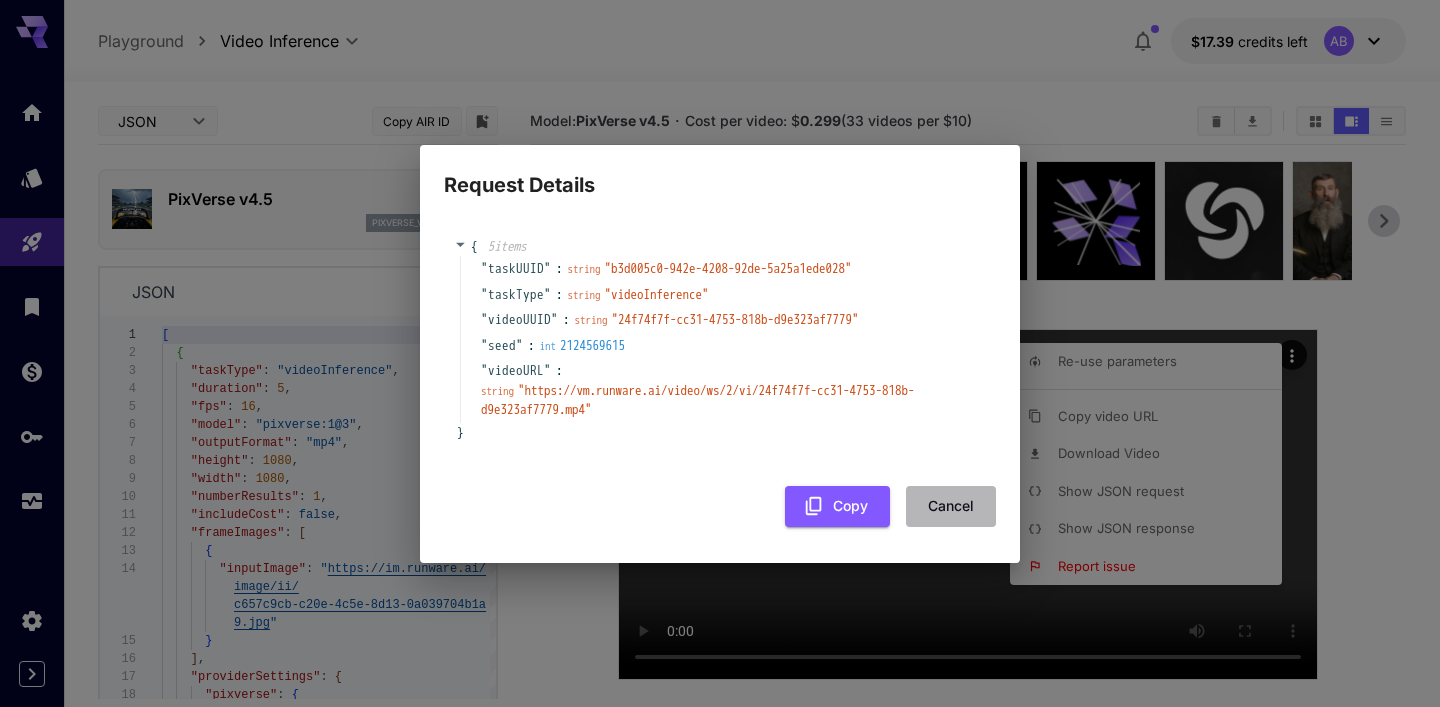 click on "Cancel" at bounding box center (951, 506) 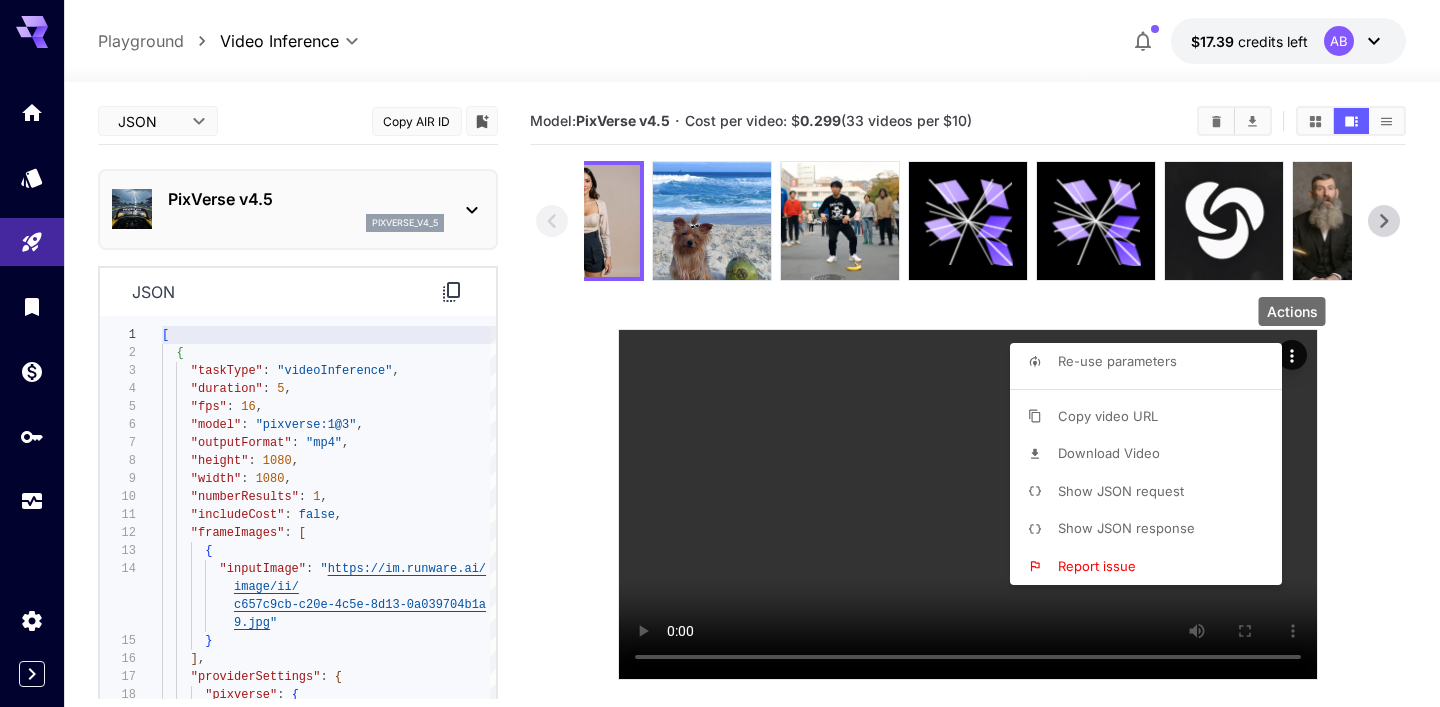 click at bounding box center (720, 353) 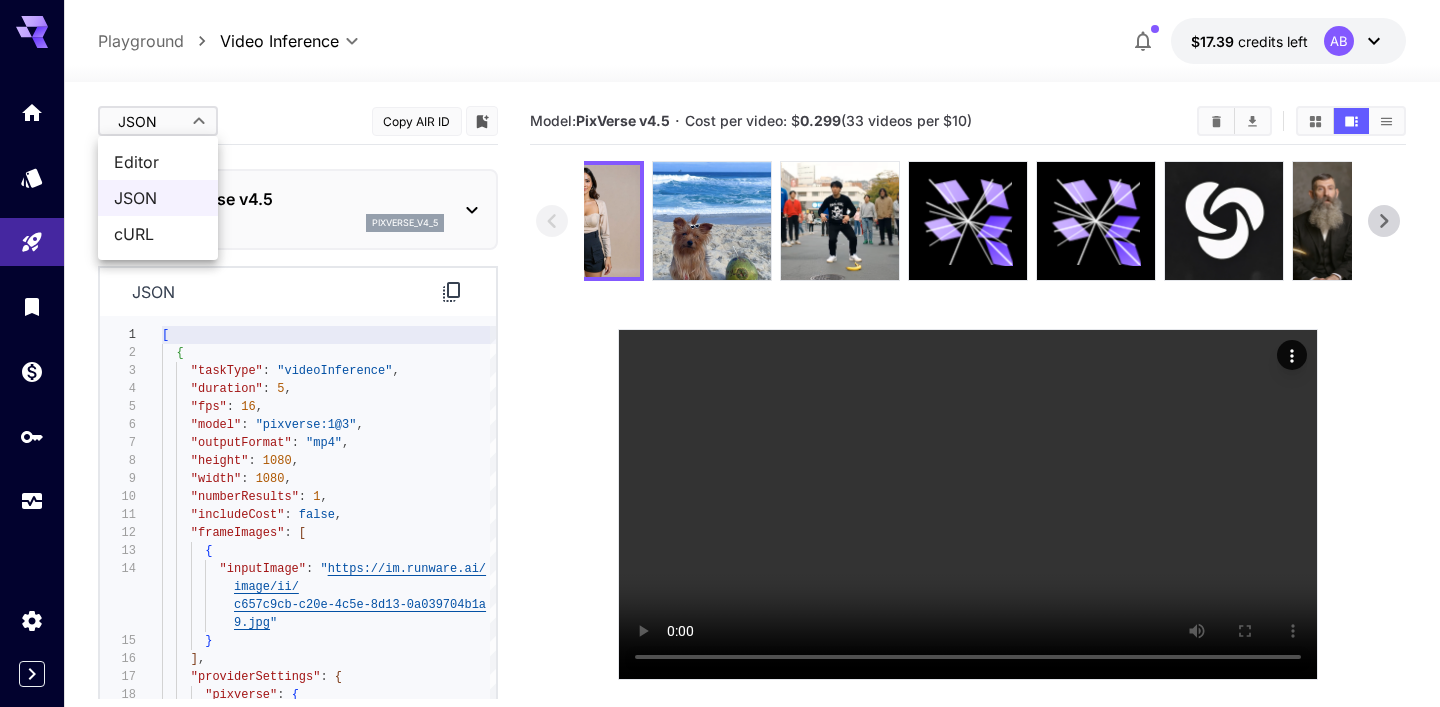 click on "**********" at bounding box center [720, 432] 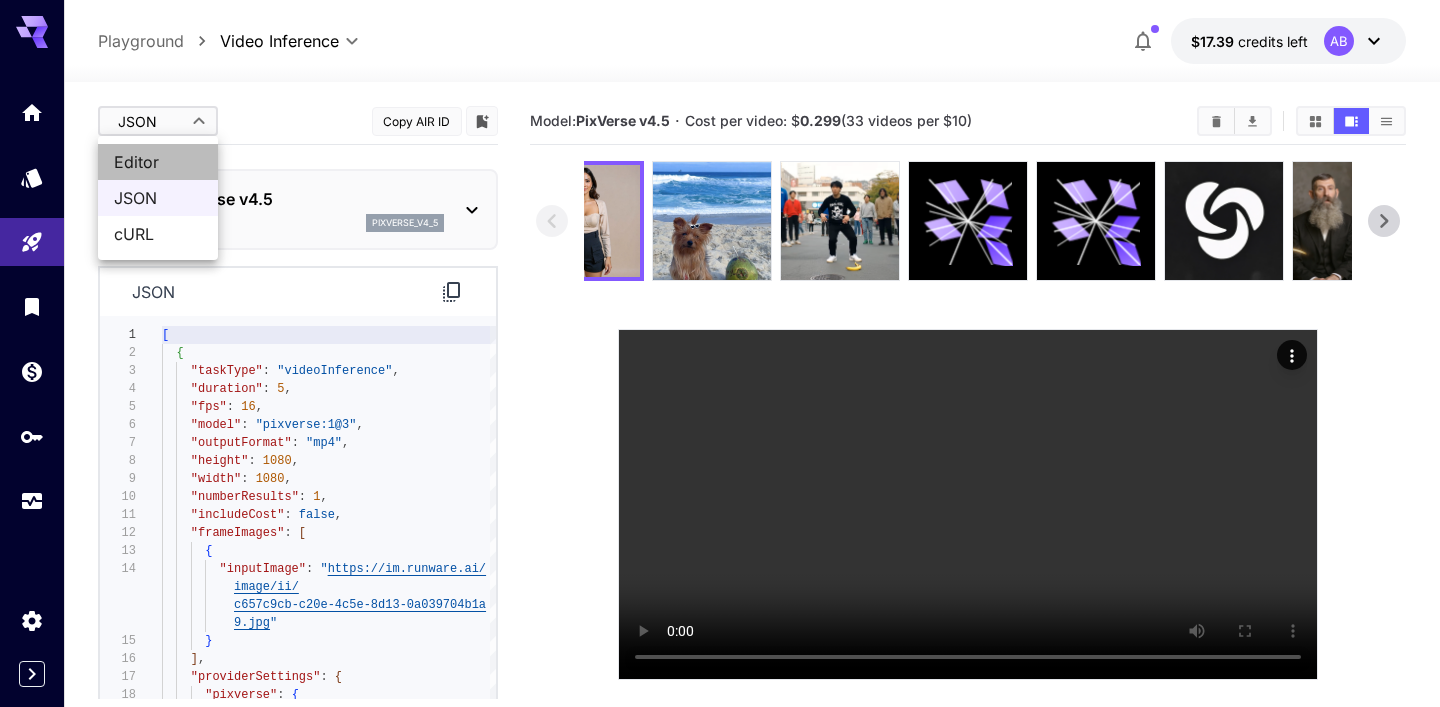 click on "Editor" at bounding box center (158, 162) 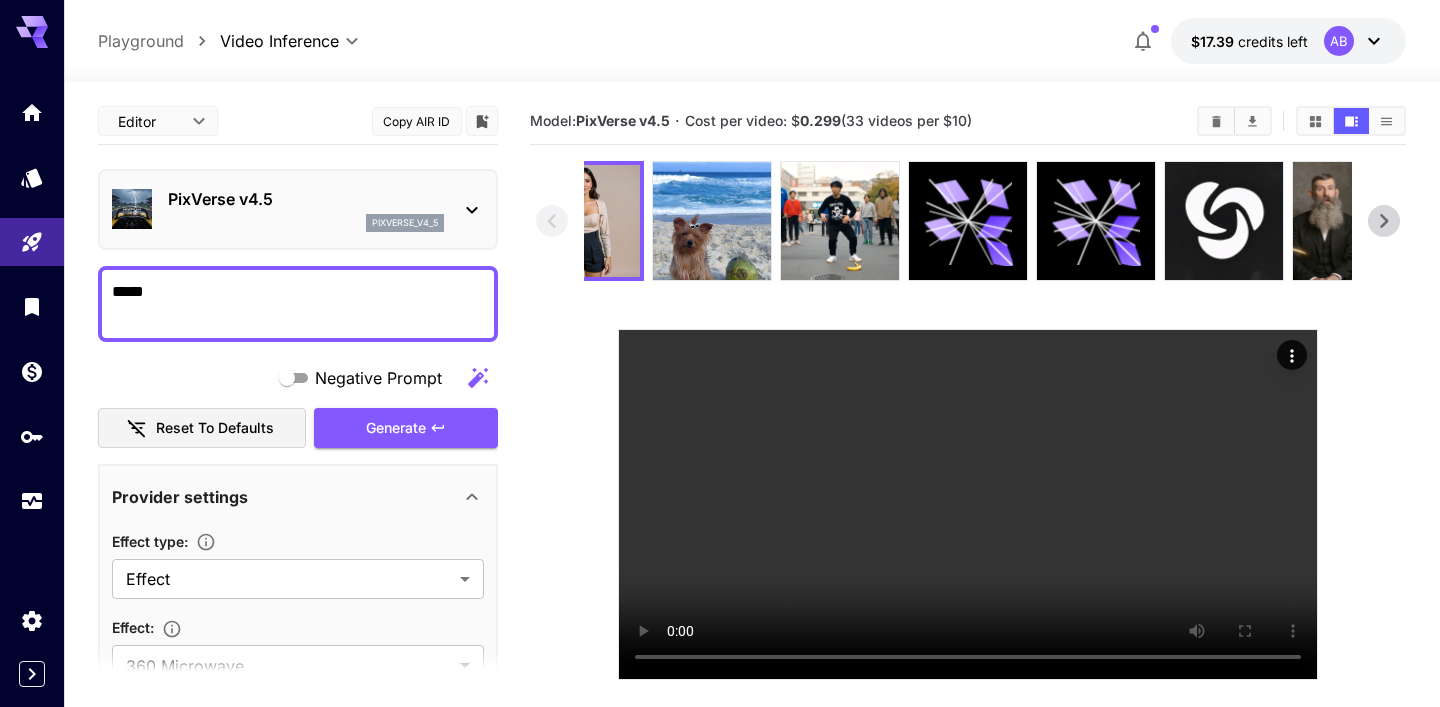 click on "**********" at bounding box center (720, 432) 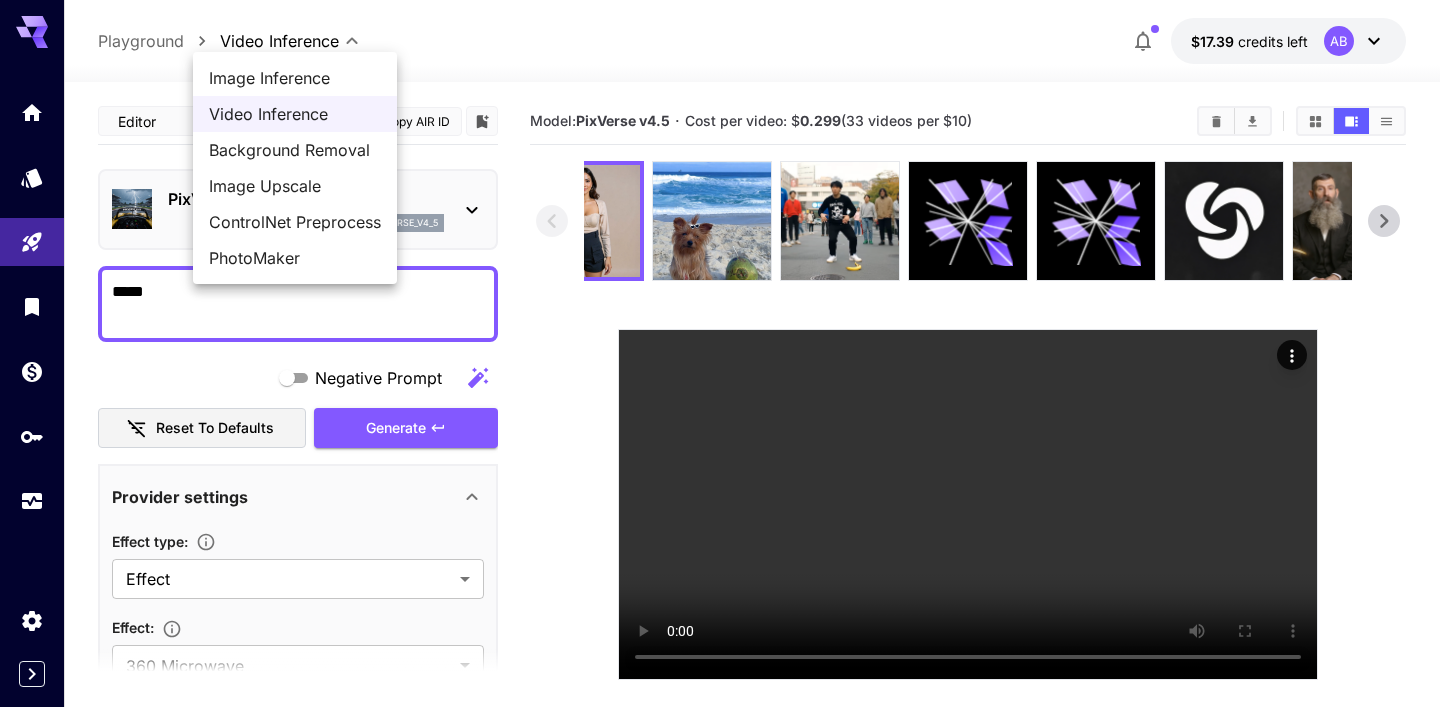 click on "Image Inference" at bounding box center [295, 78] 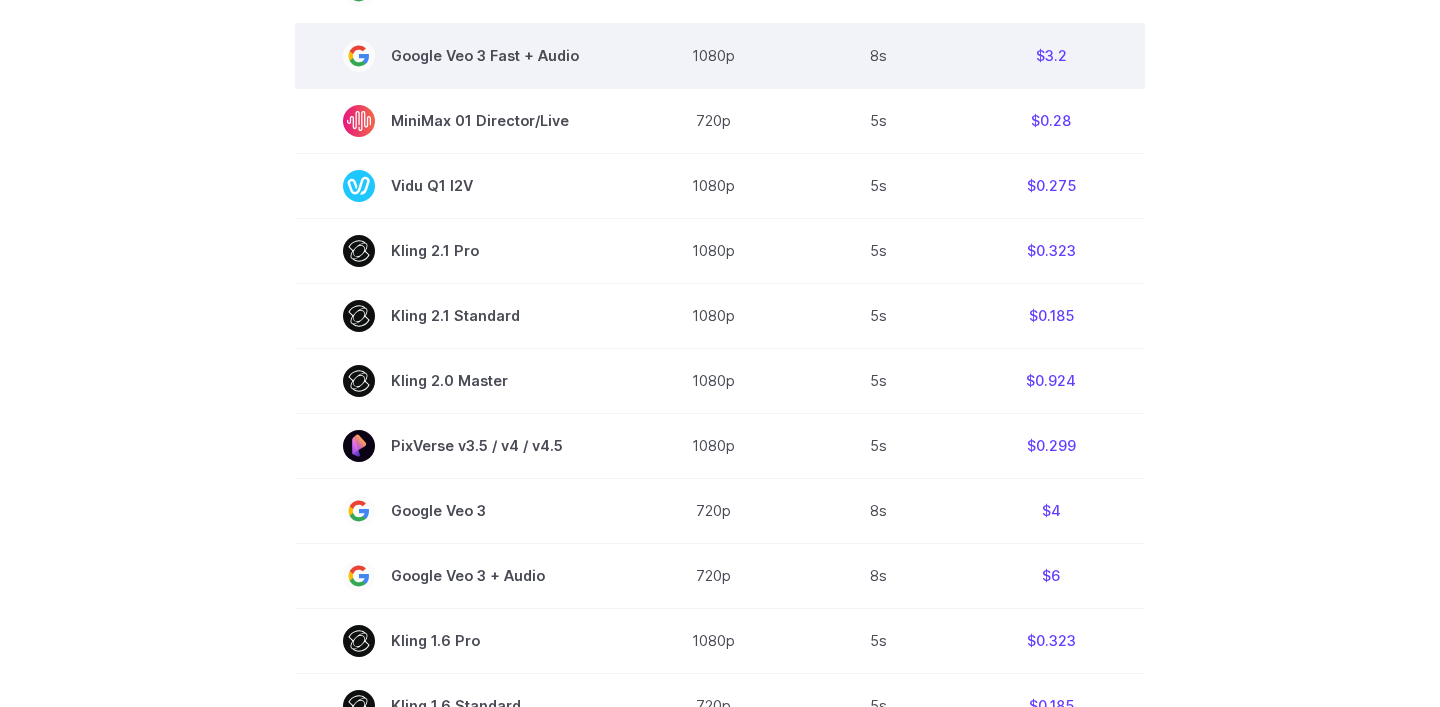 scroll, scrollTop: 1100, scrollLeft: 0, axis: vertical 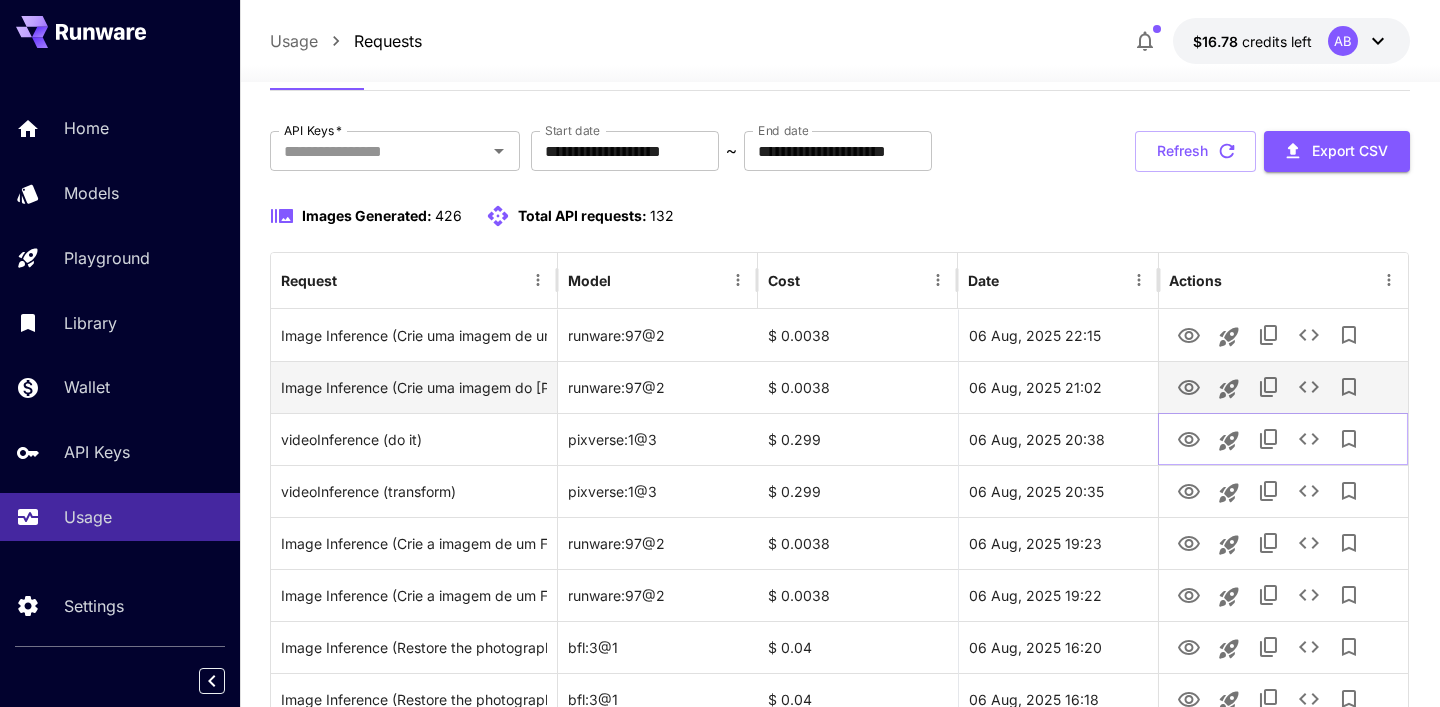 click 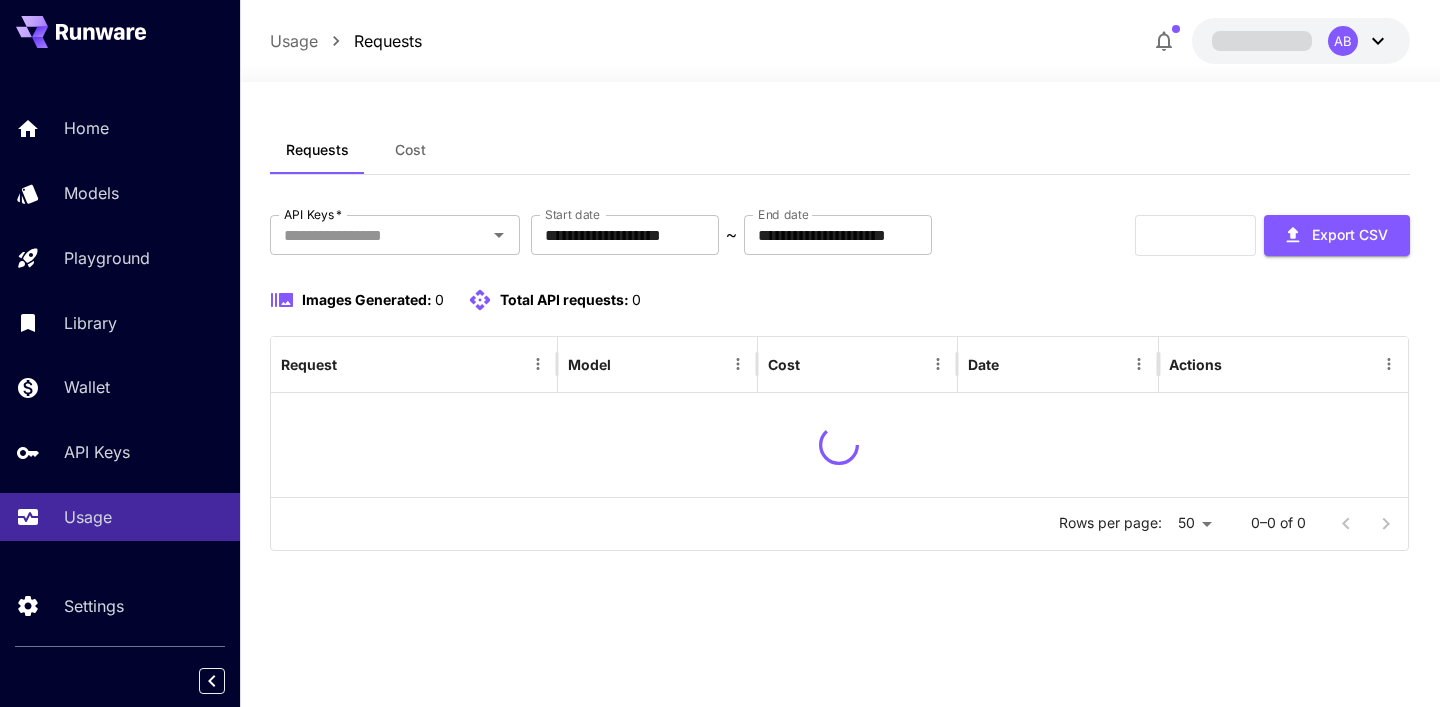 scroll, scrollTop: 0, scrollLeft: 0, axis: both 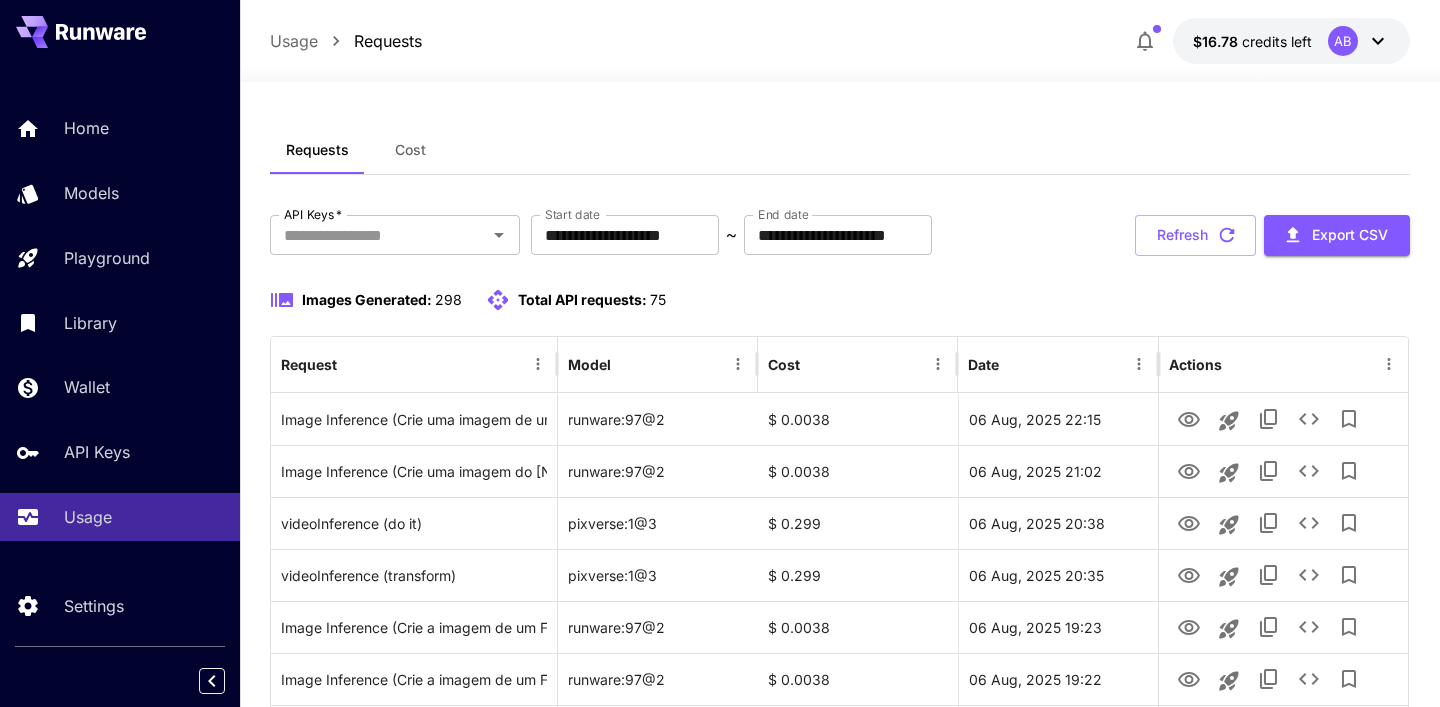 click on "Total API requests:" at bounding box center [582, 299] 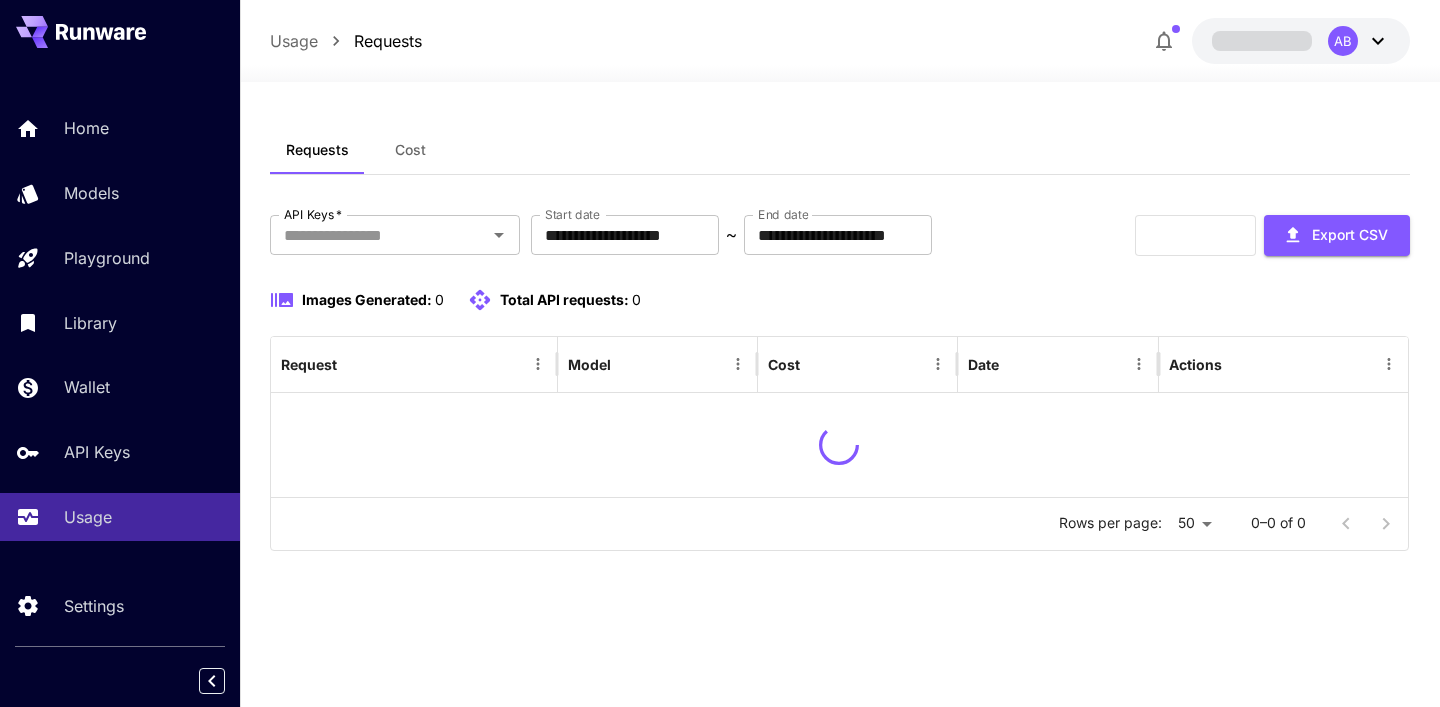 scroll, scrollTop: 0, scrollLeft: 0, axis: both 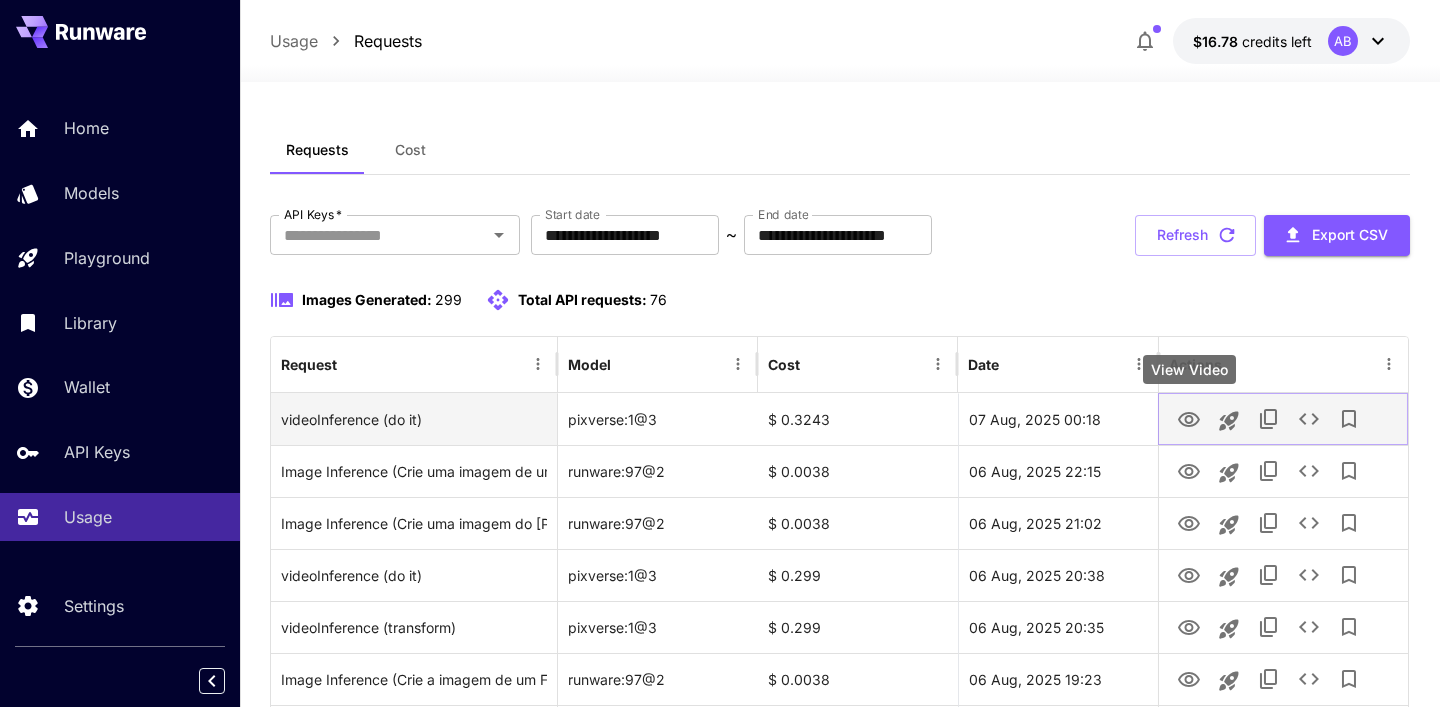 click 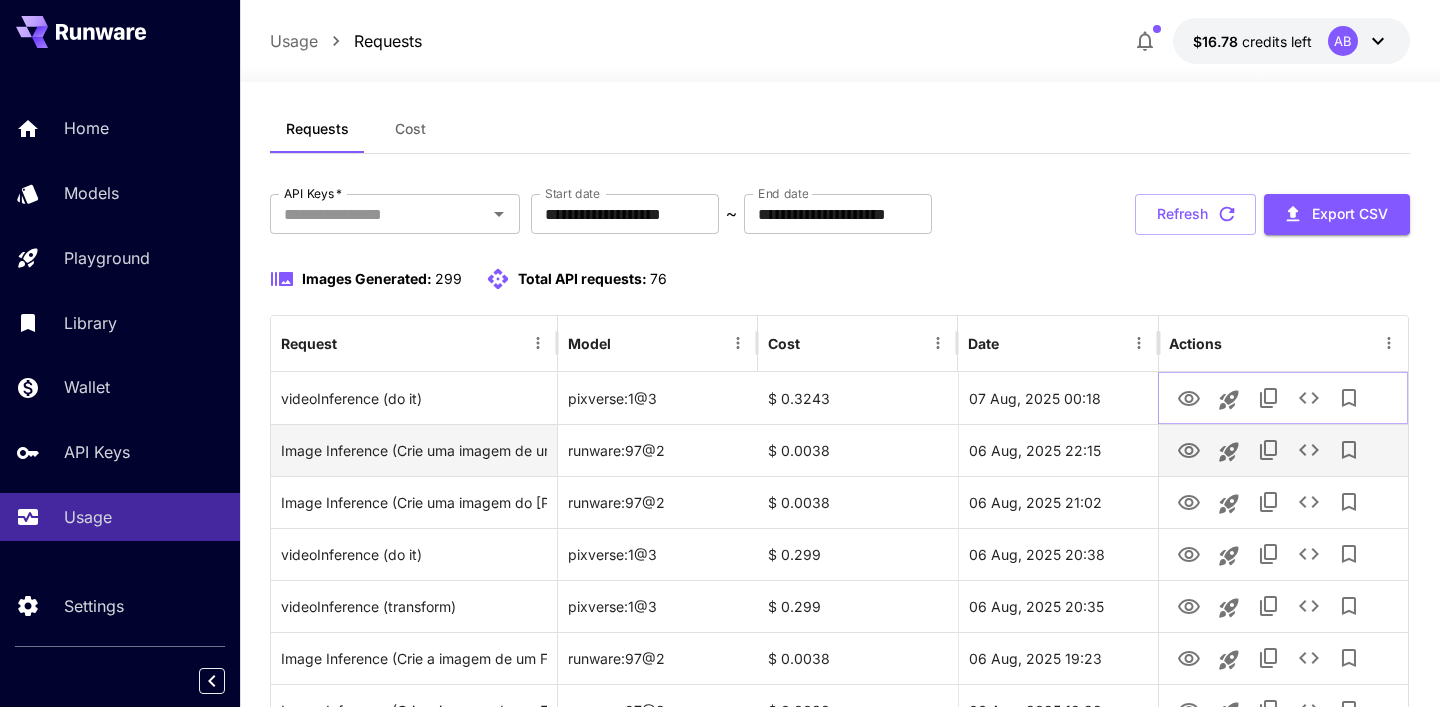 scroll, scrollTop: 0, scrollLeft: 0, axis: both 